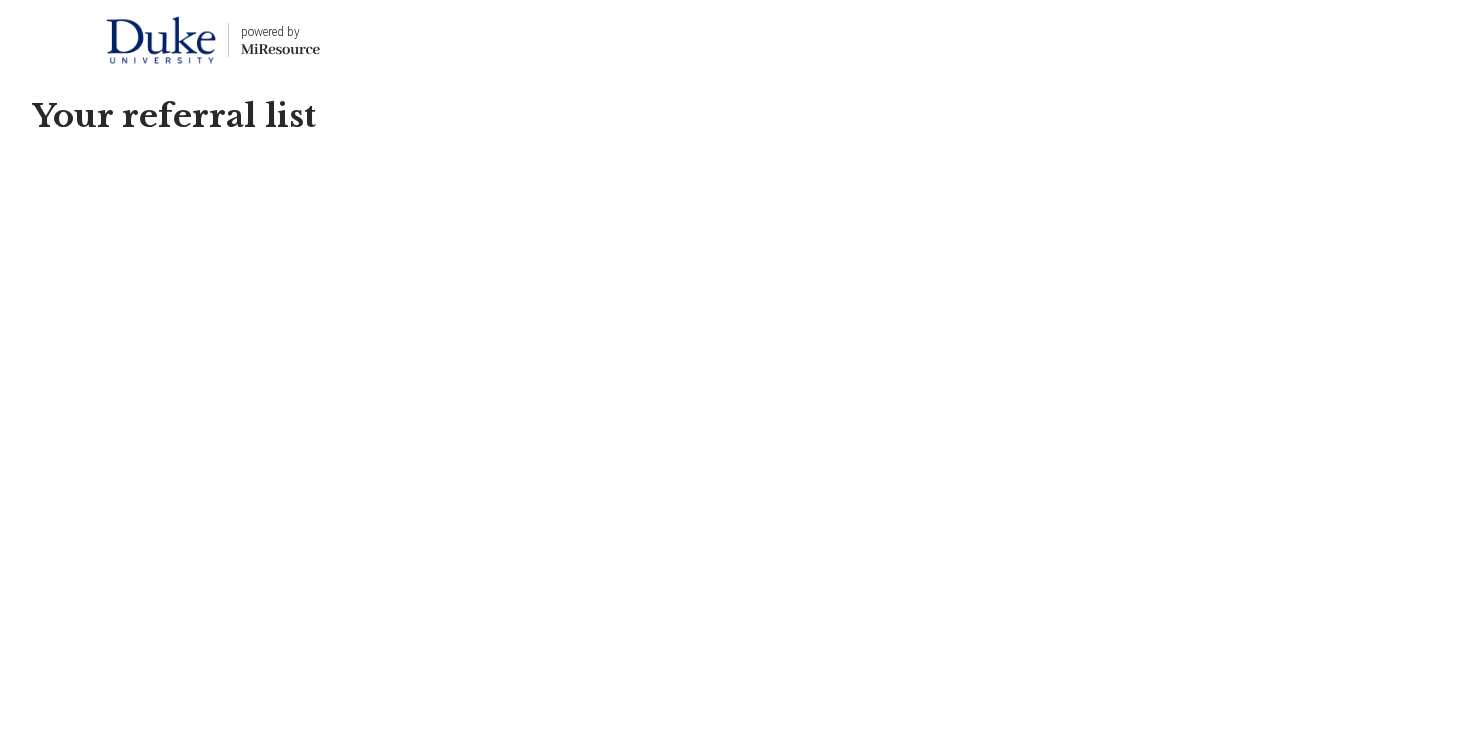 scroll, scrollTop: 0, scrollLeft: 0, axis: both 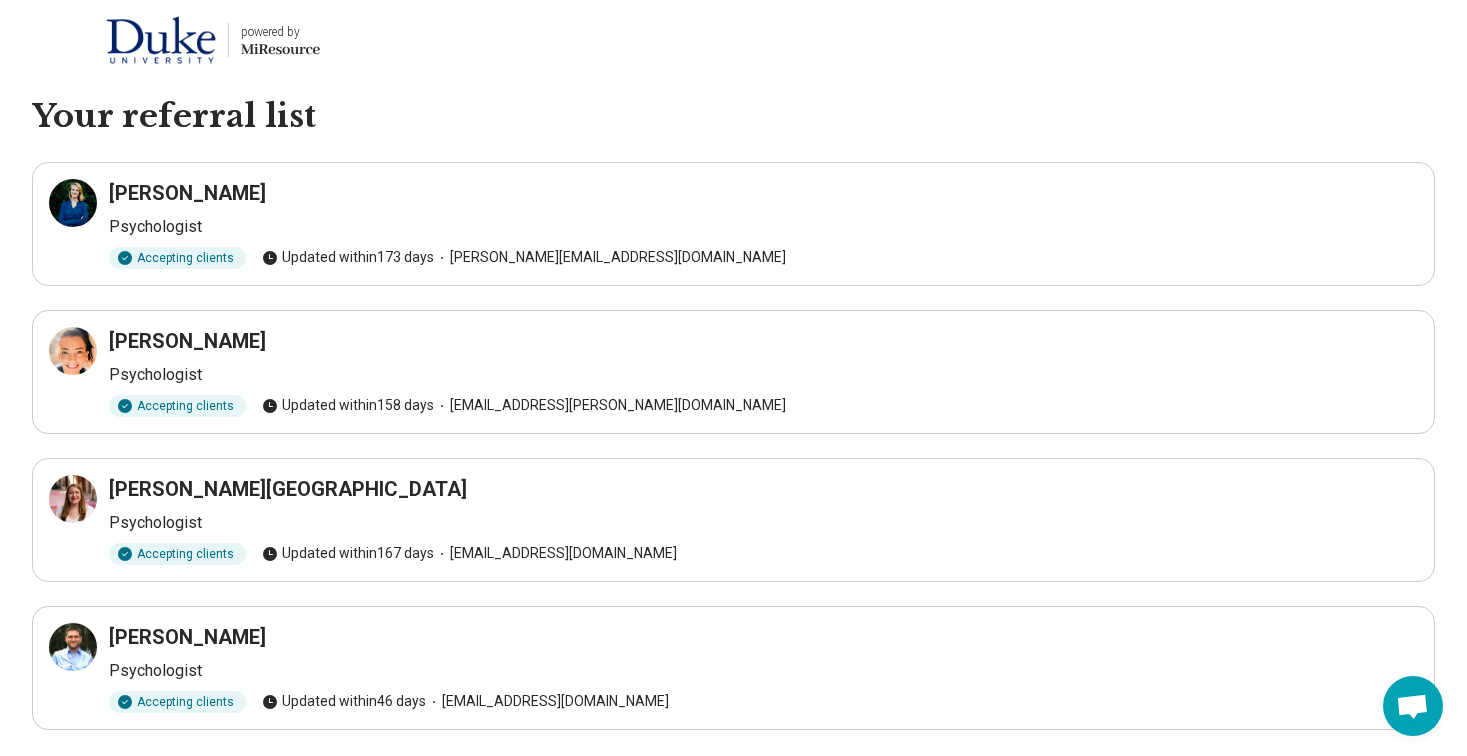 click on "Psychologist" at bounding box center [763, 227] 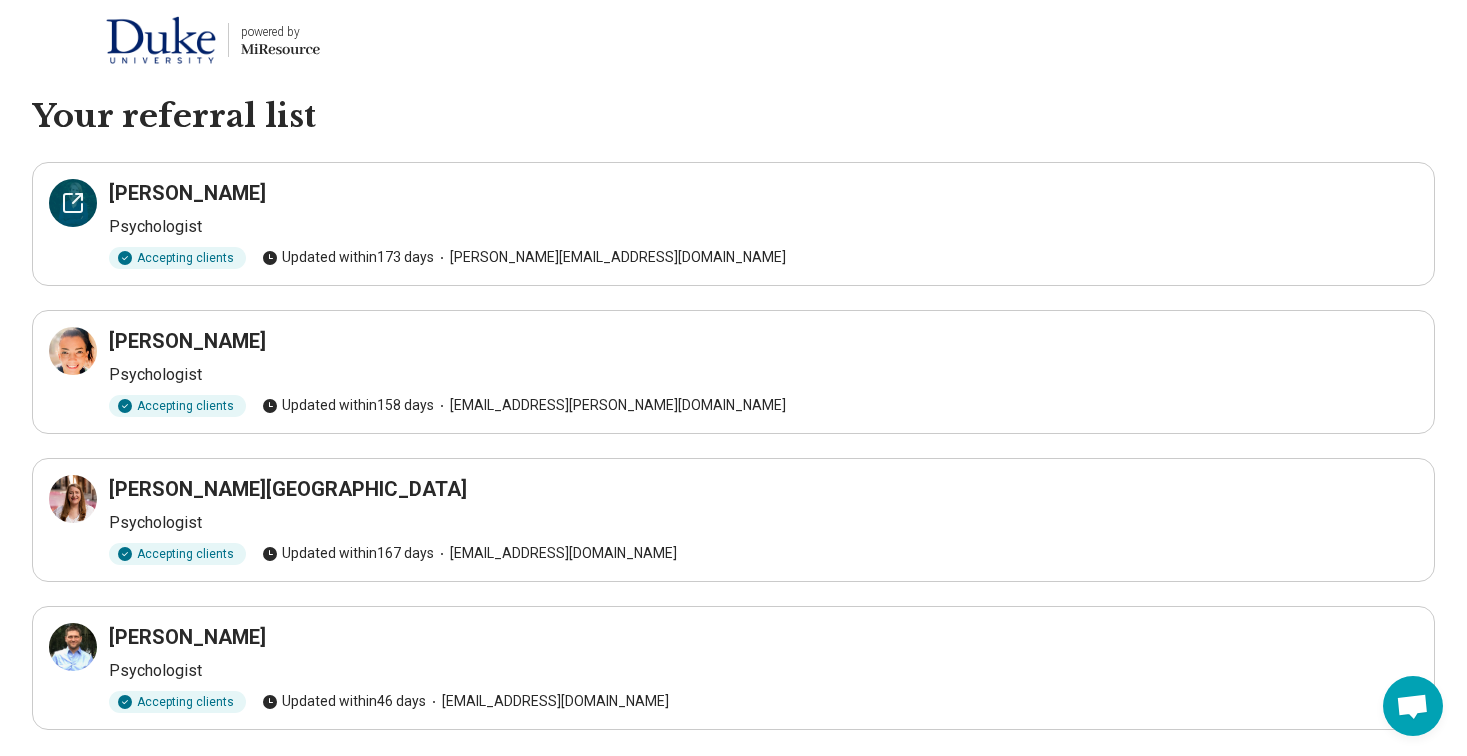 click 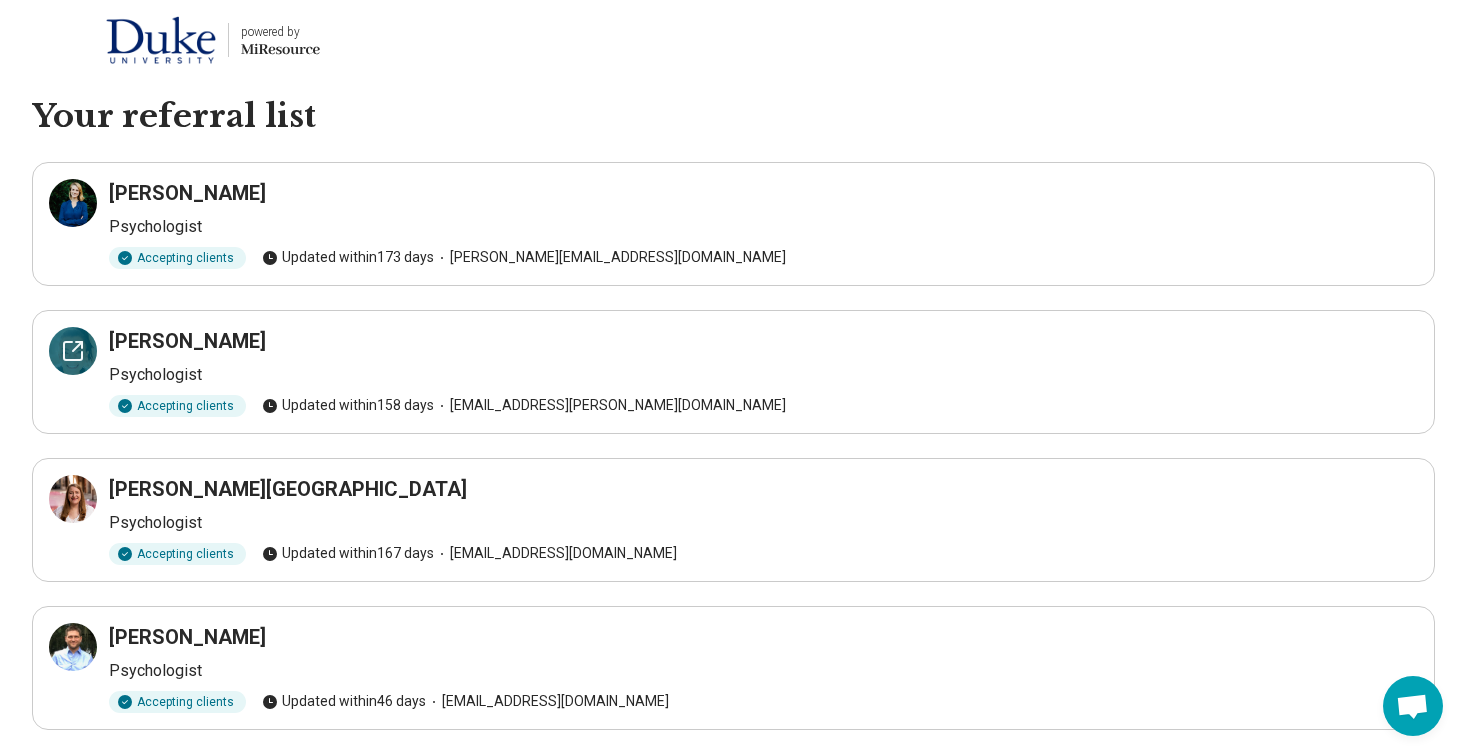 click at bounding box center (73, 351) 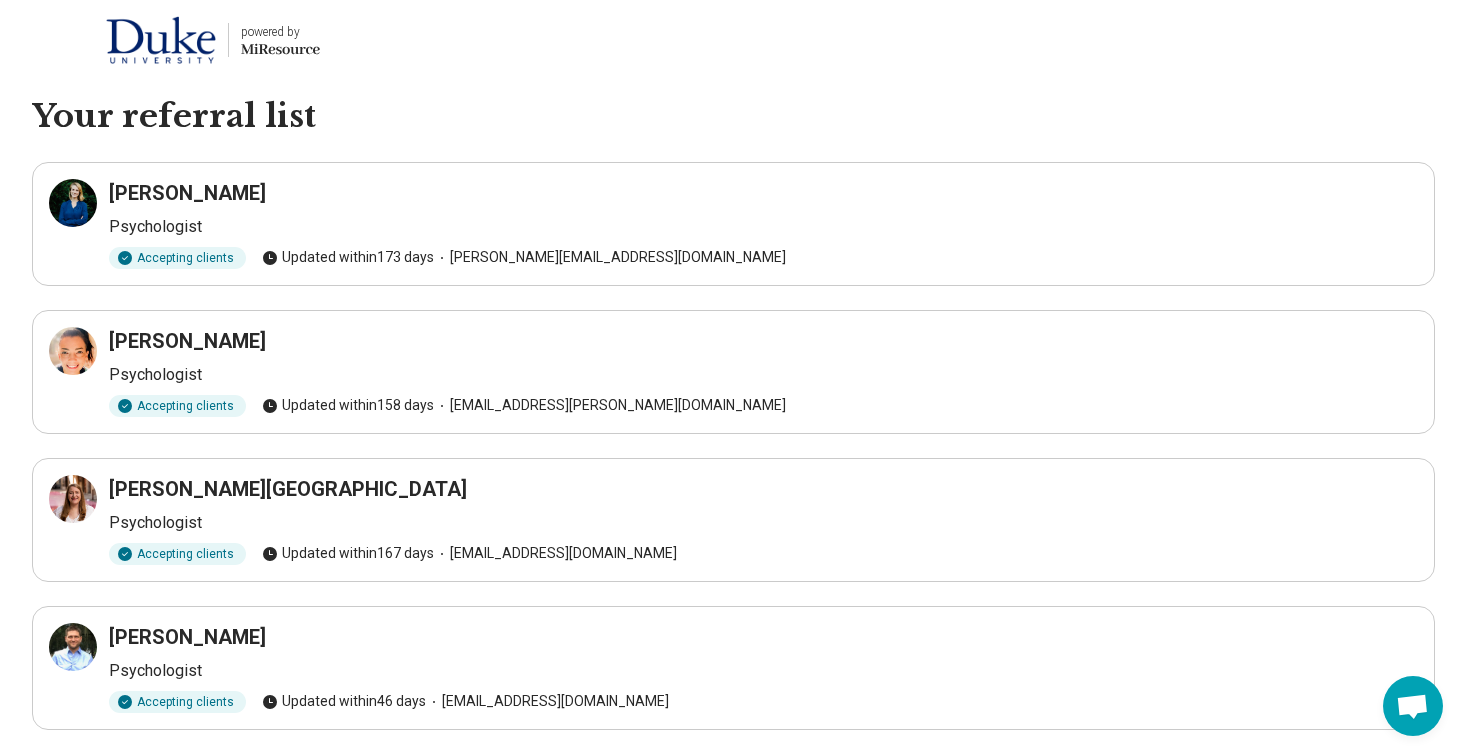 scroll, scrollTop: 53, scrollLeft: 0, axis: vertical 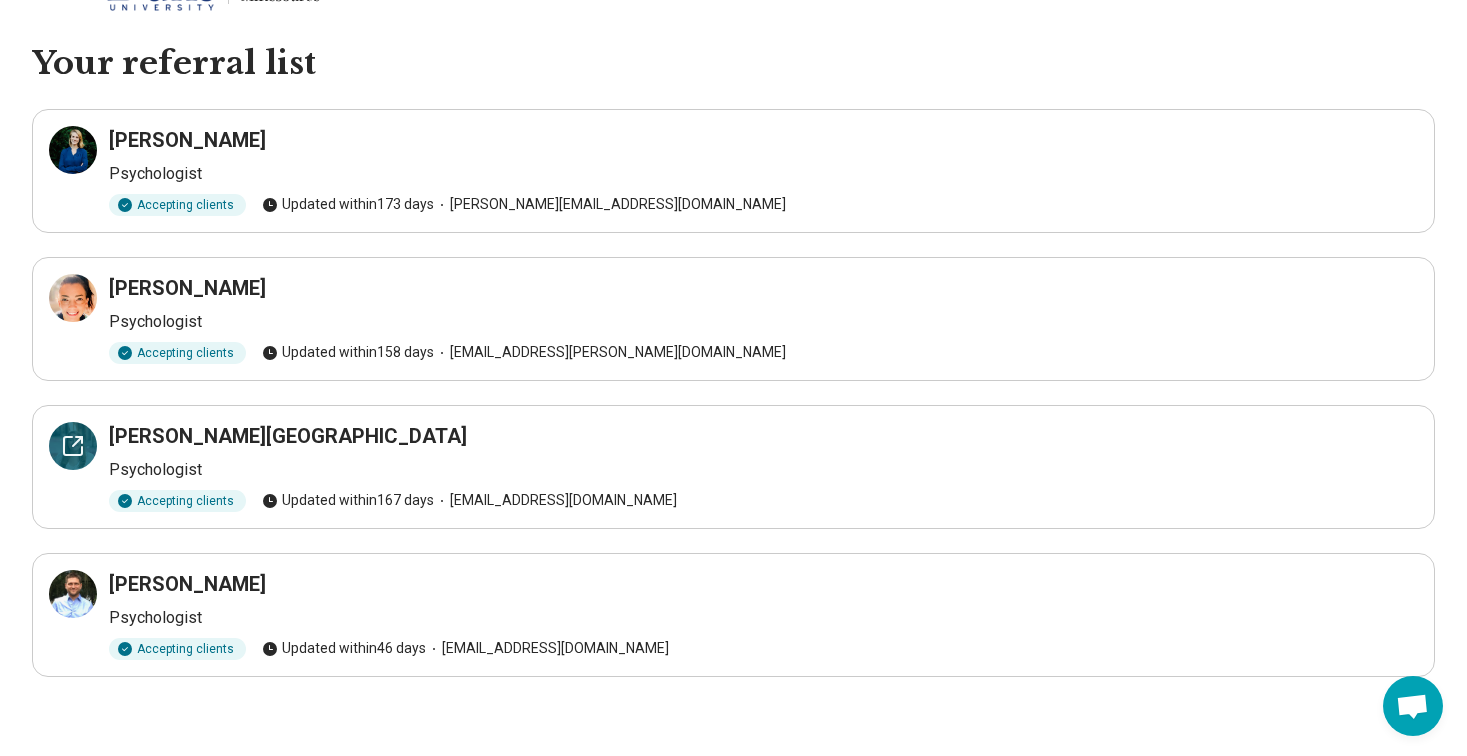 click 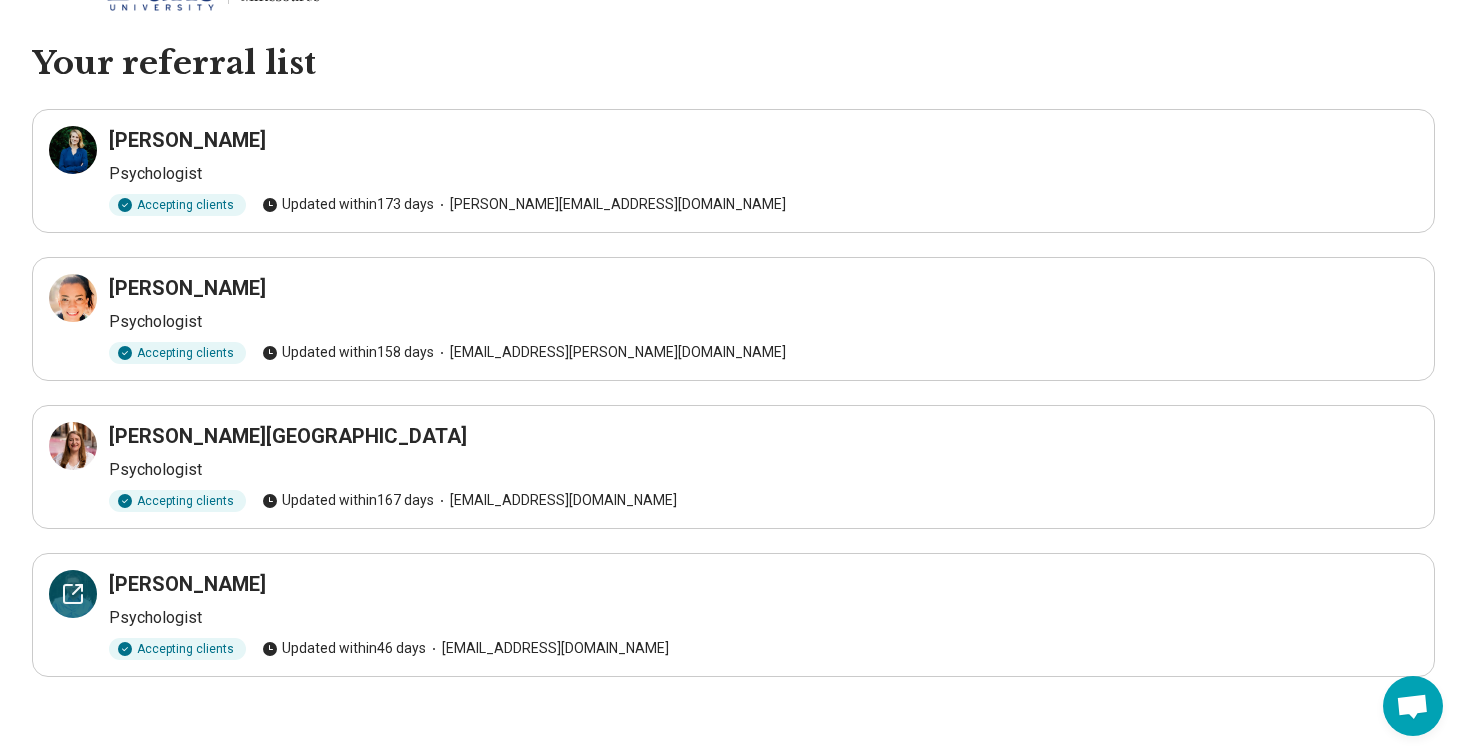 click 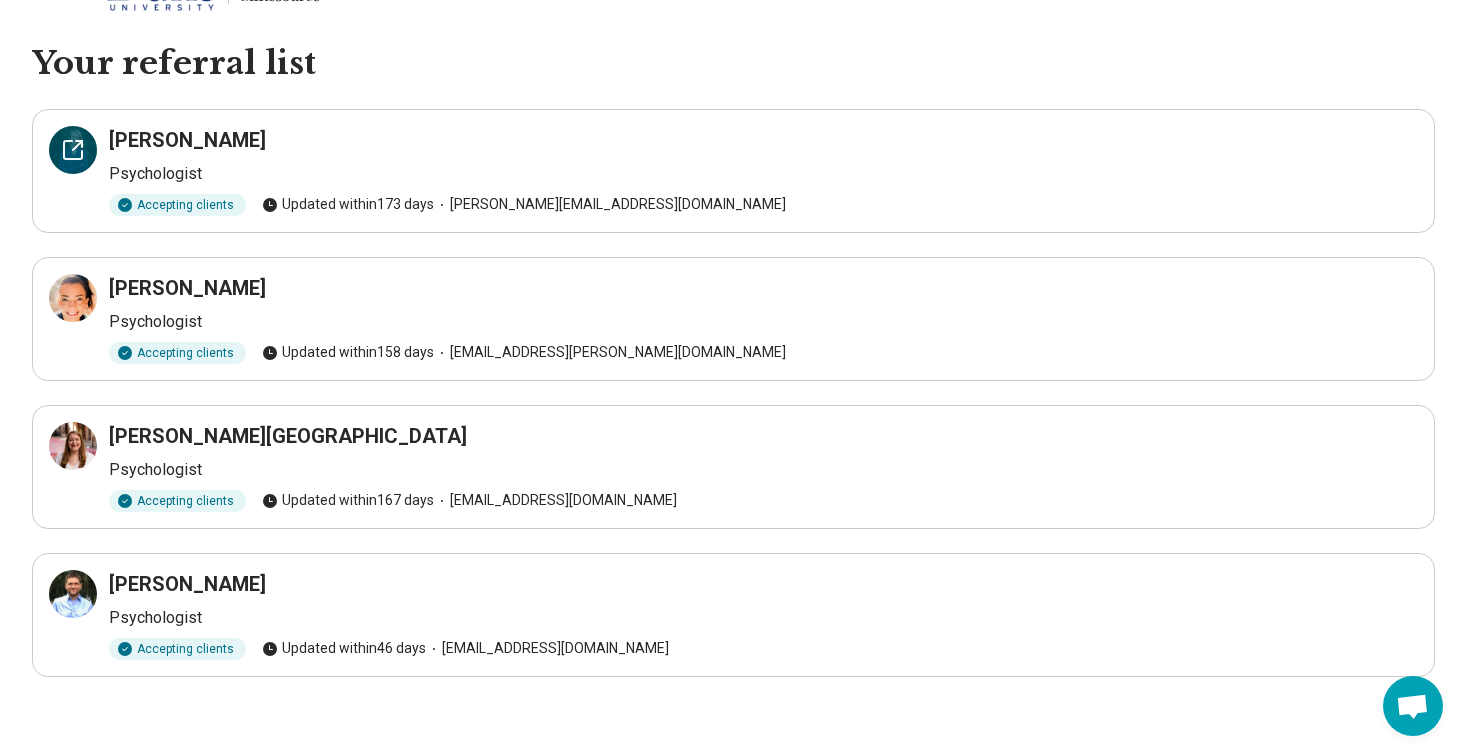 click at bounding box center [73, 150] 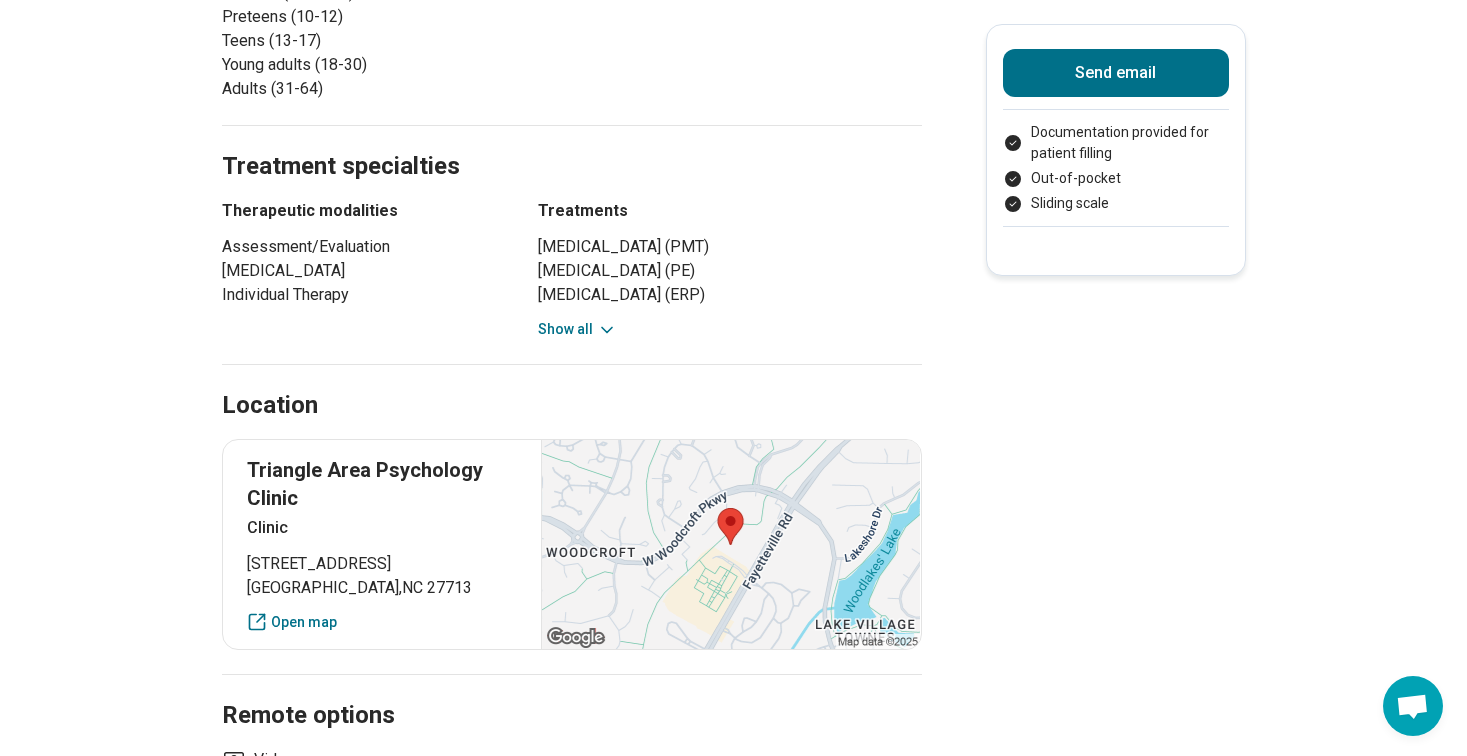 scroll, scrollTop: 803, scrollLeft: 0, axis: vertical 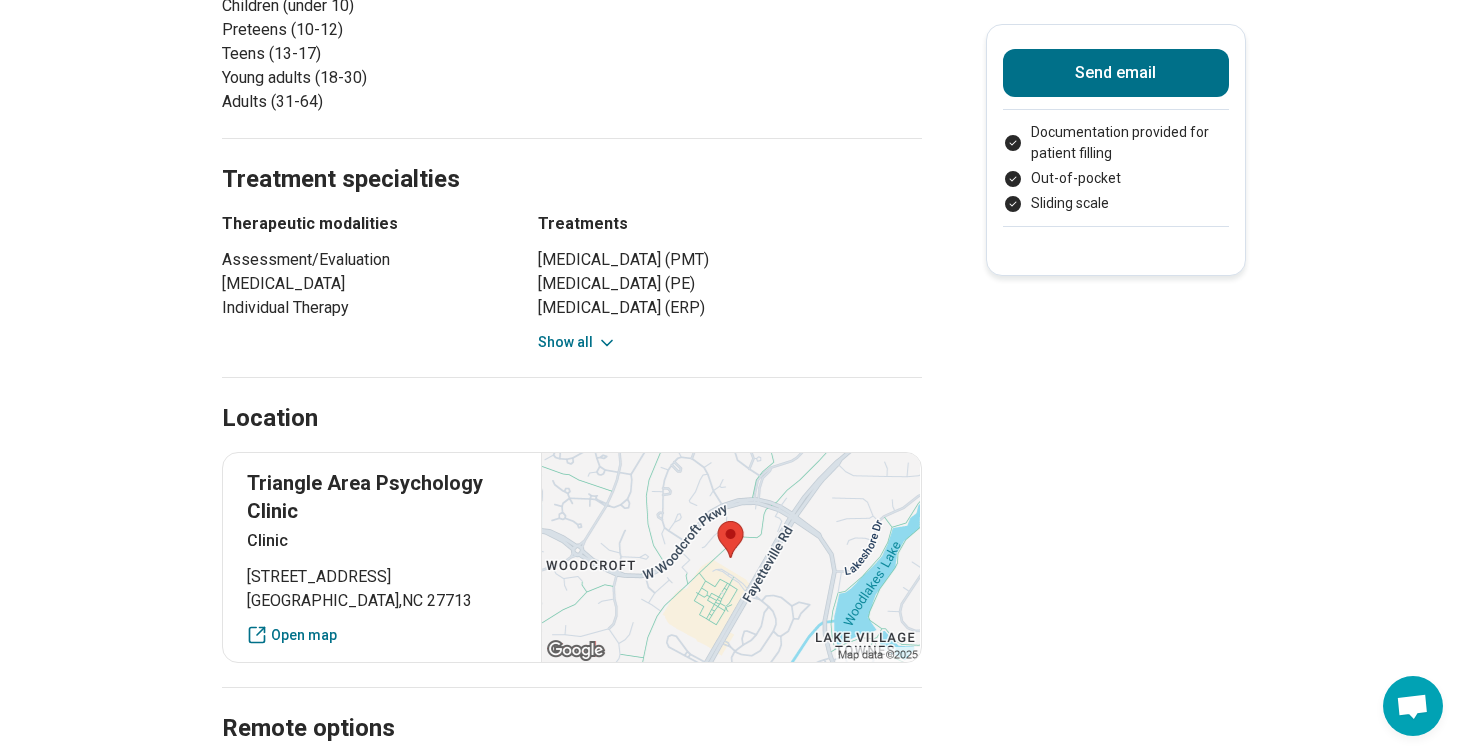 click on "Show all" at bounding box center [577, 342] 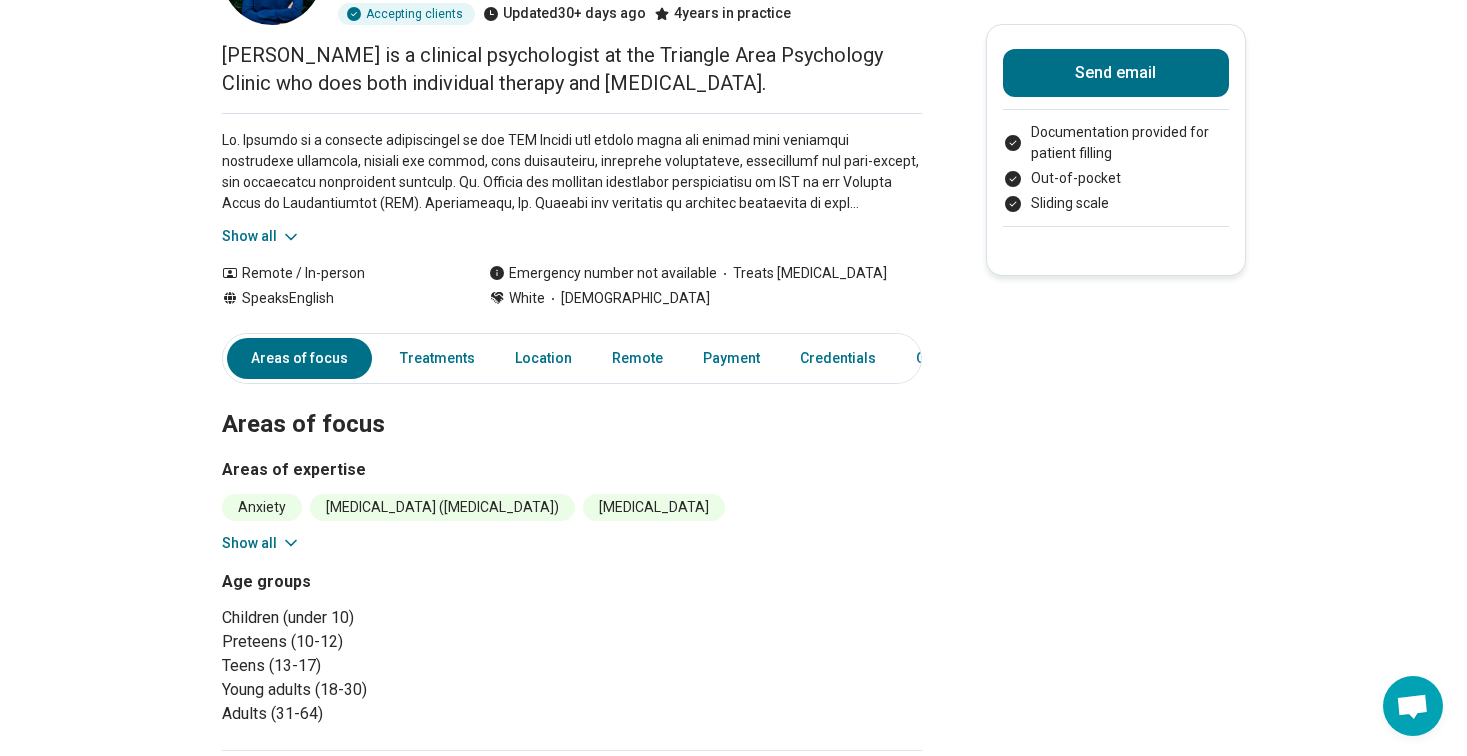 scroll, scrollTop: 188, scrollLeft: 0, axis: vertical 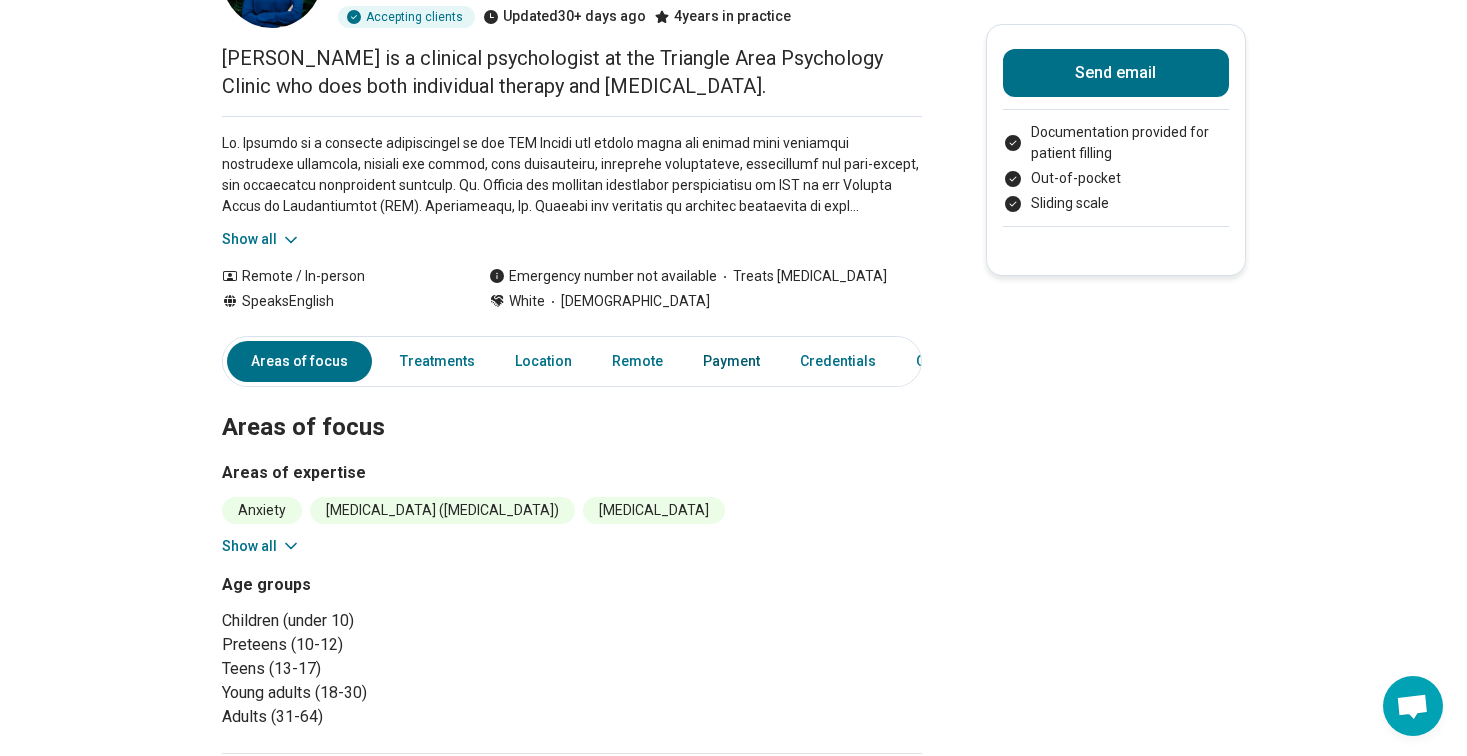 click on "Payment" at bounding box center (731, 361) 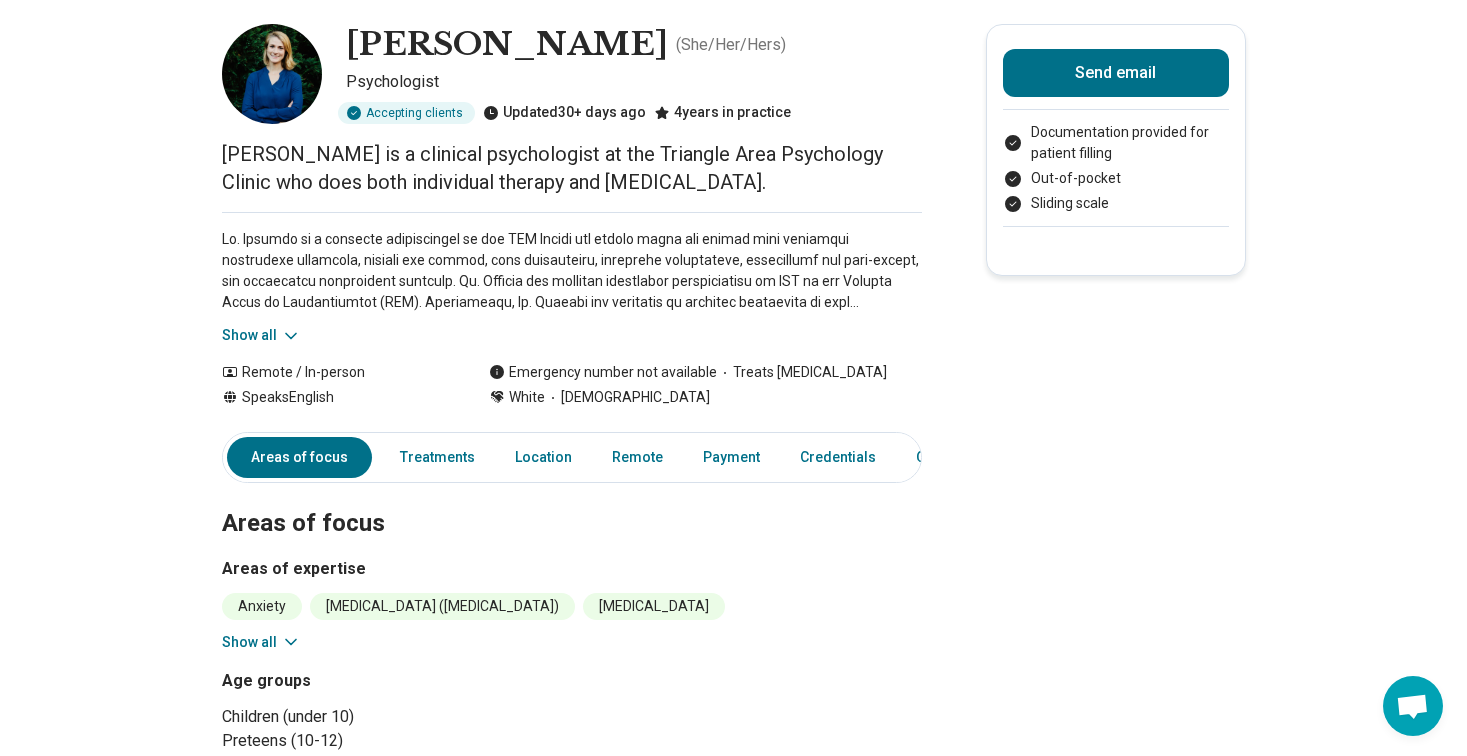 scroll, scrollTop: 0, scrollLeft: 0, axis: both 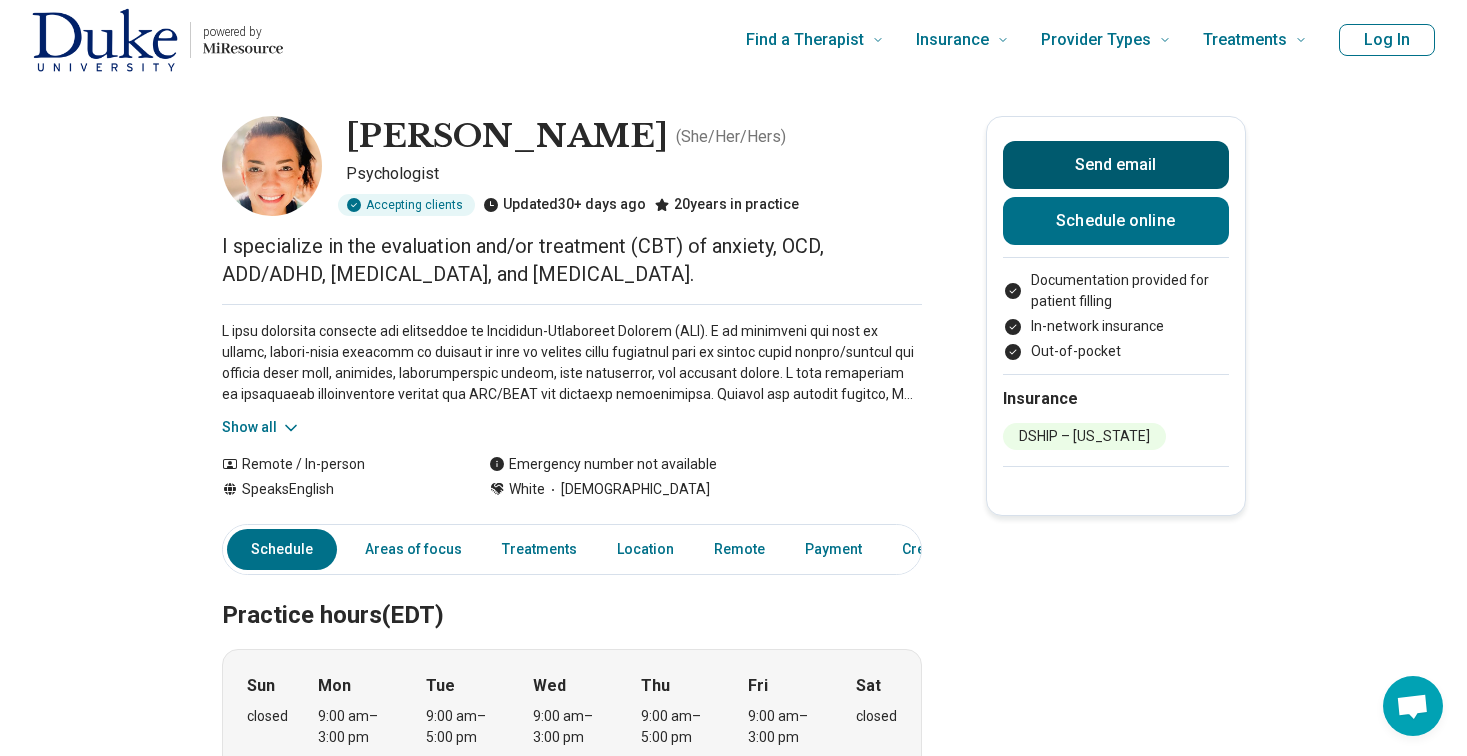 click on "Send email" at bounding box center (1116, 165) 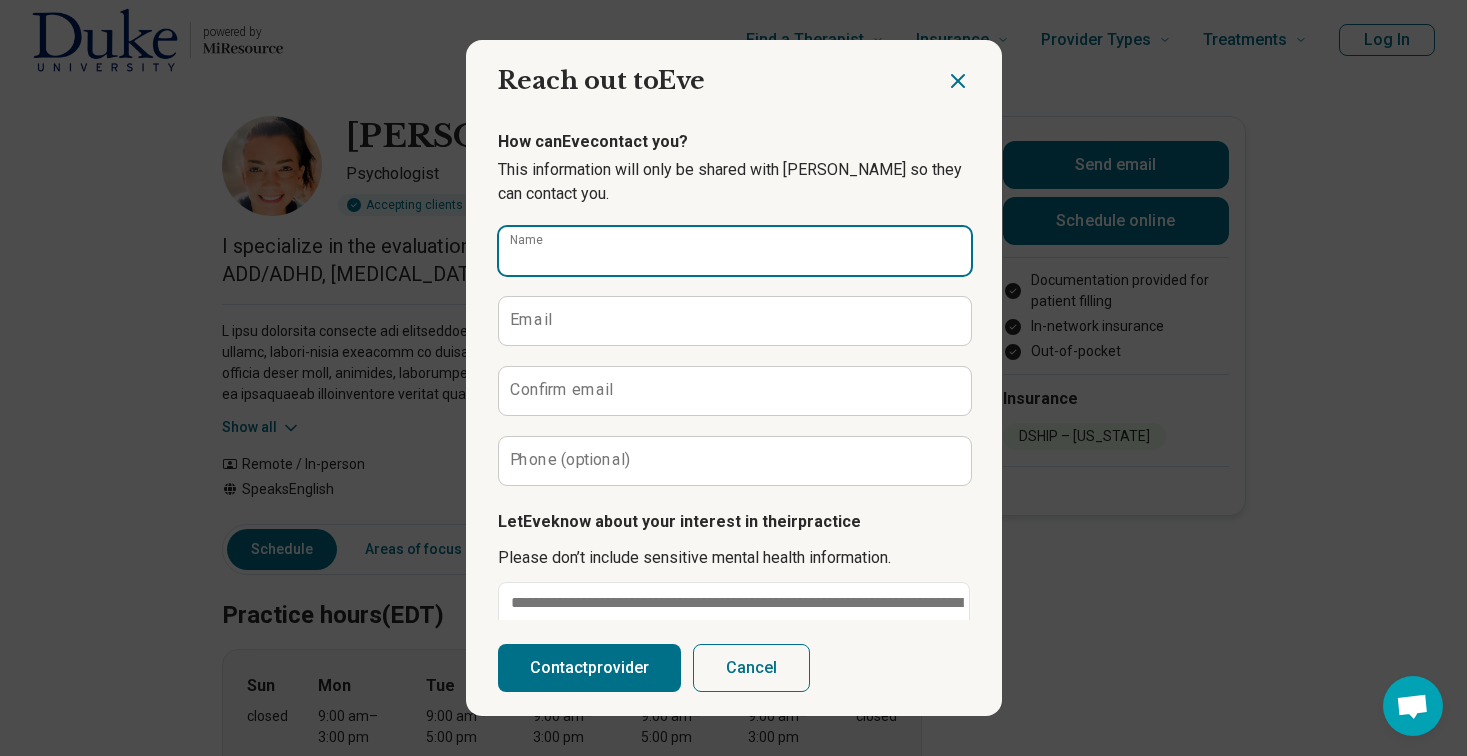 click on "Name" at bounding box center [735, 251] 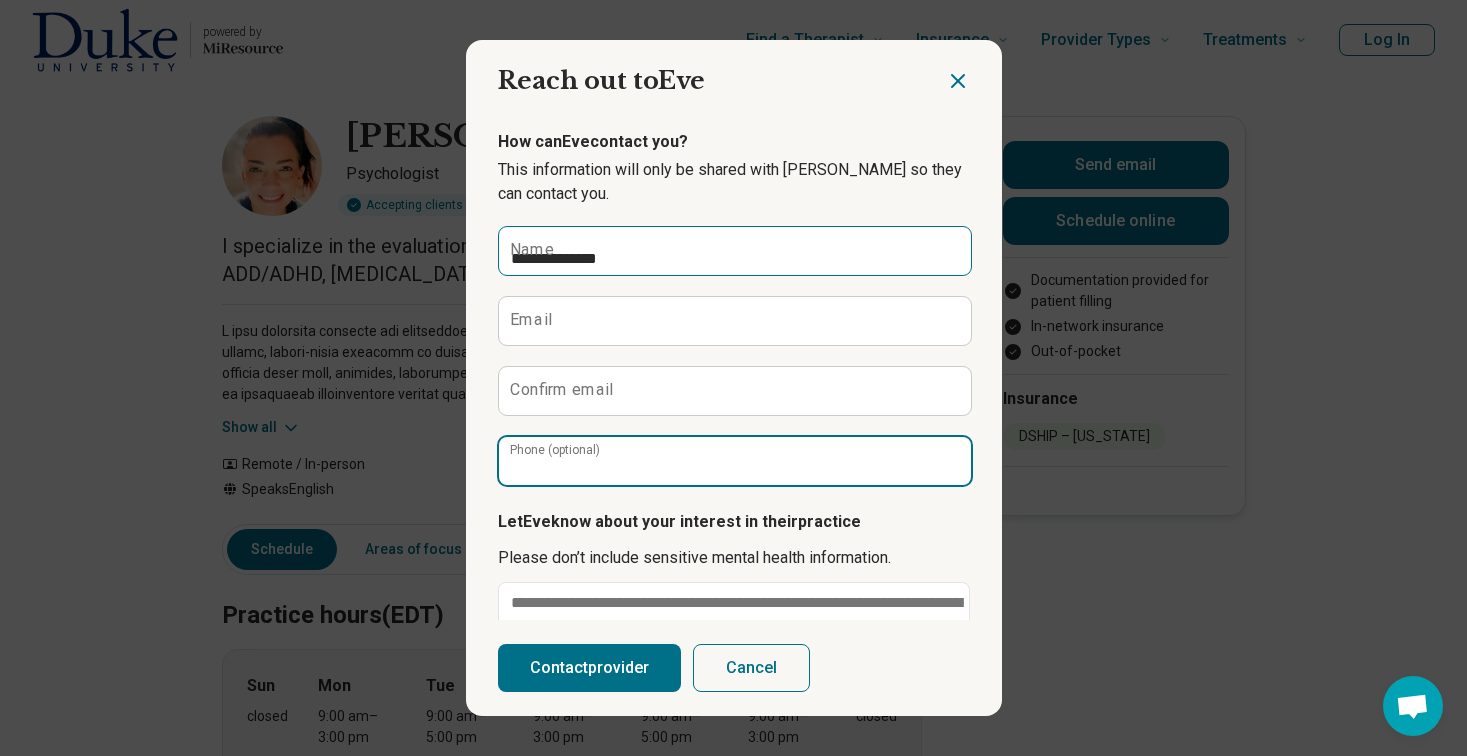 type on "**********" 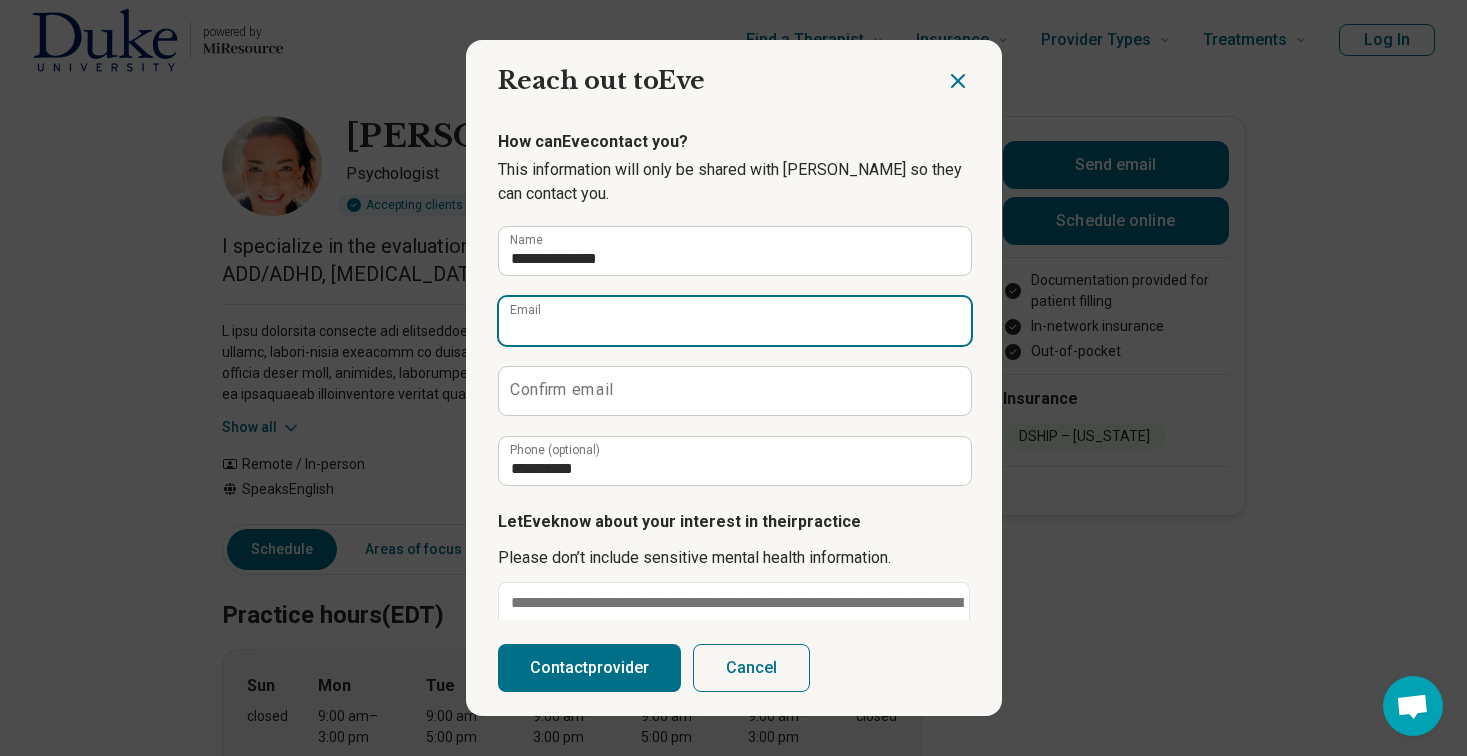 click on "Email" at bounding box center (735, 321) 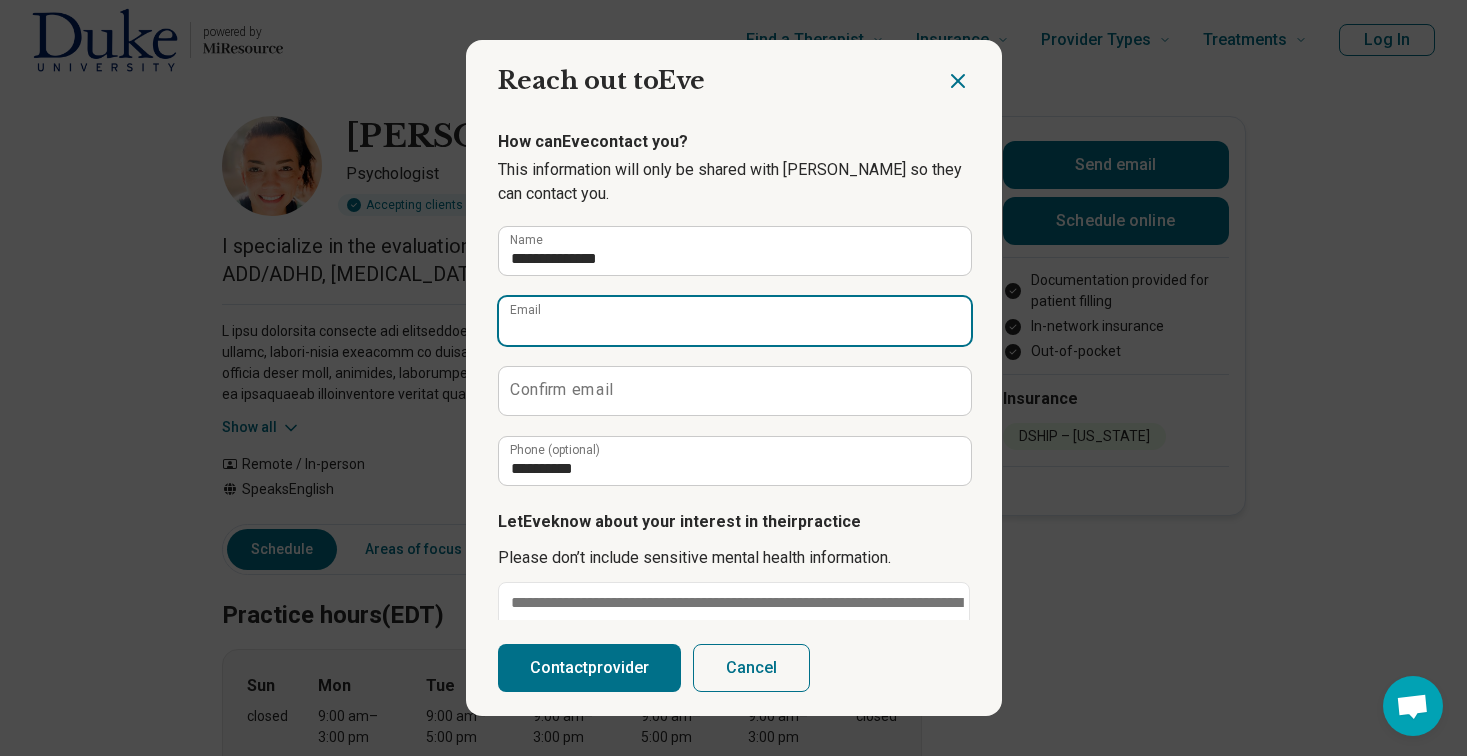 type on "**********" 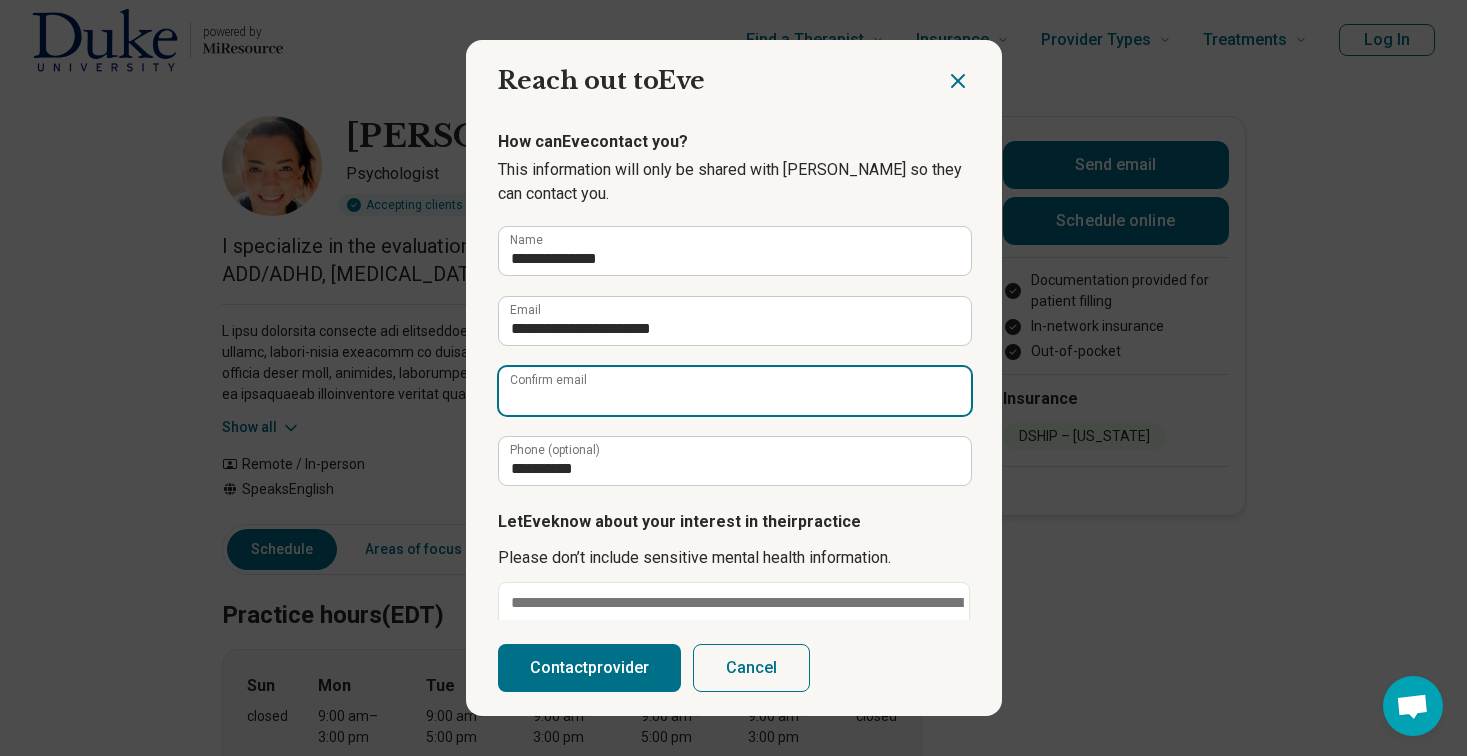 click on "Confirm email" at bounding box center [735, 391] 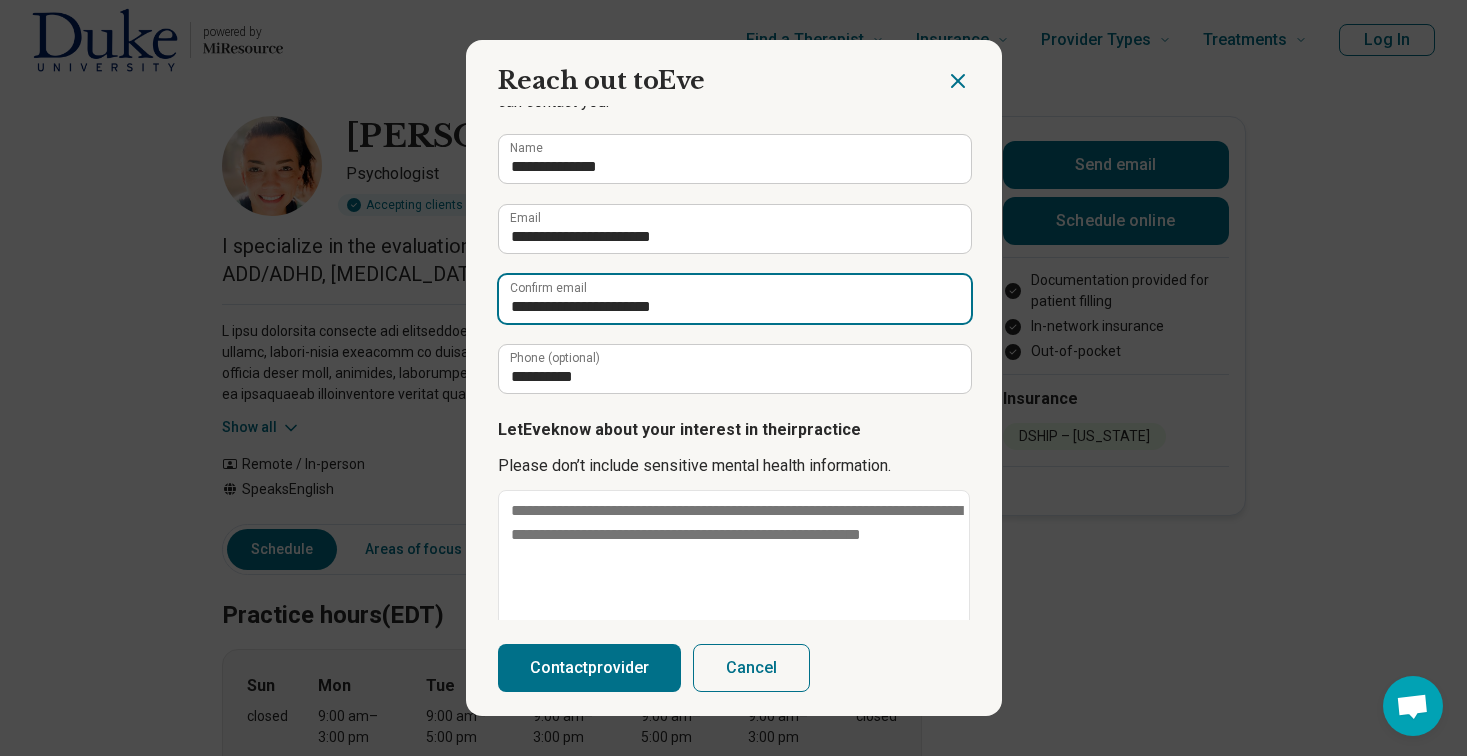 scroll, scrollTop: 149, scrollLeft: 0, axis: vertical 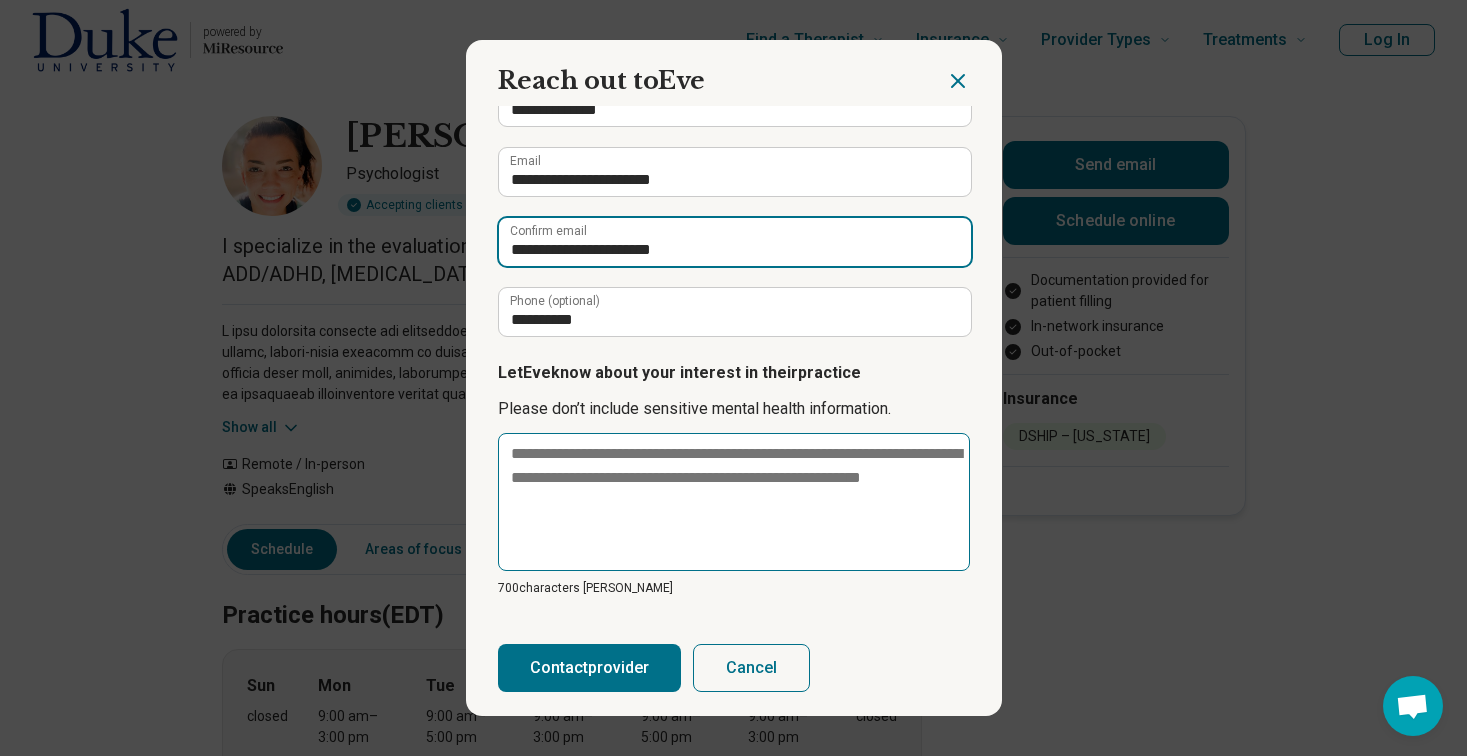 type on "**********" 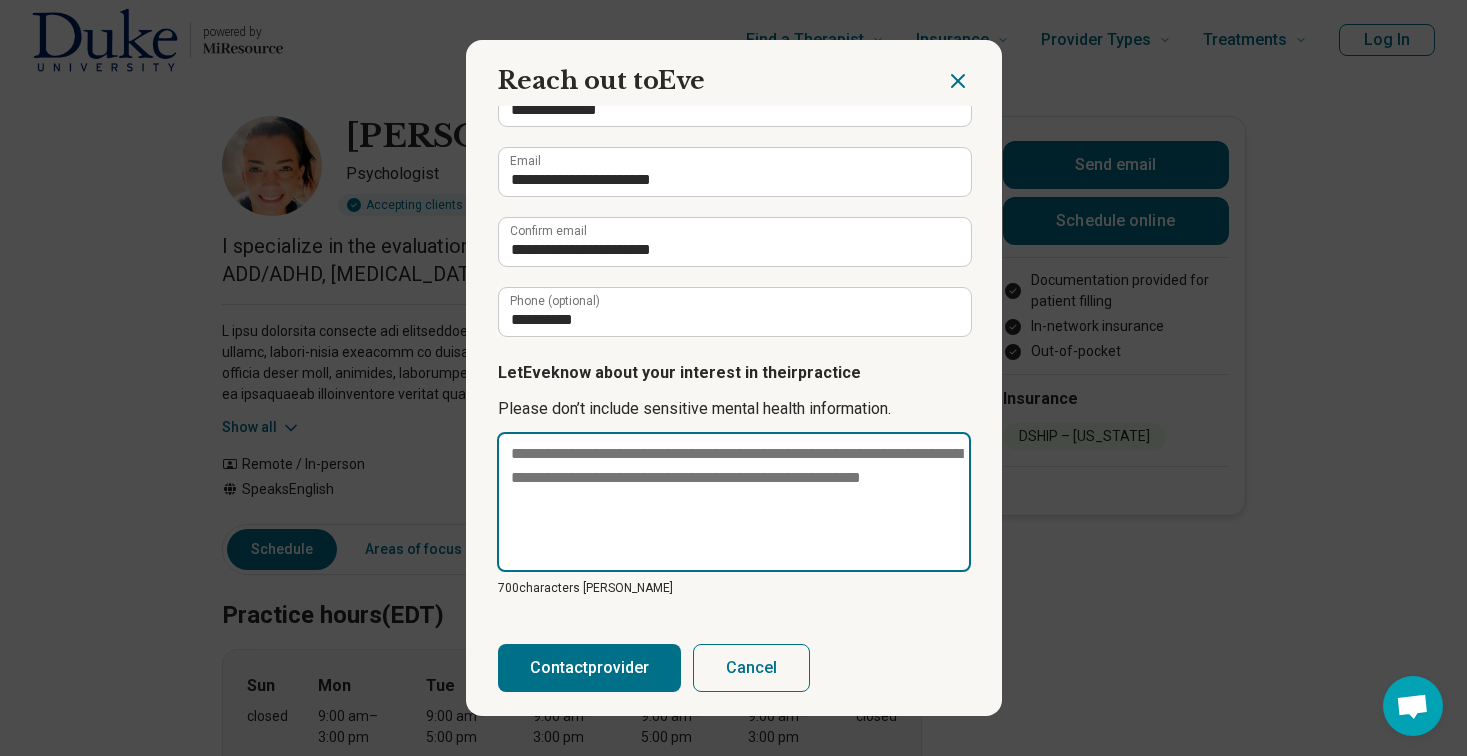 click at bounding box center (734, 502) 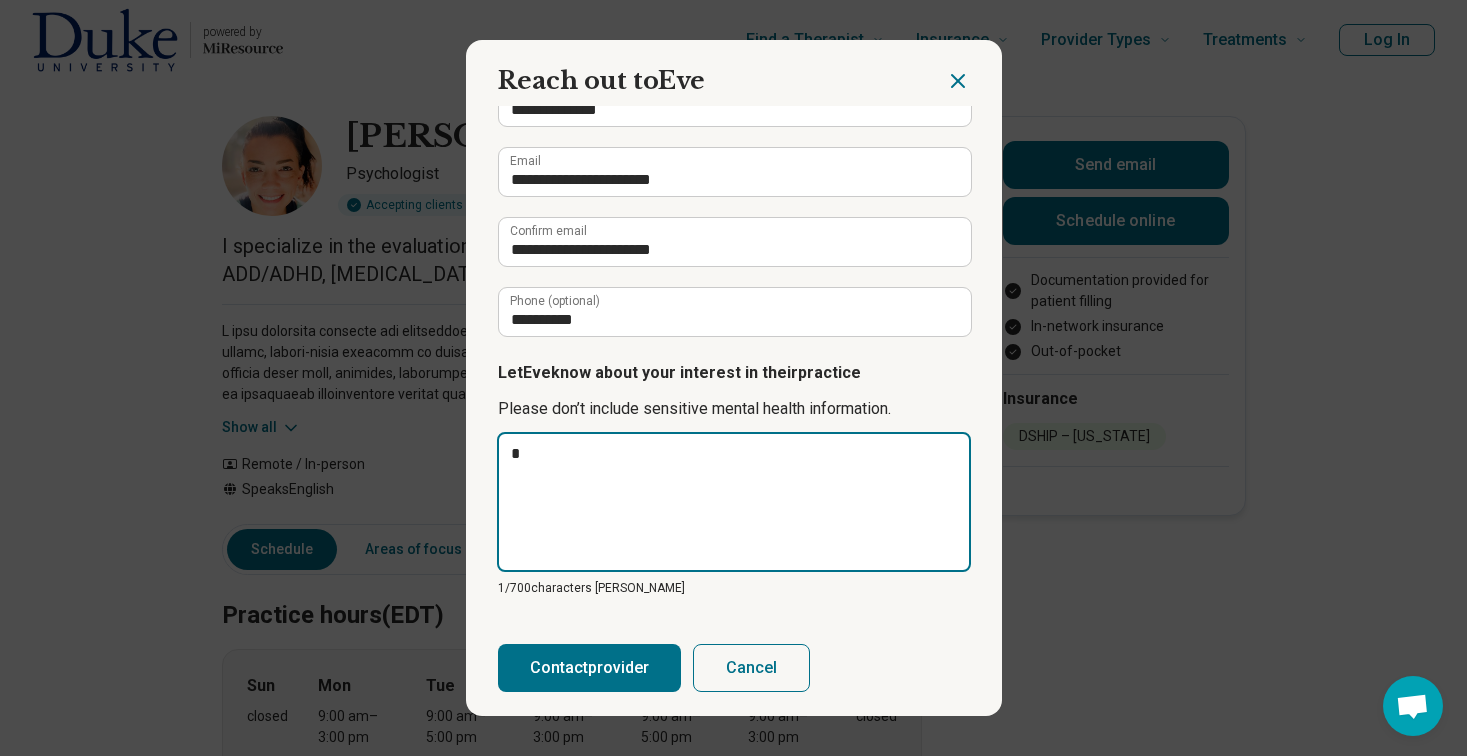 type on "**" 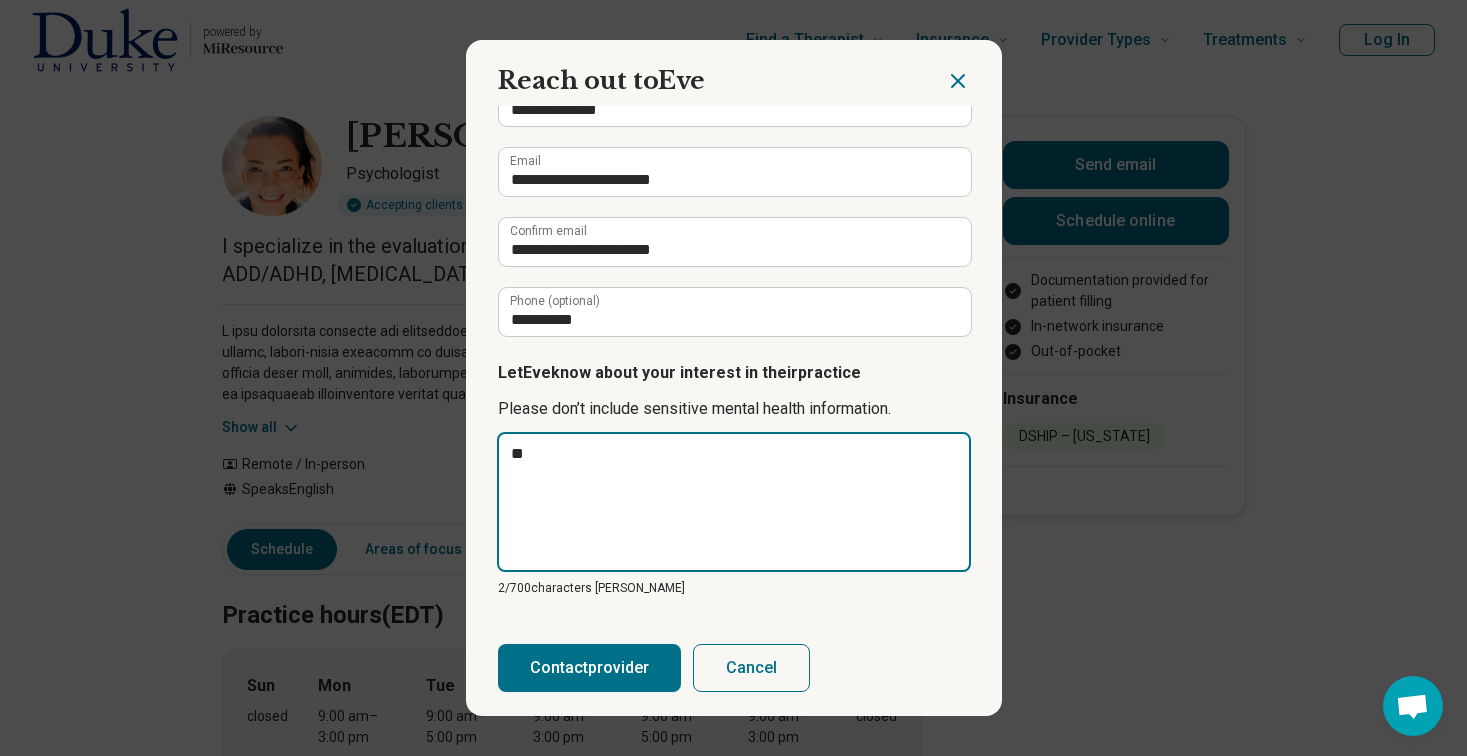 type on "***" 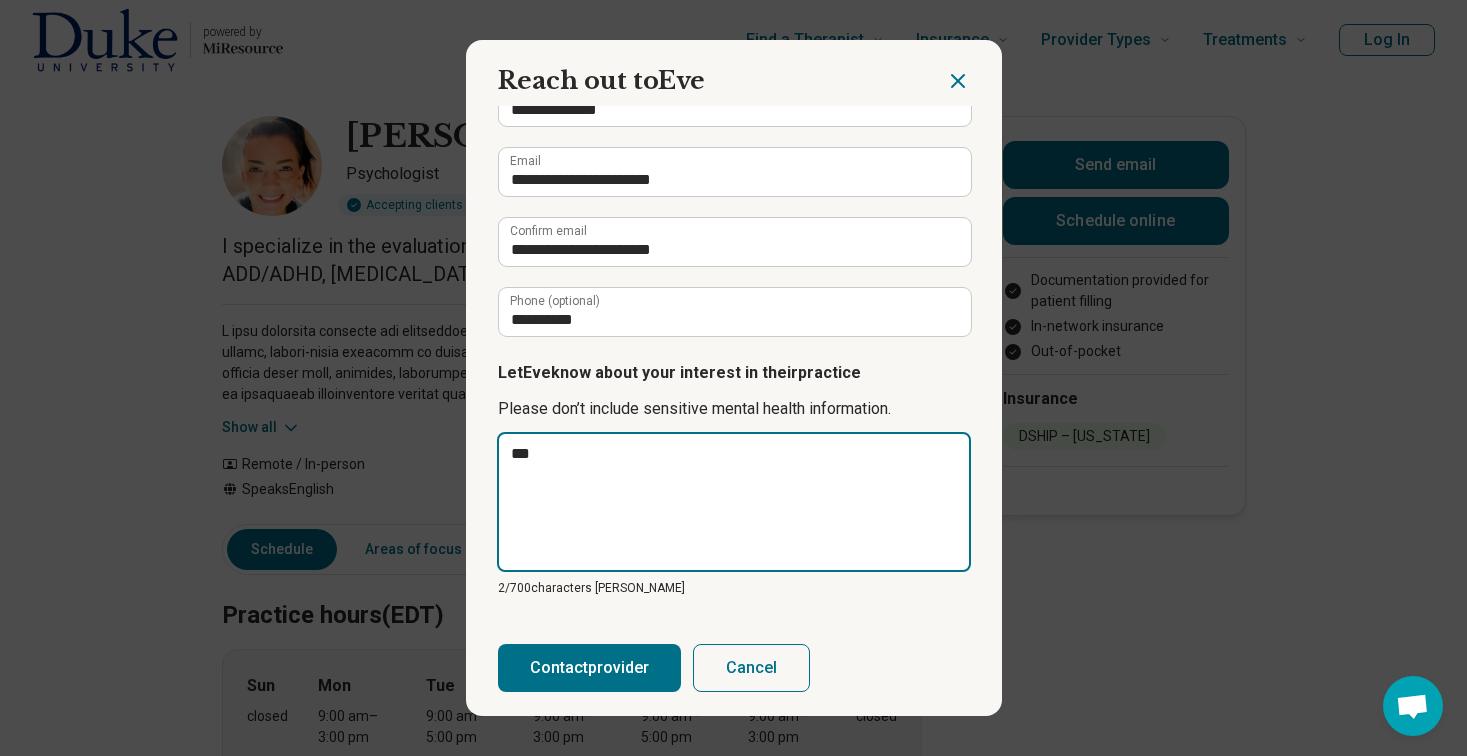 type on "****" 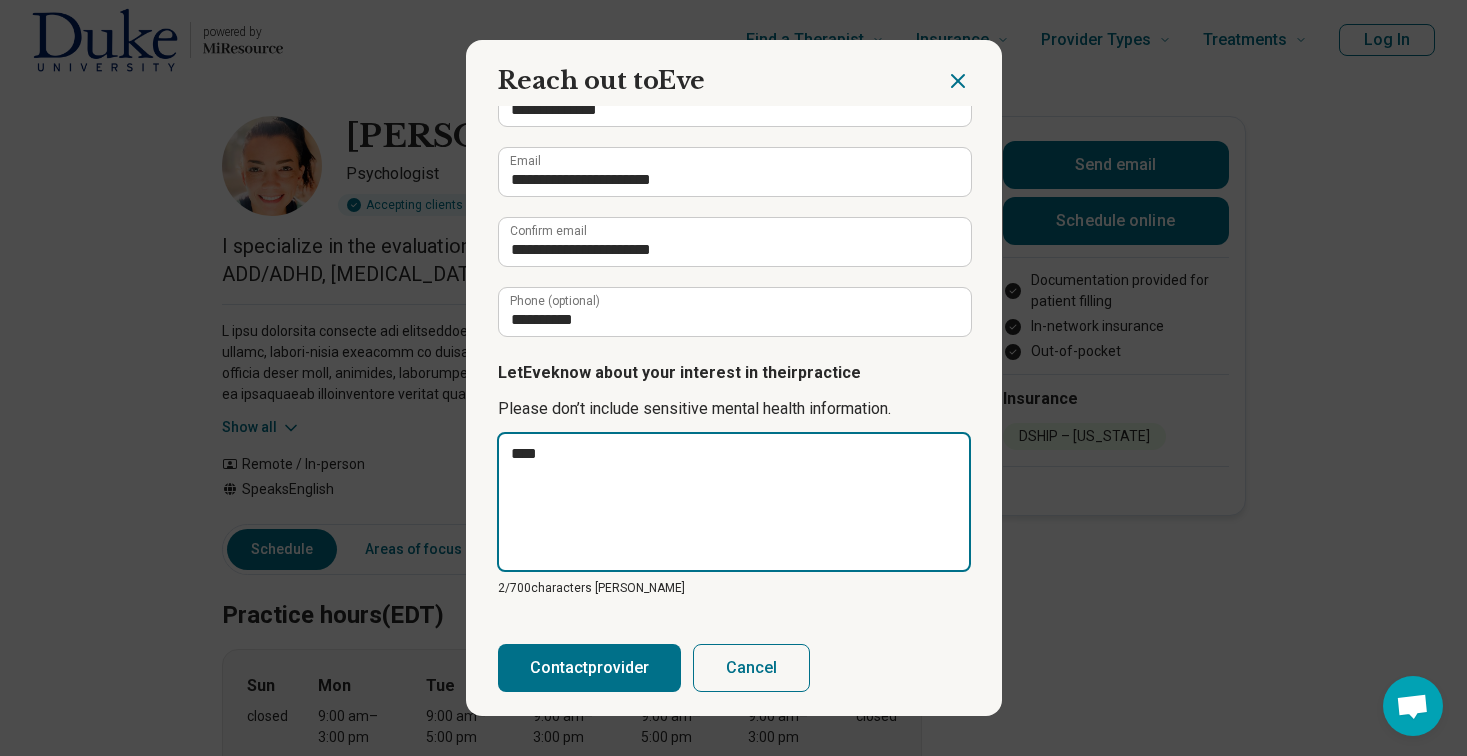 type on "*" 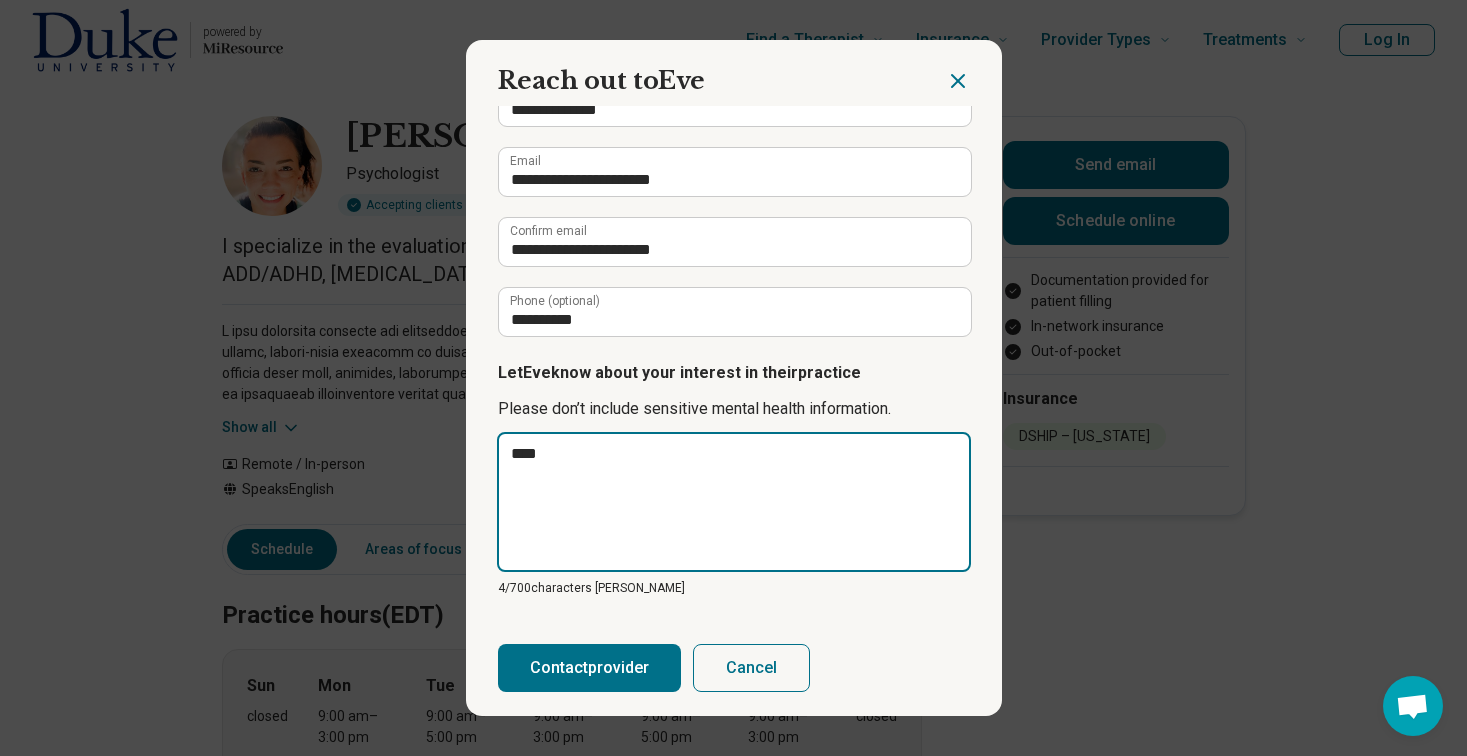 type on "****" 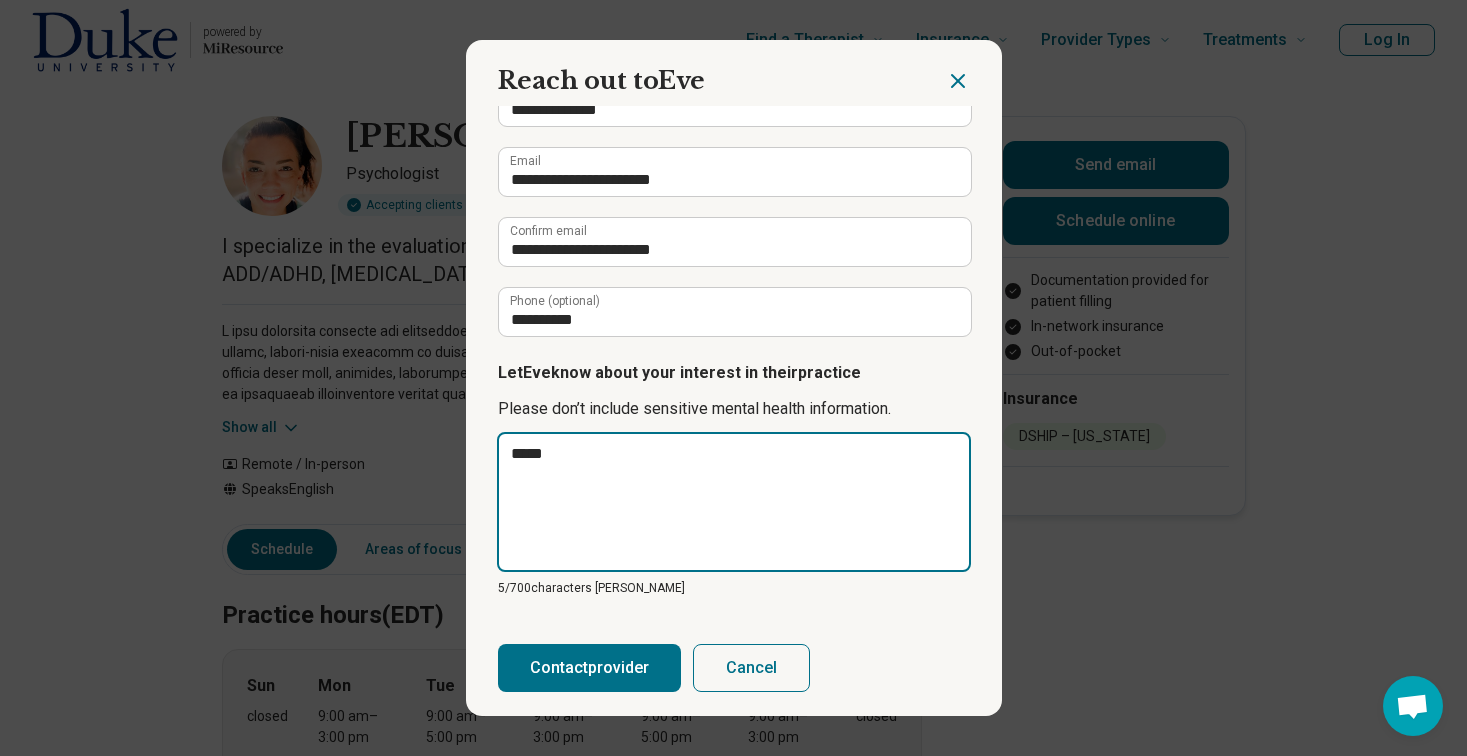 type on "******" 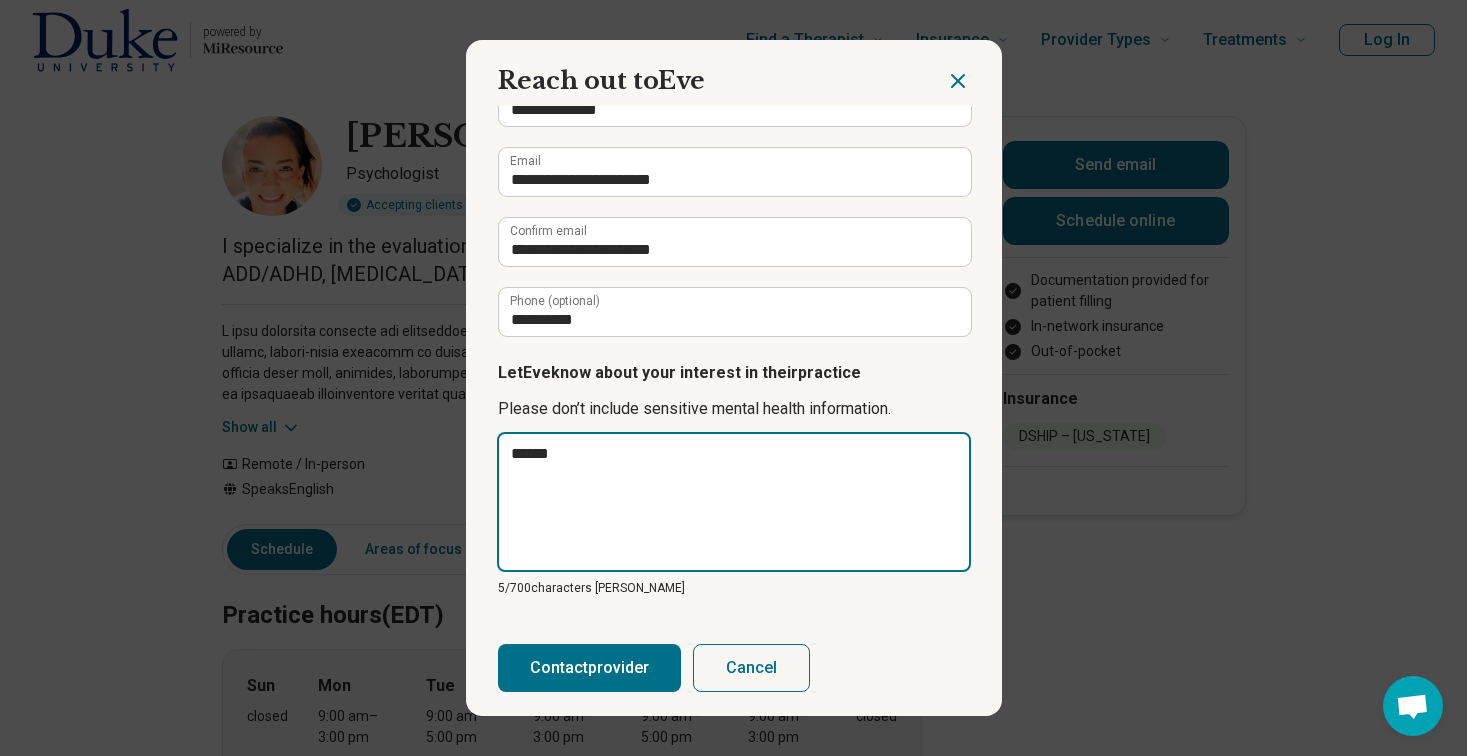 type on "*******" 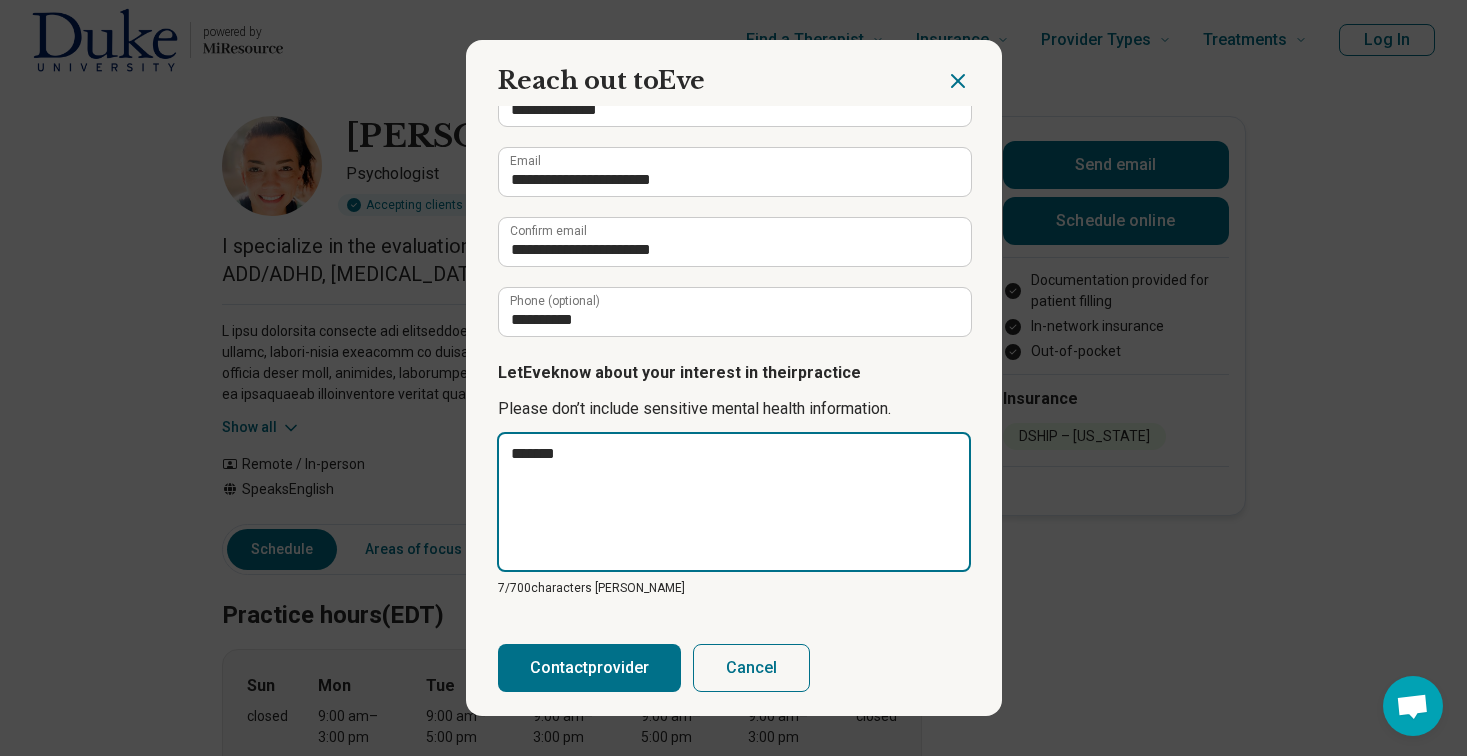 type on "********" 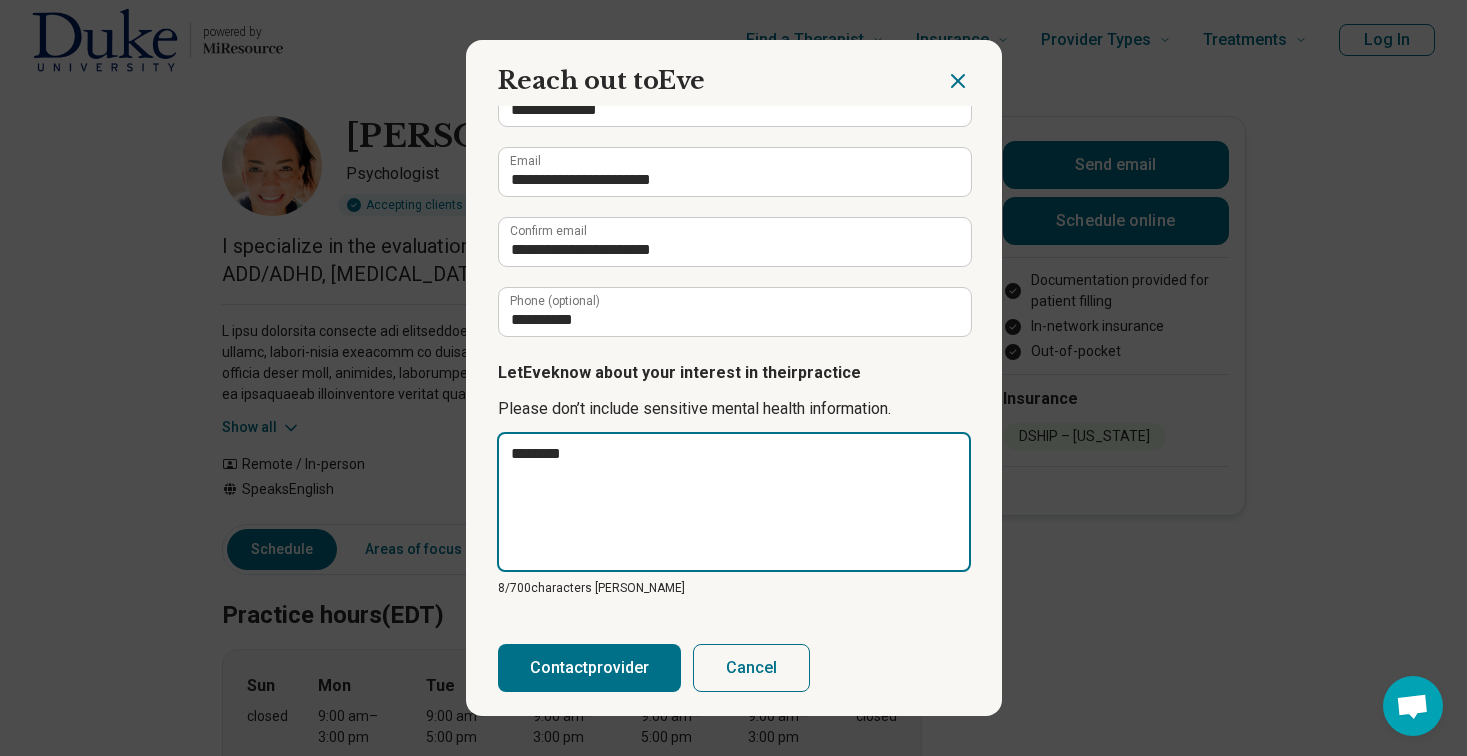 type on "*********" 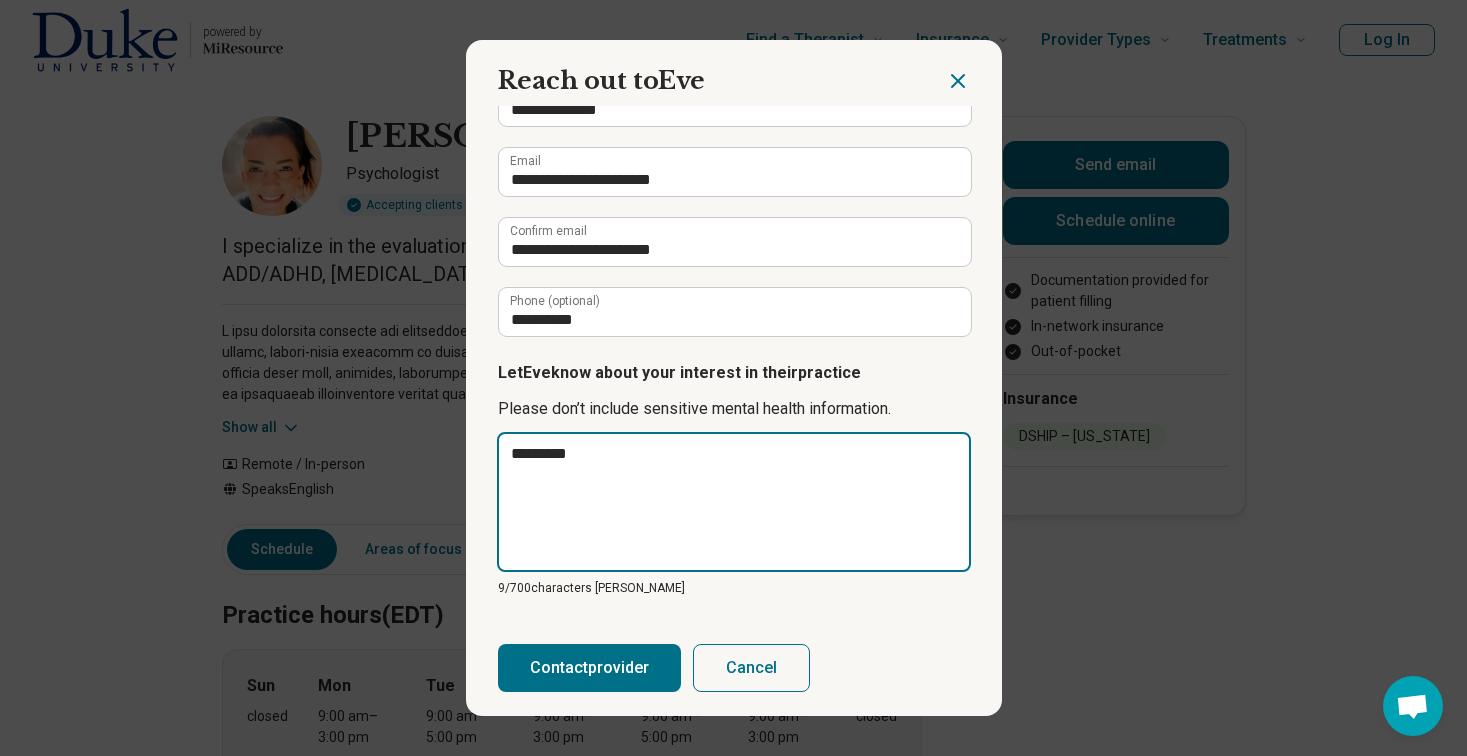 type on "*********" 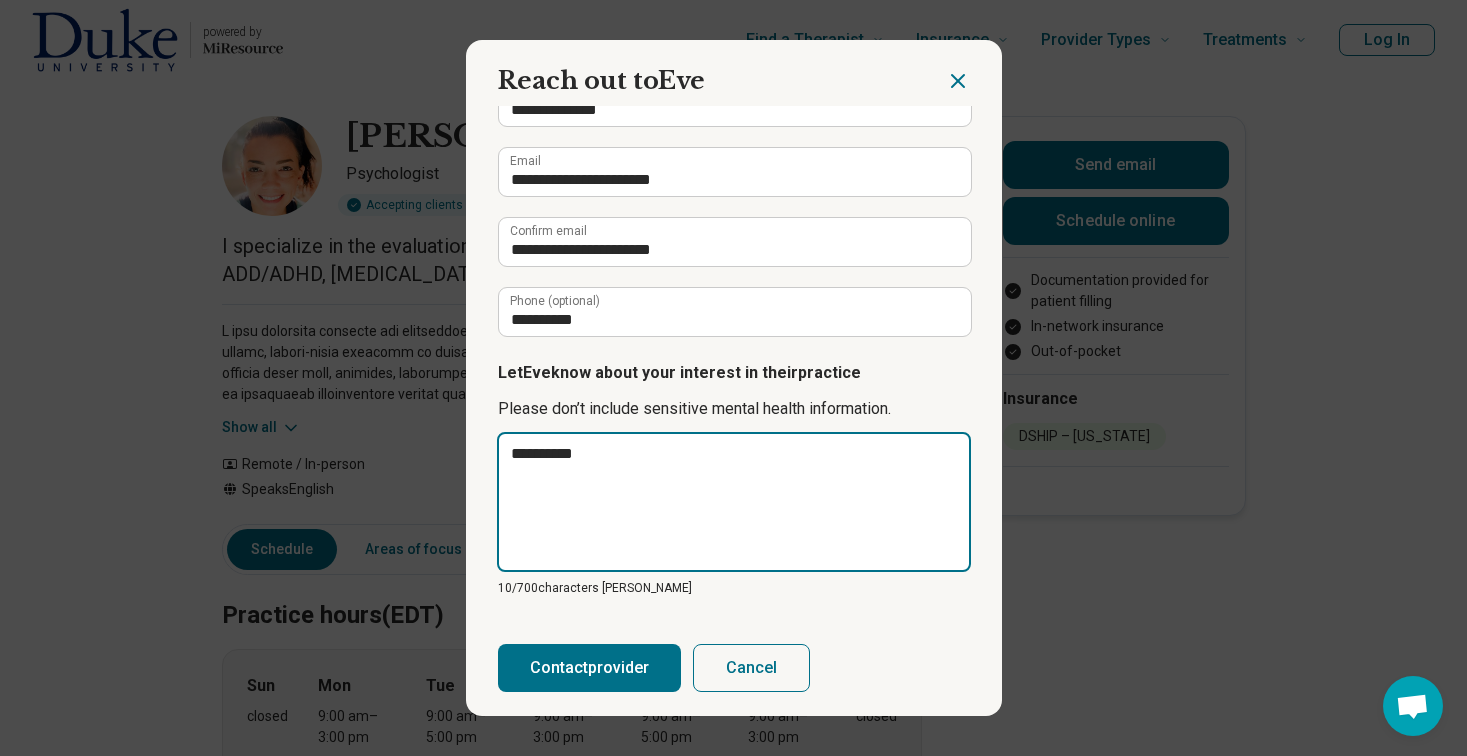 type on "**********" 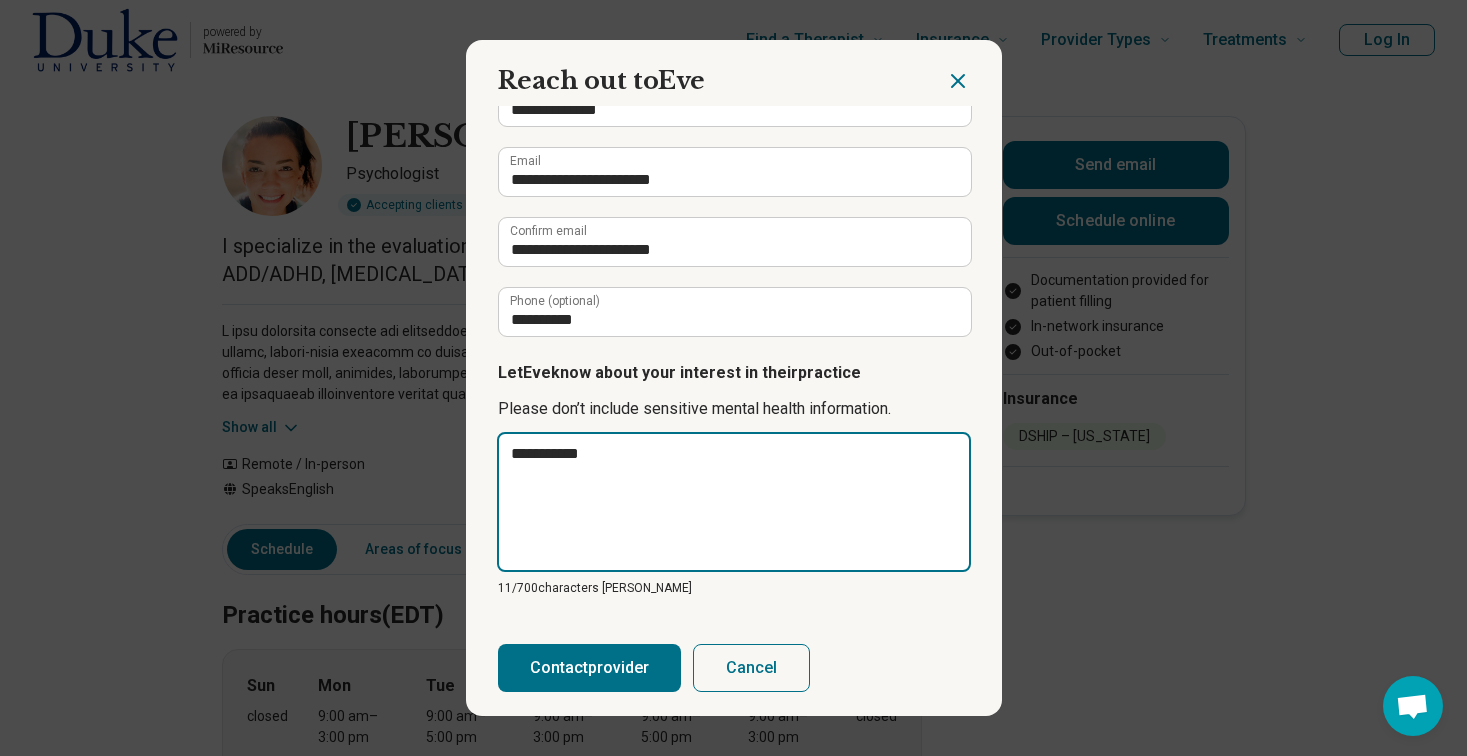 type on "**********" 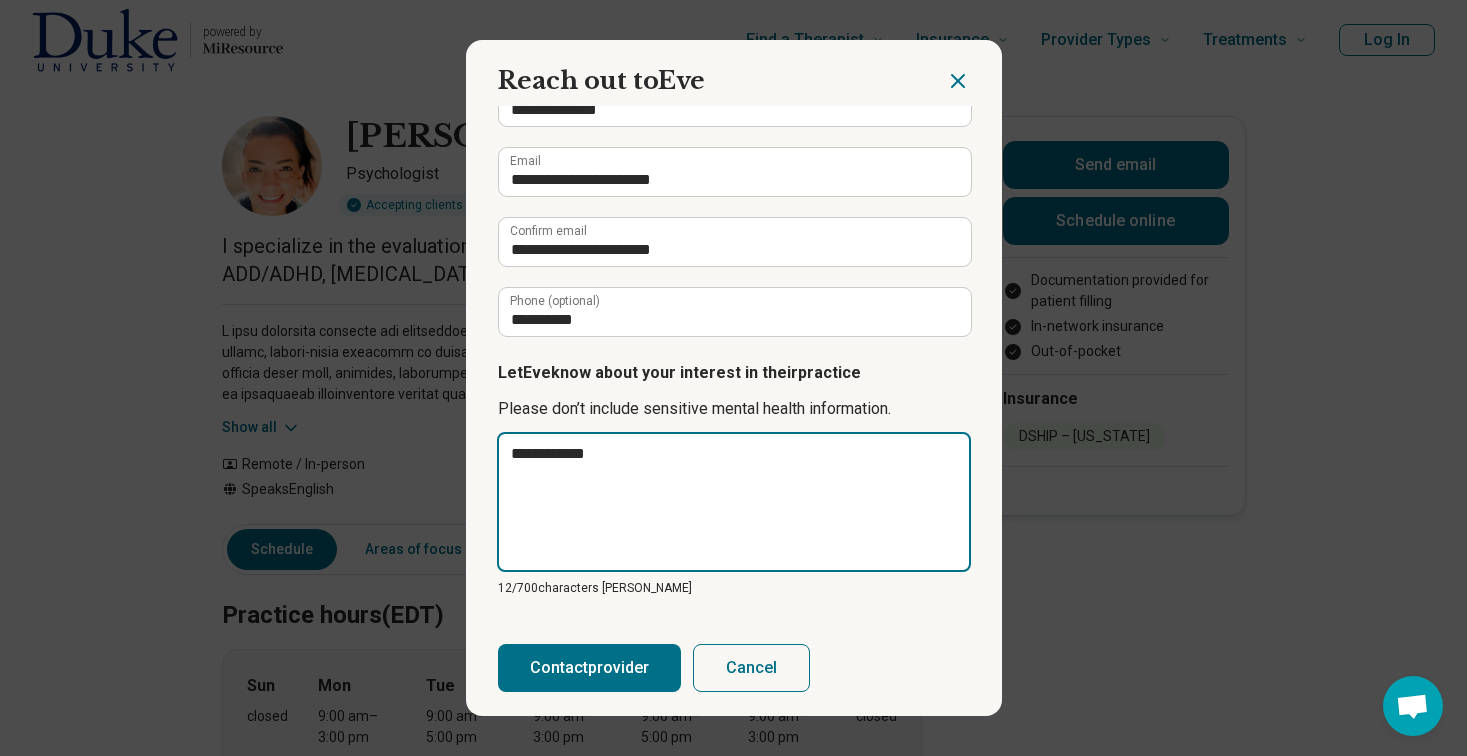 type on "**********" 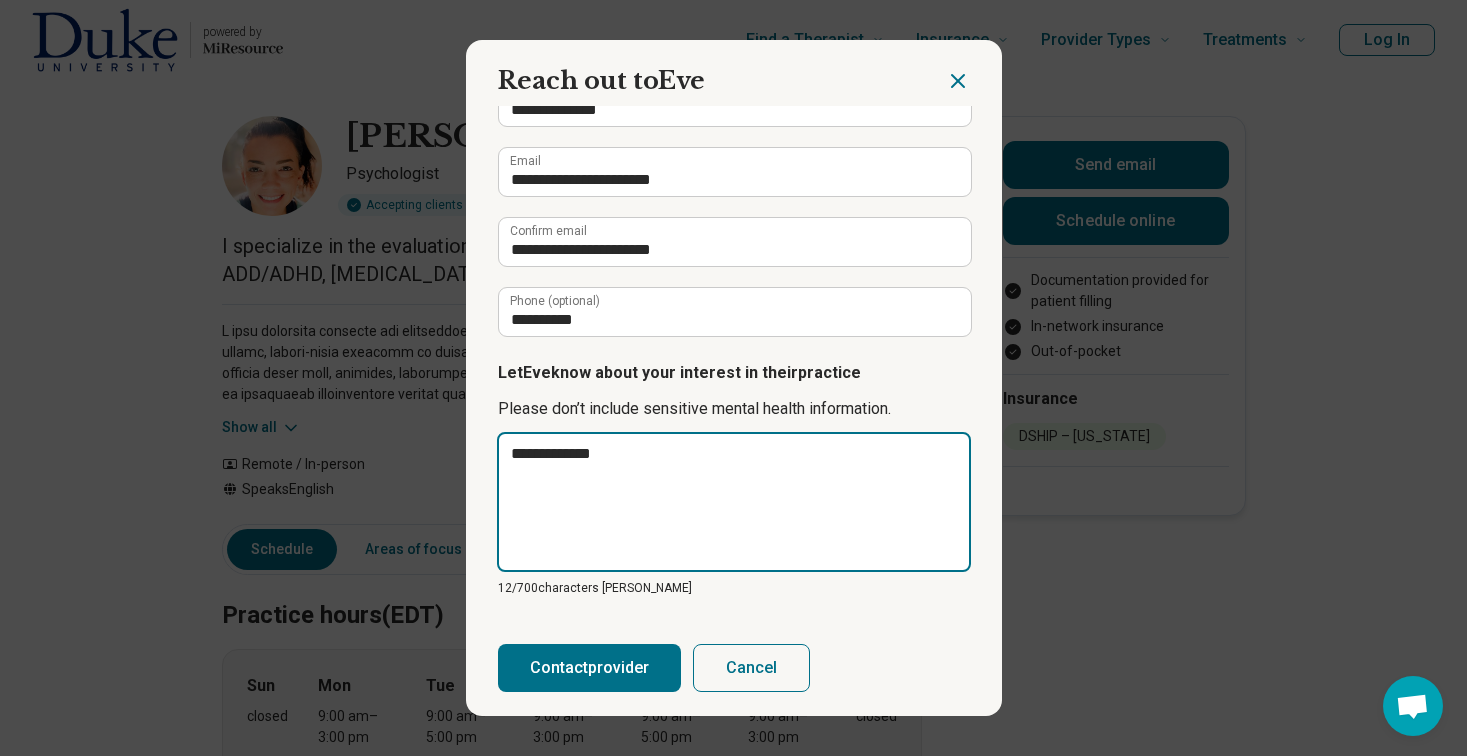 type on "**********" 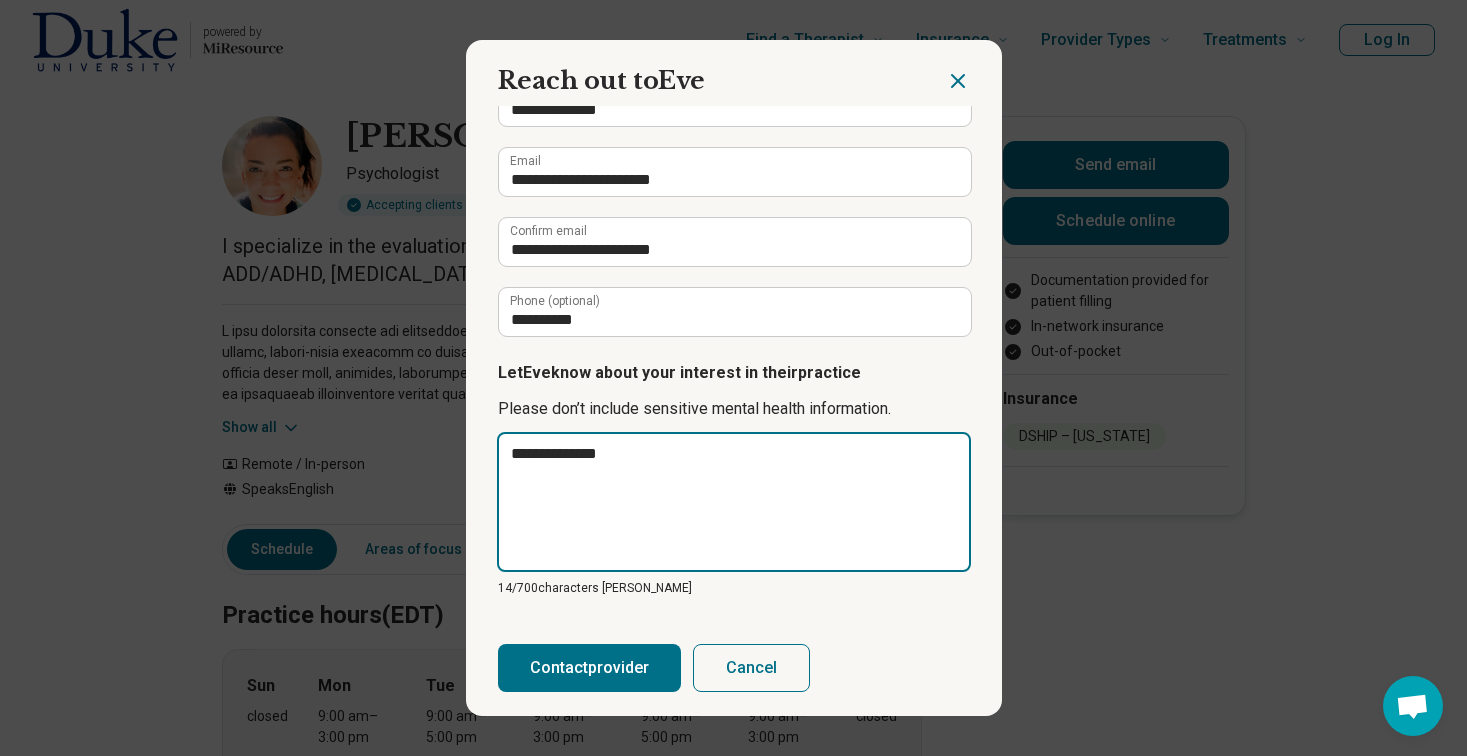 type on "**********" 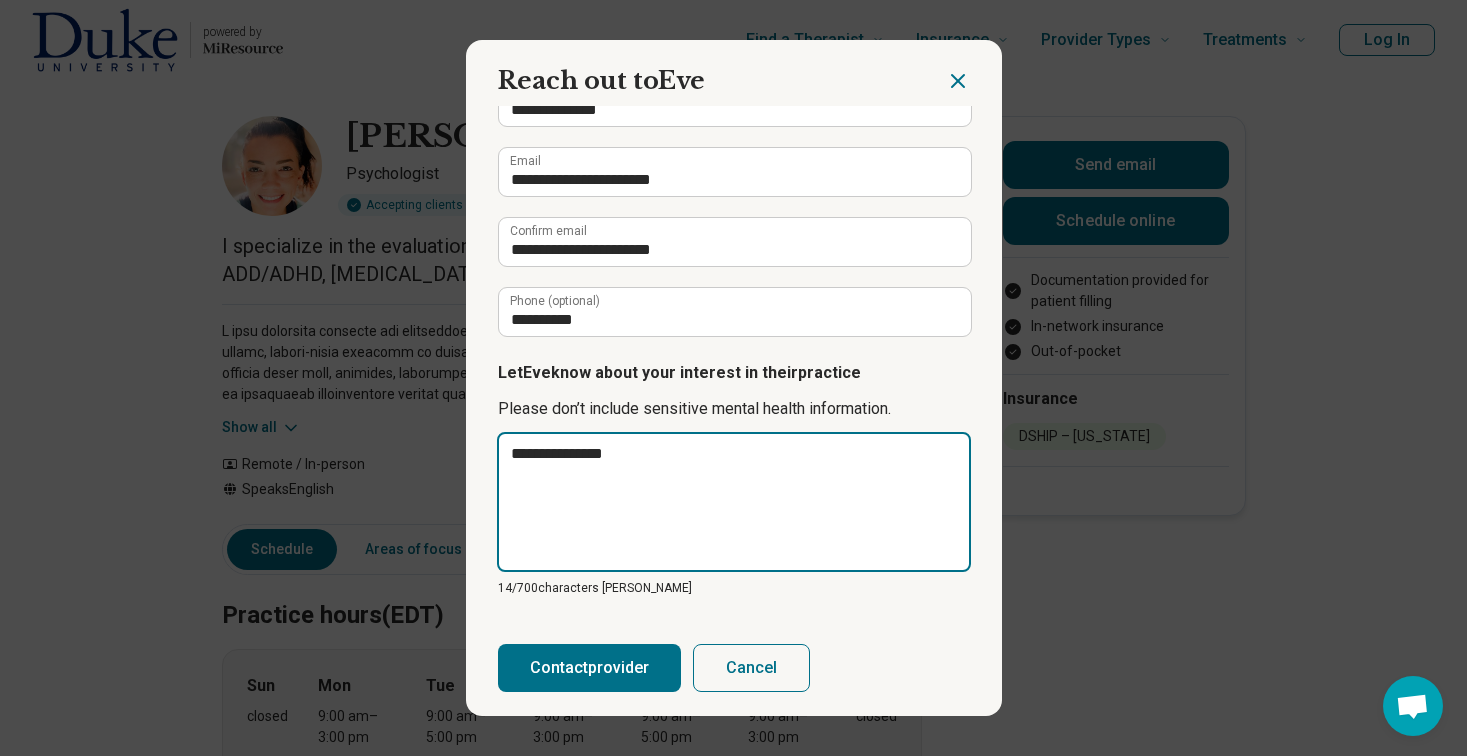 type on "**********" 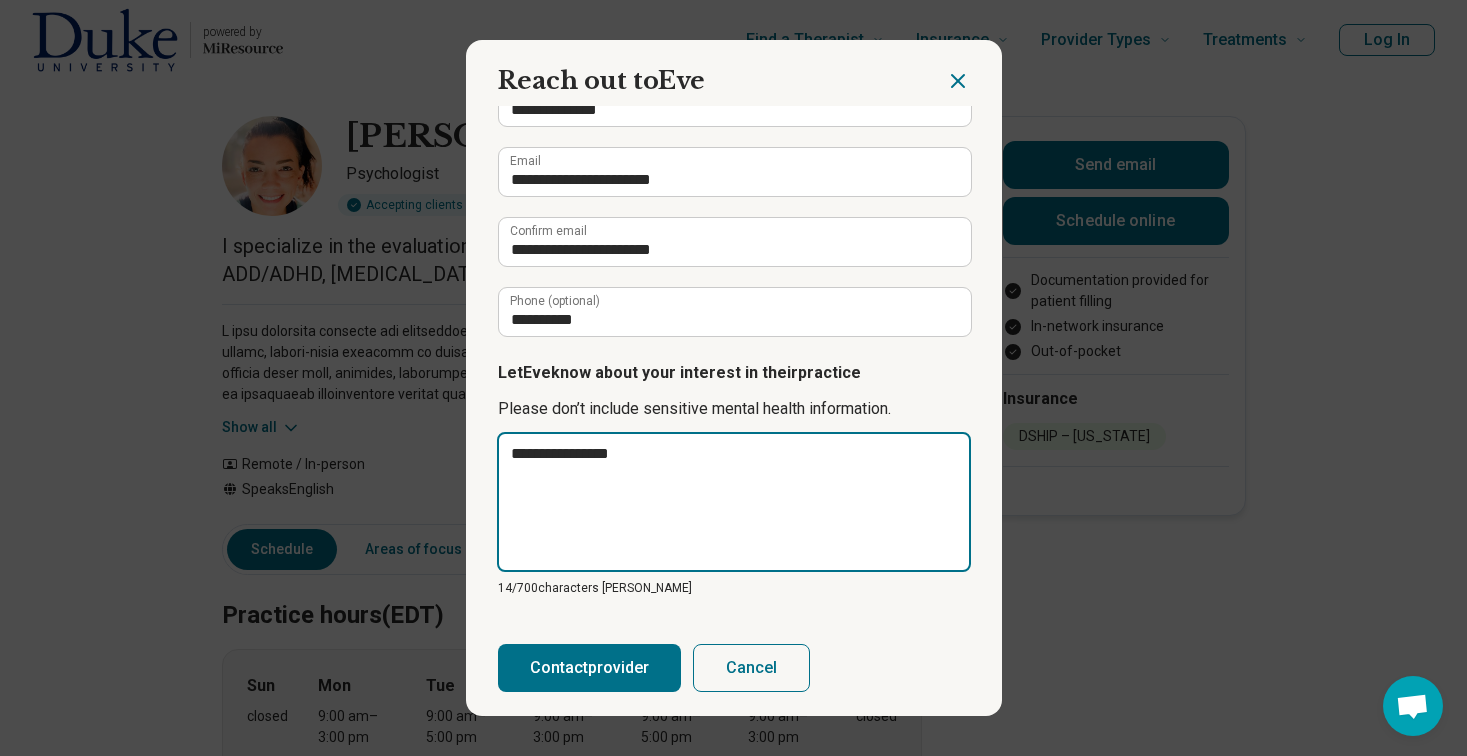 type on "**********" 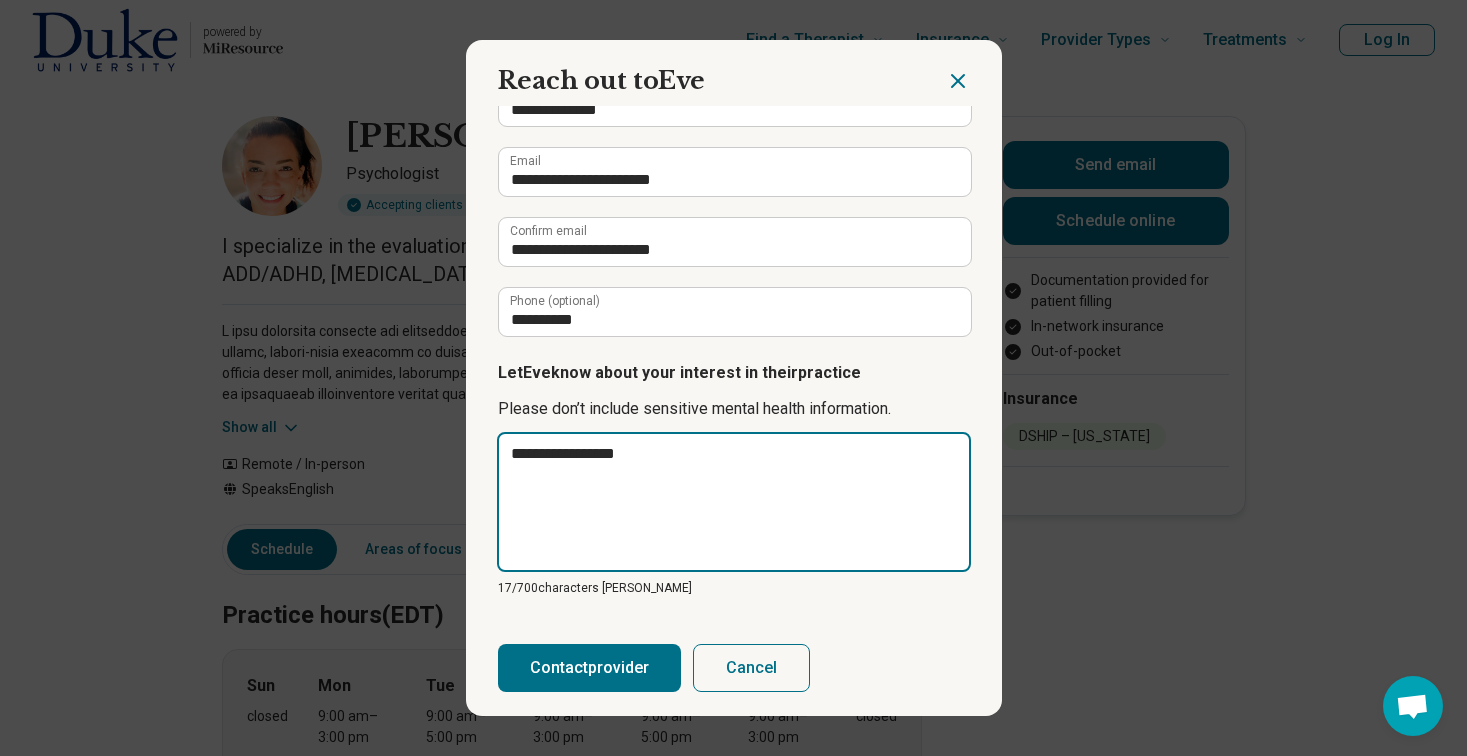 type on "**********" 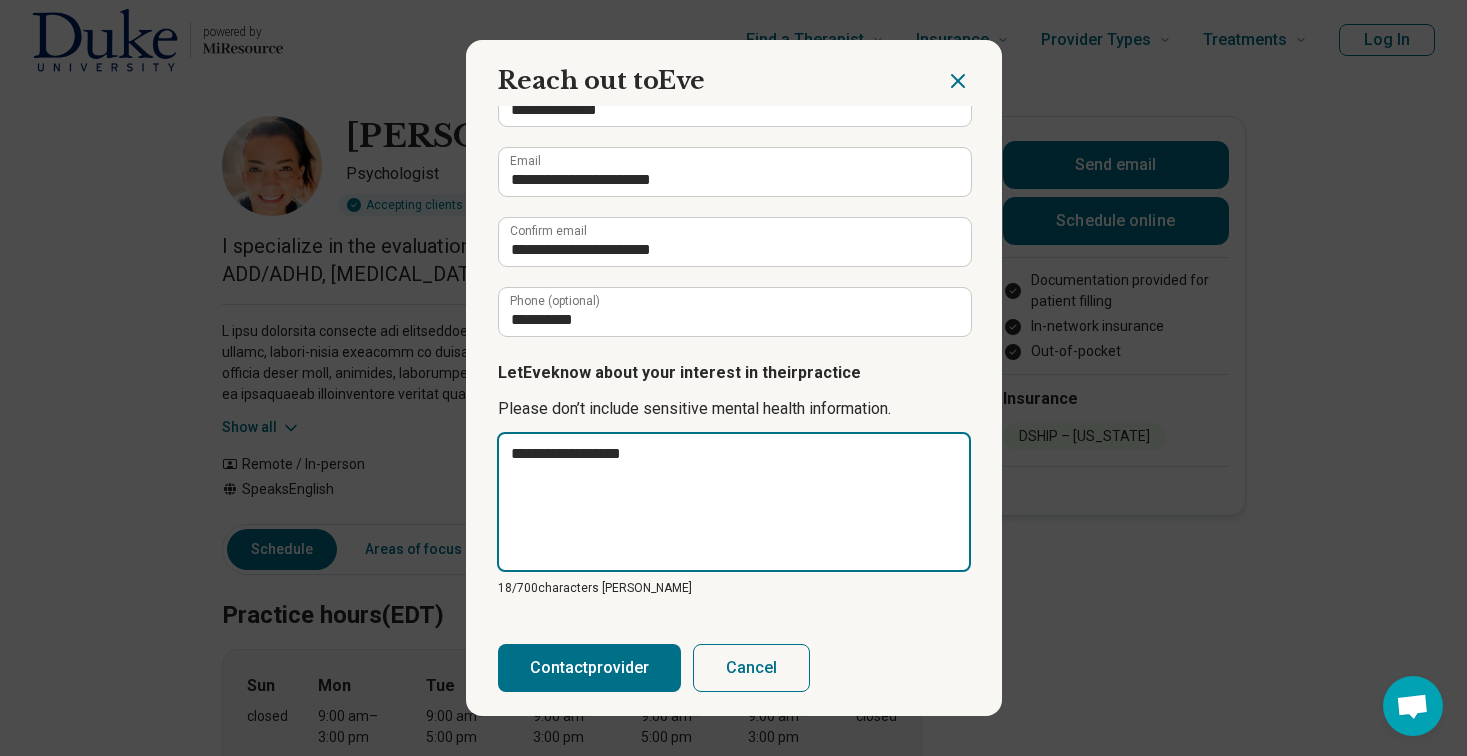 type on "**********" 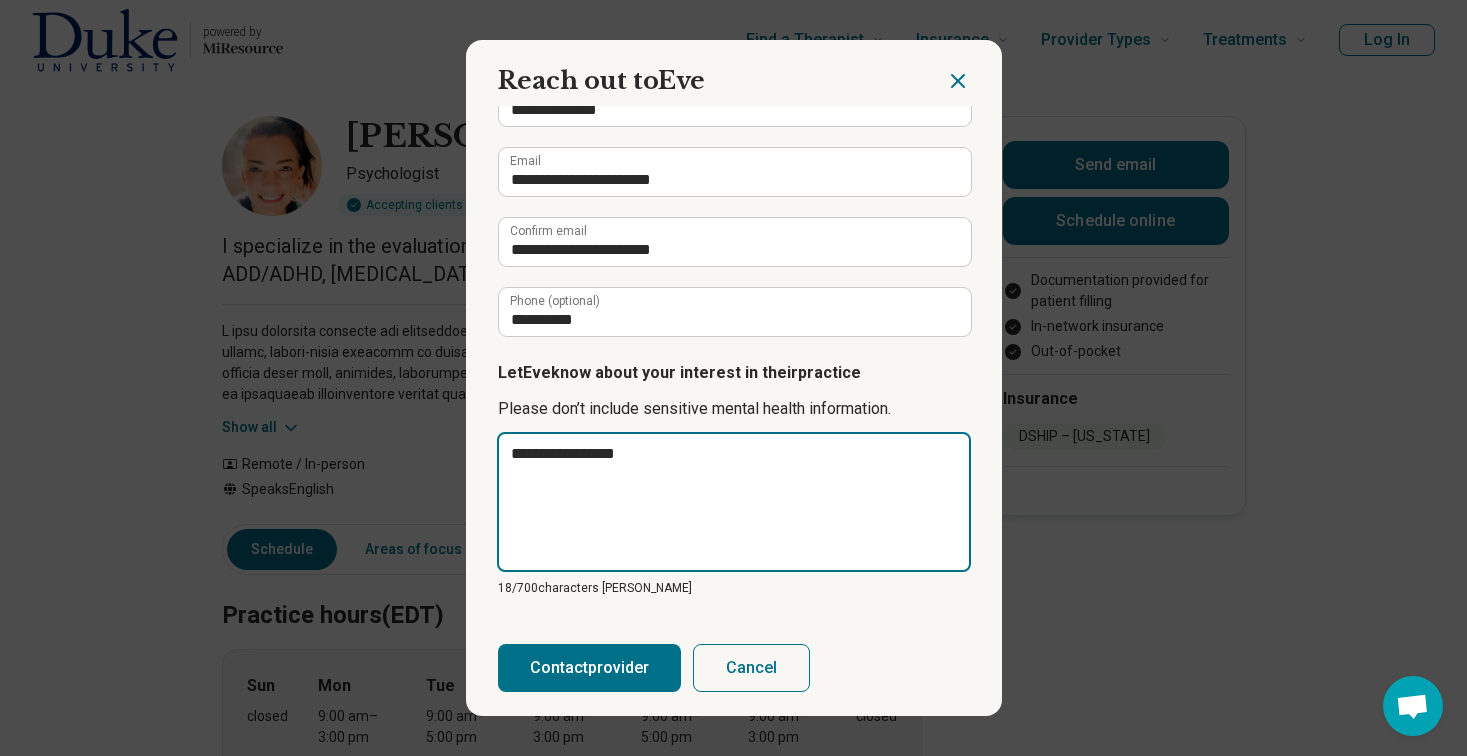 type on "**********" 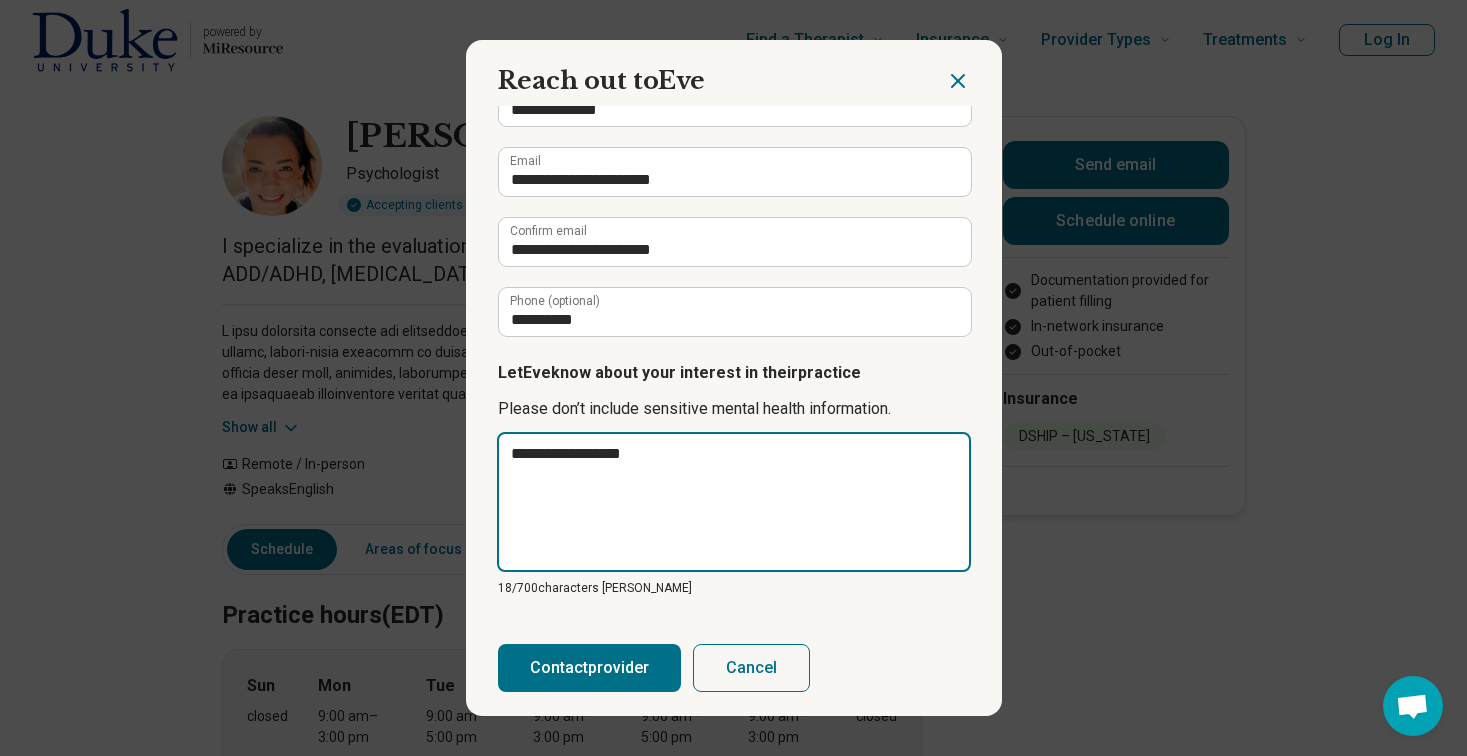 type on "**********" 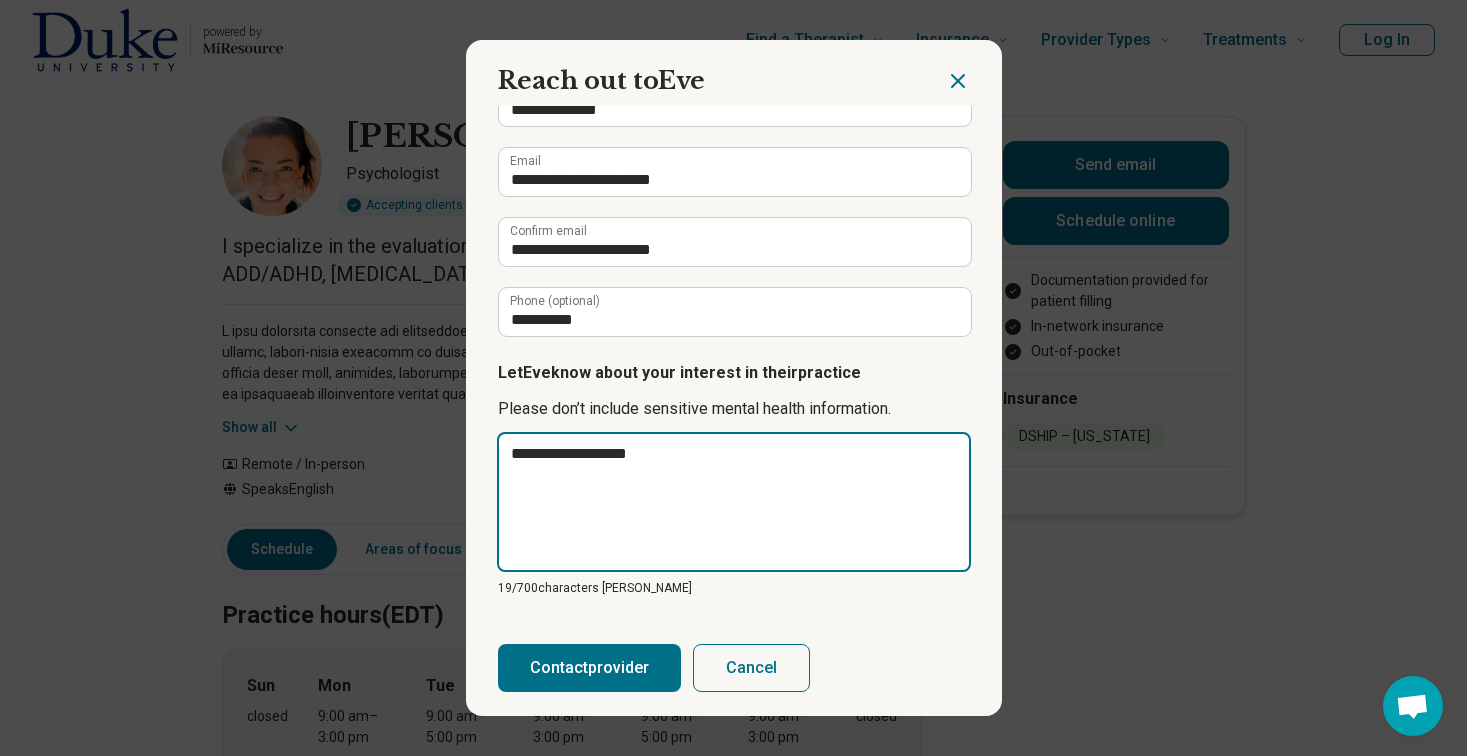 type on "**********" 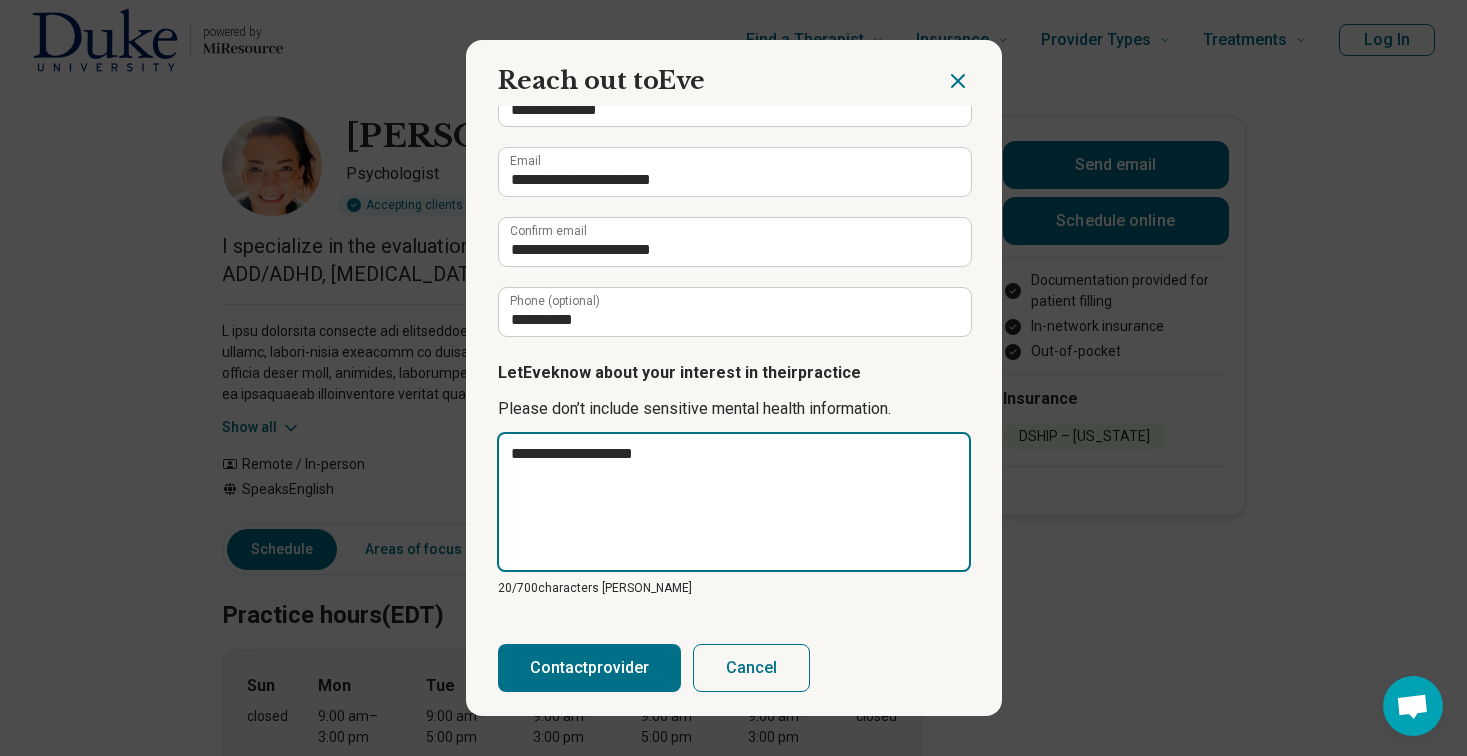 type on "**********" 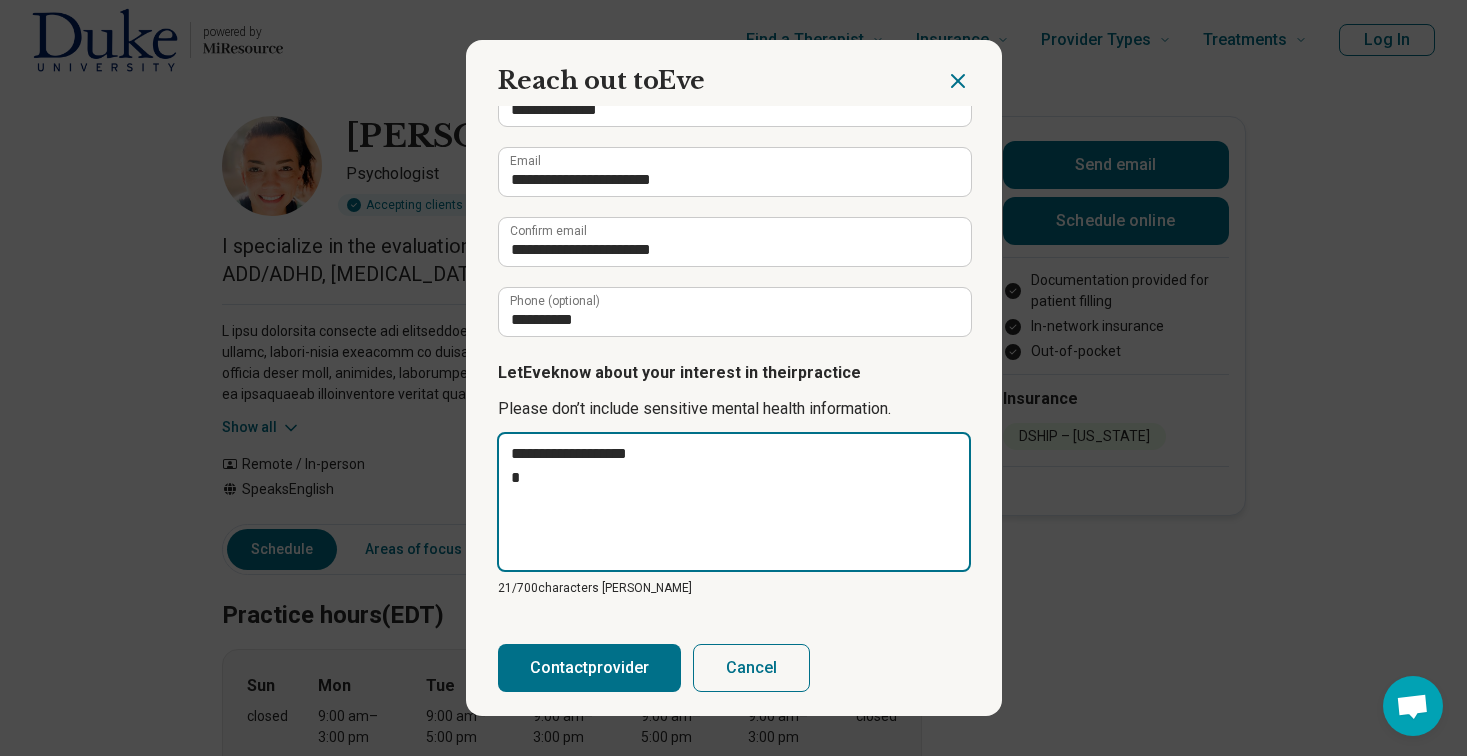 type on "**********" 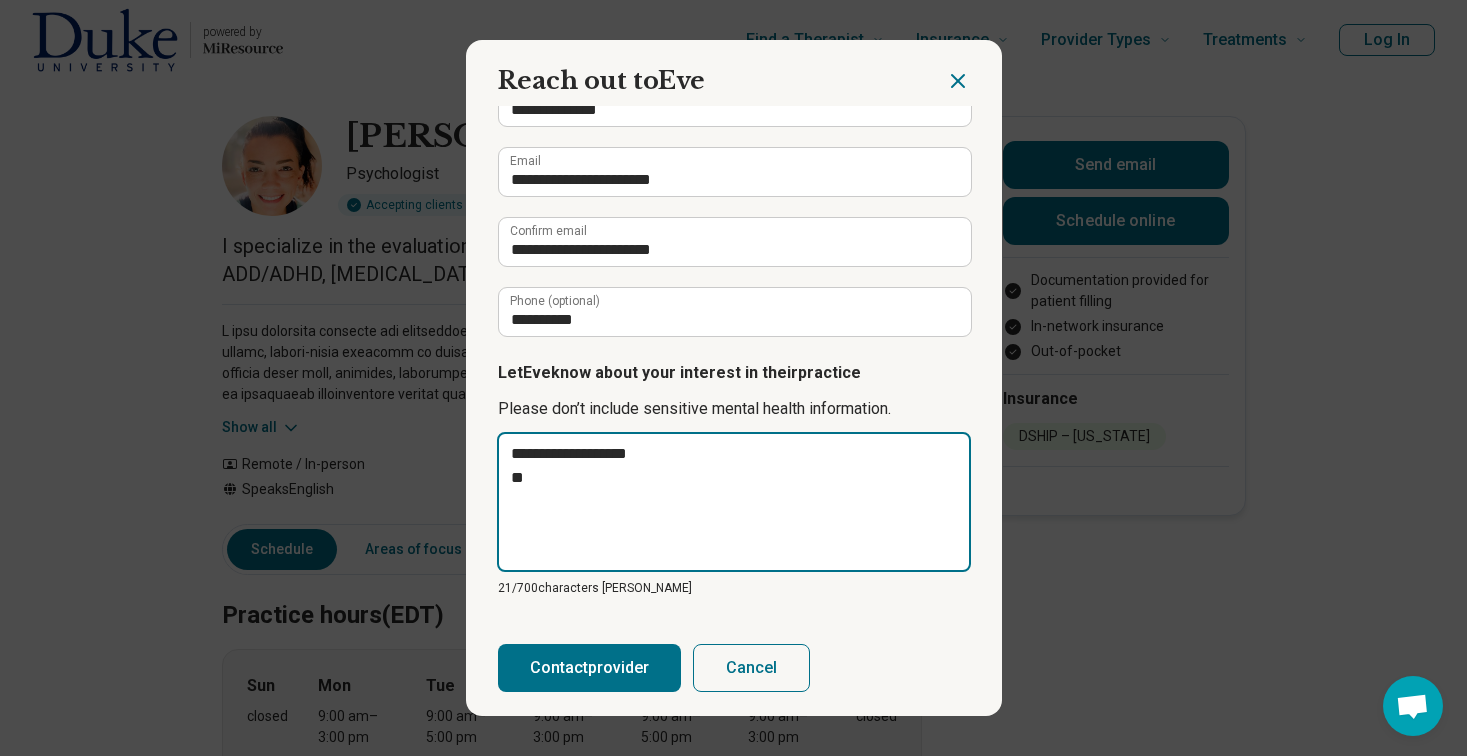 type on "**********" 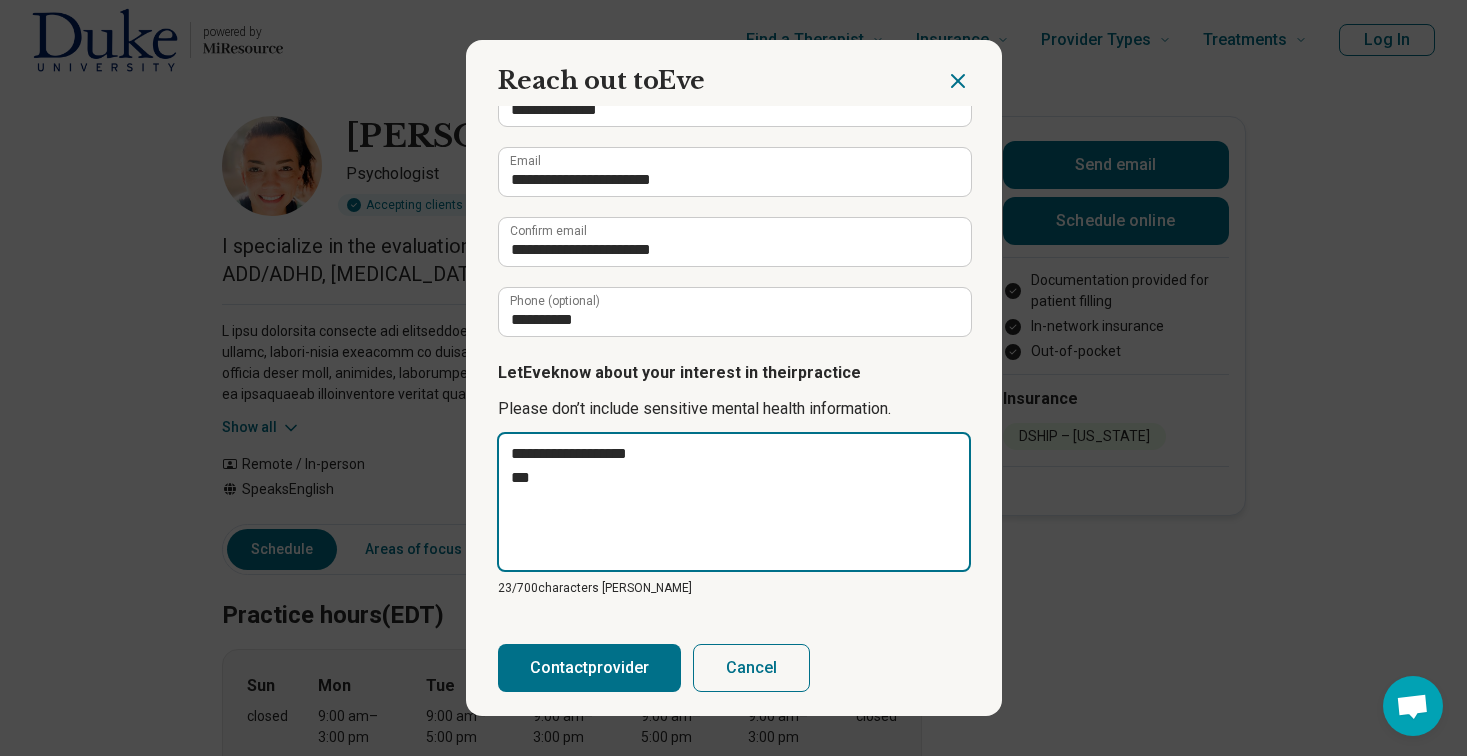type on "**********" 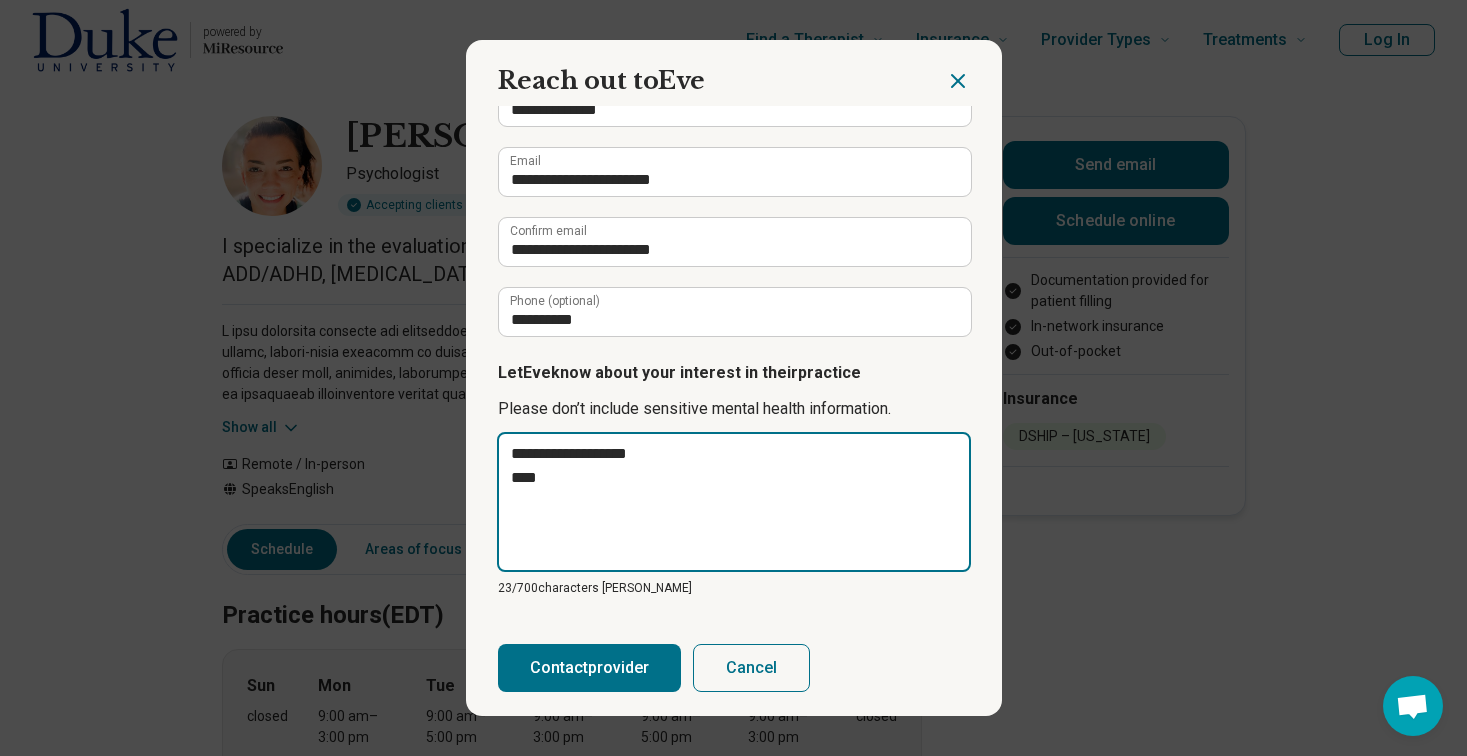 type on "**********" 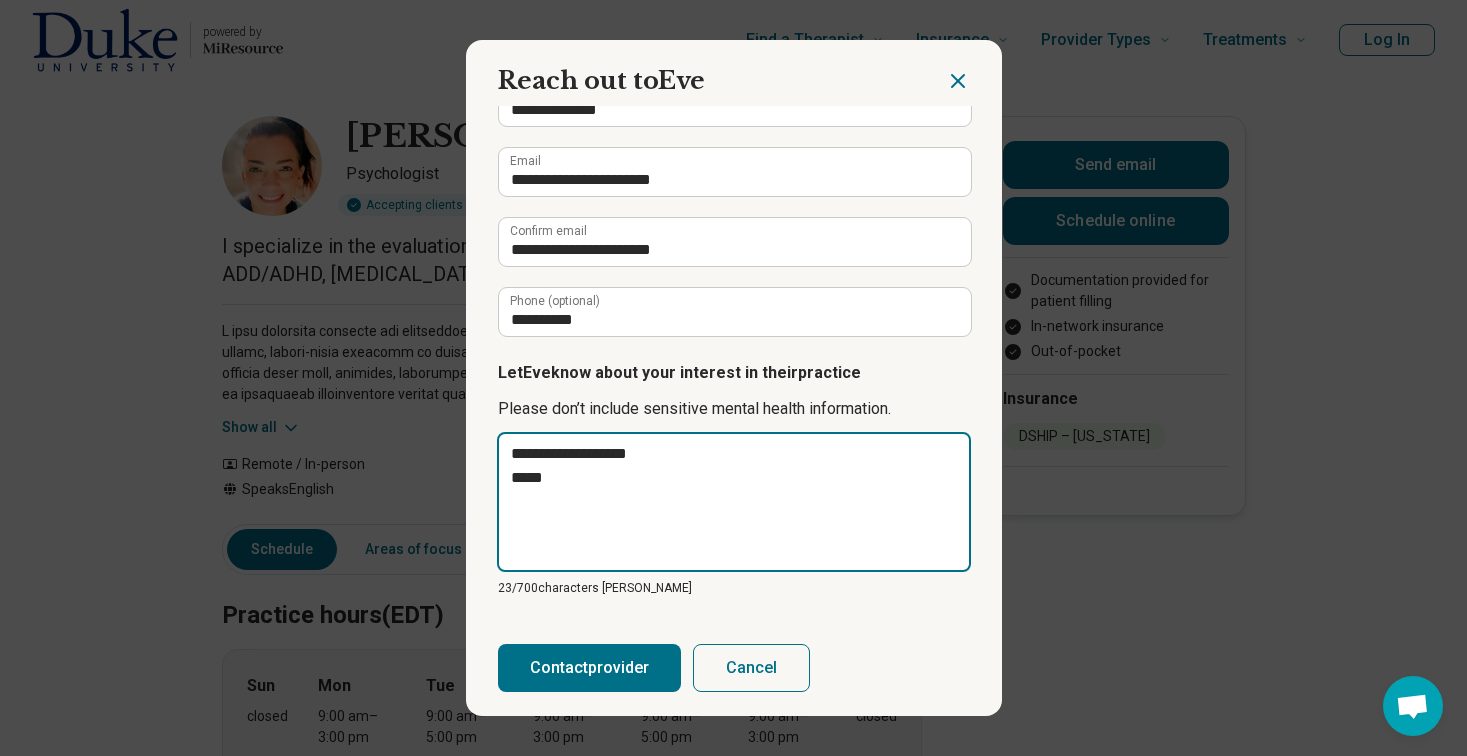 type on "*" 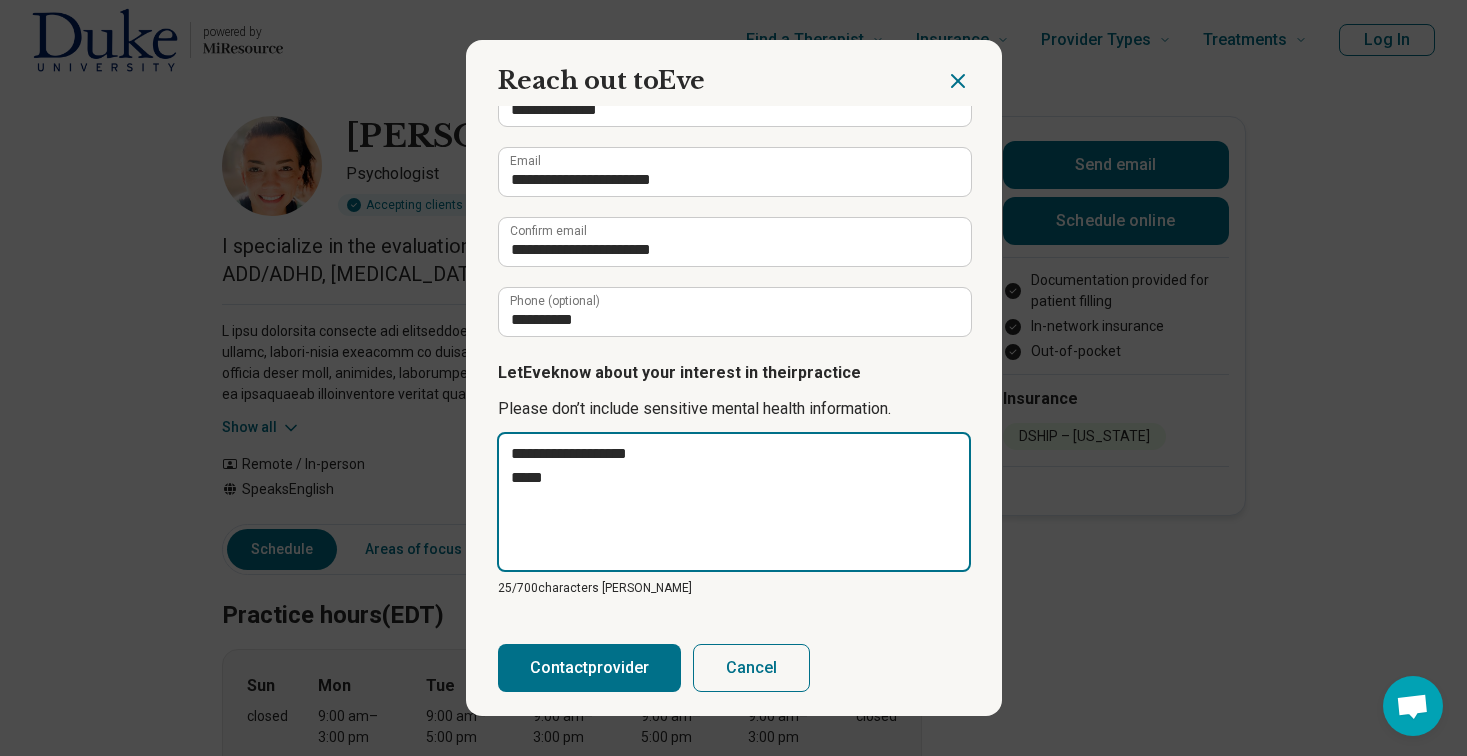 type on "**********" 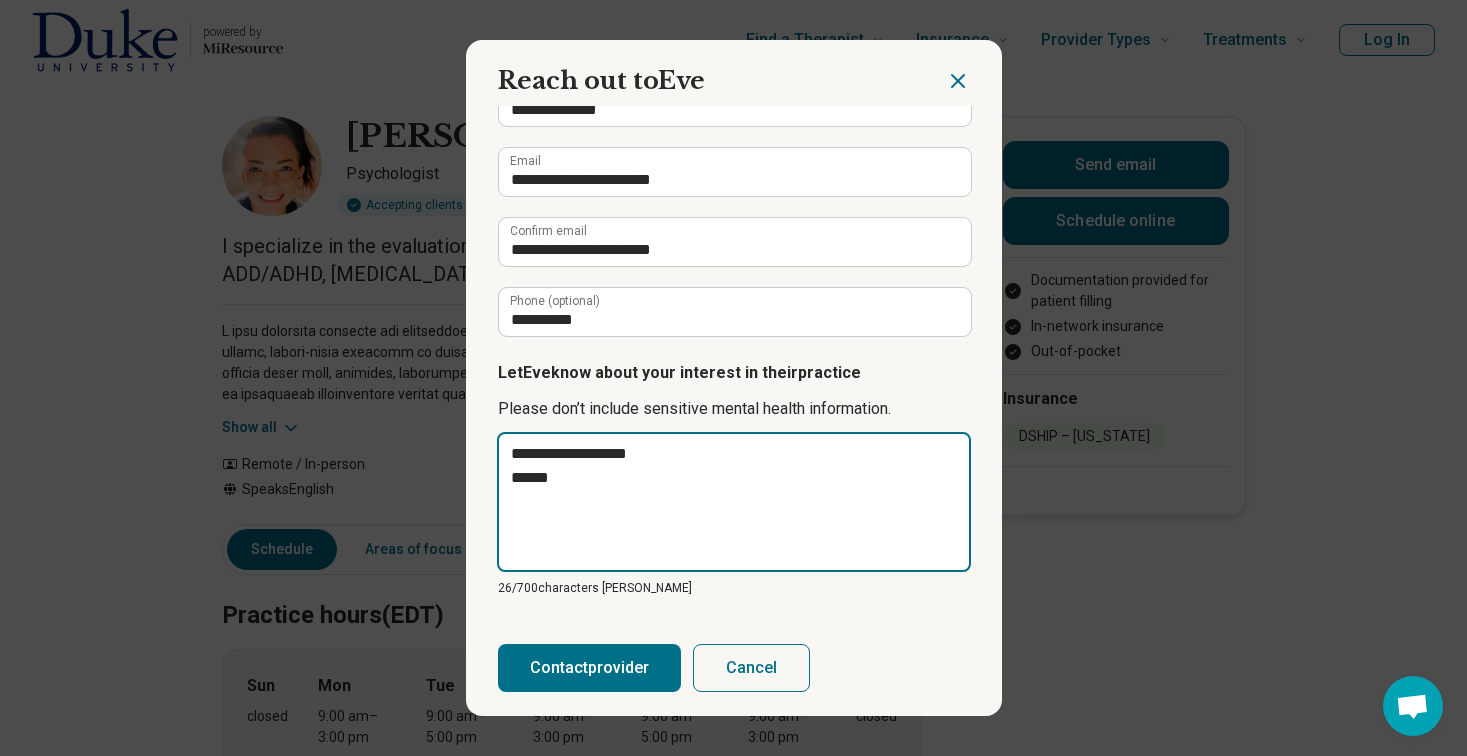 type on "**********" 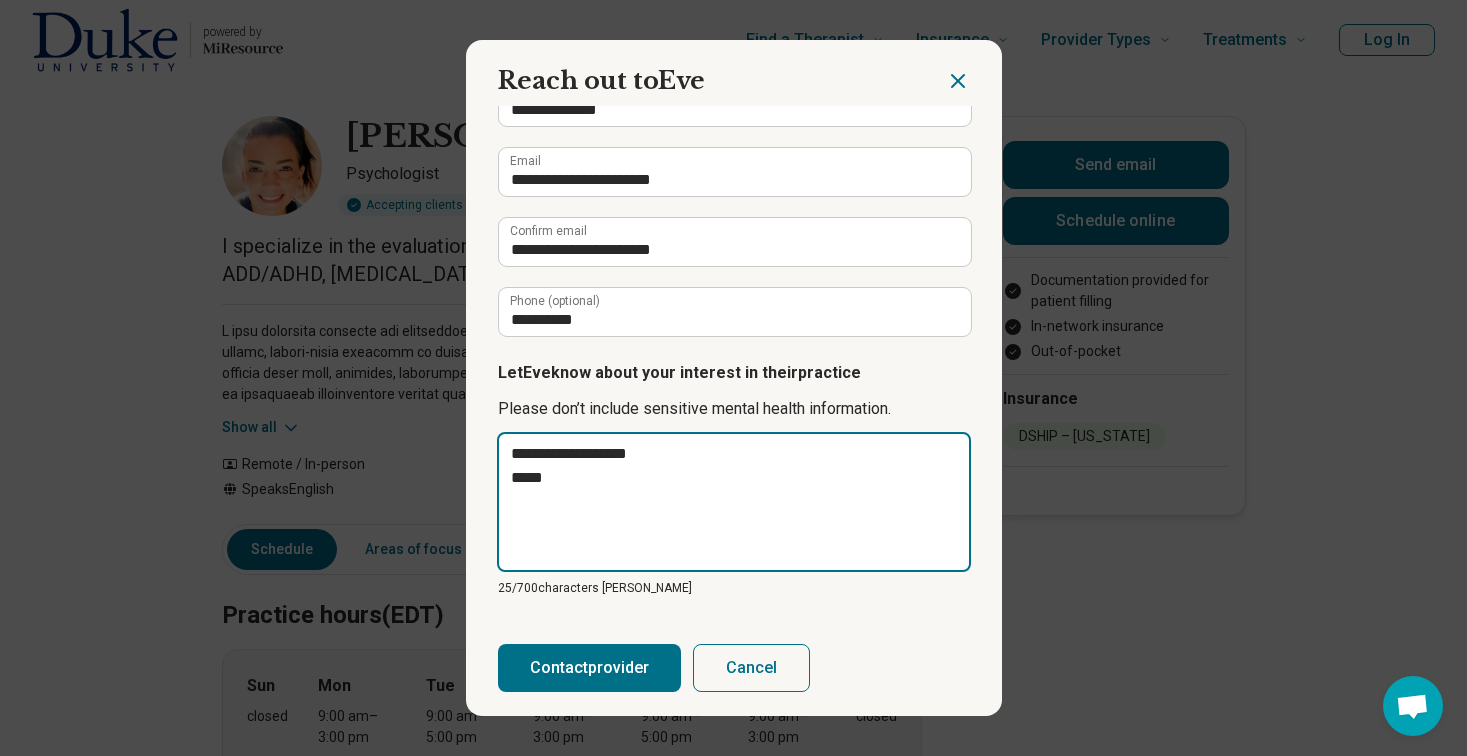 type on "**********" 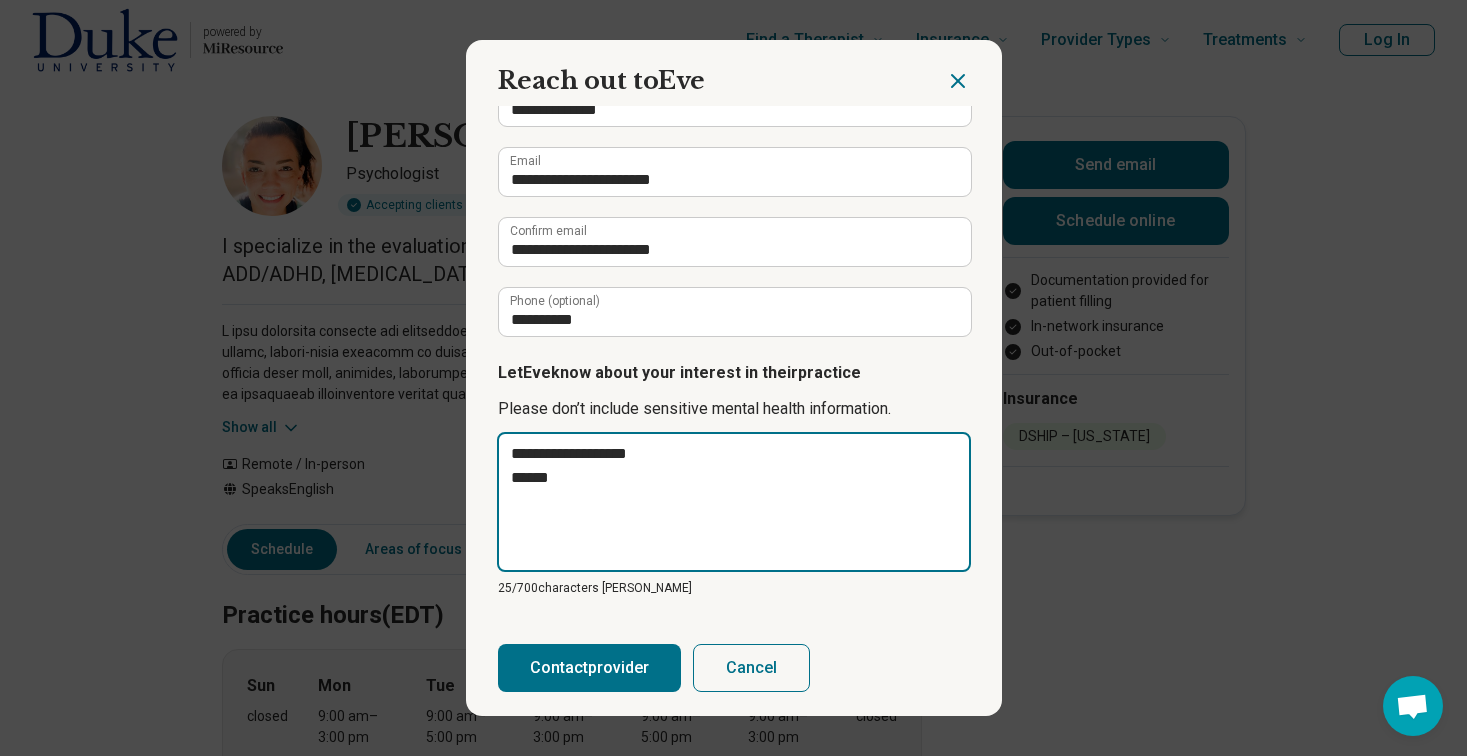 type on "**********" 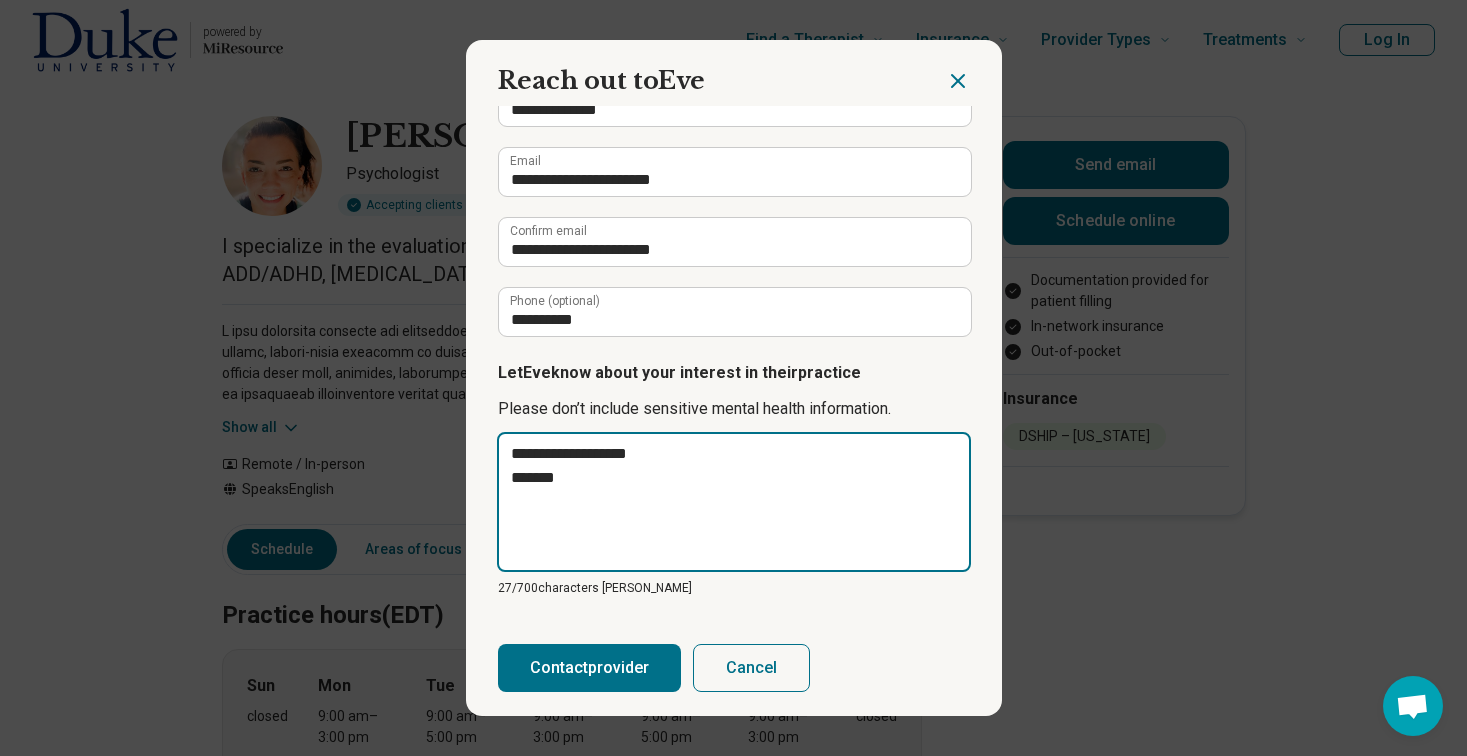 type on "**********" 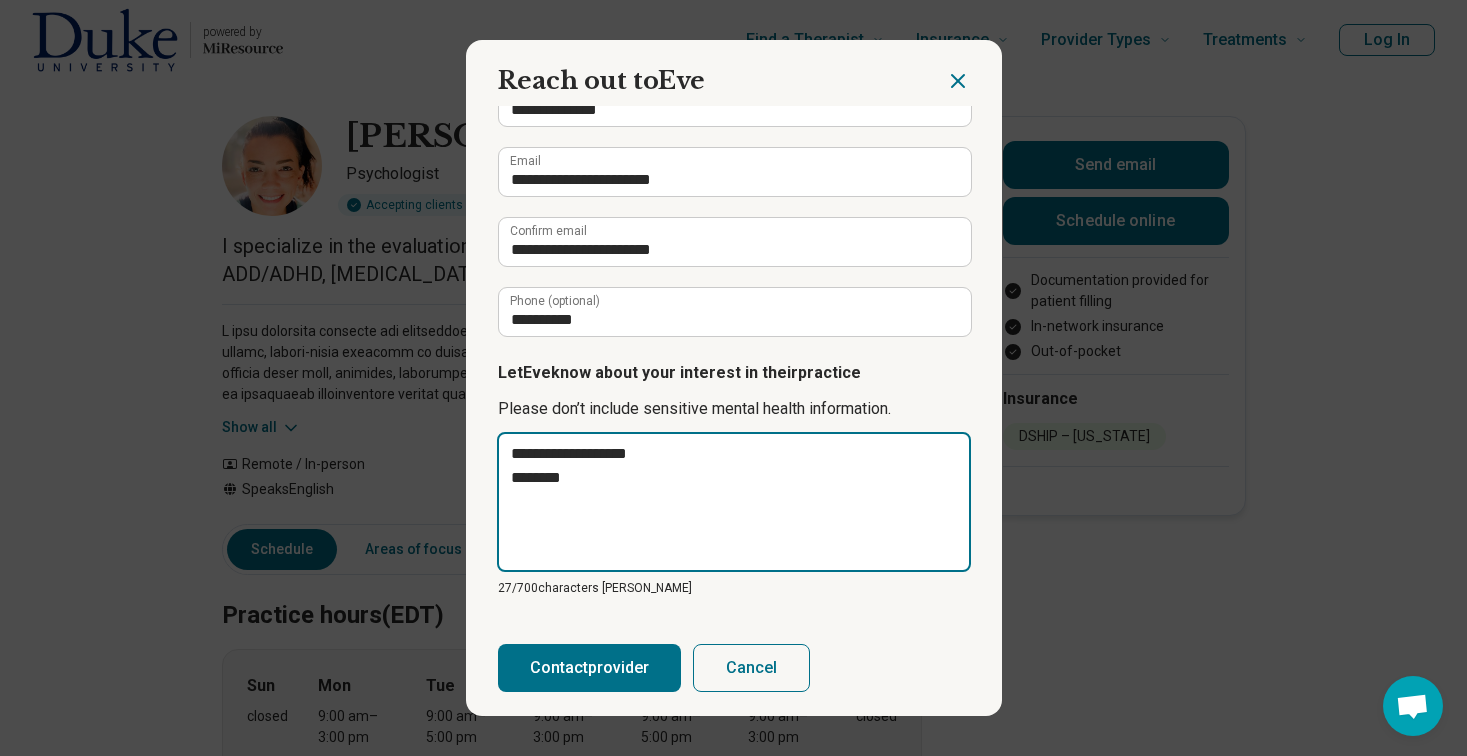 type on "**********" 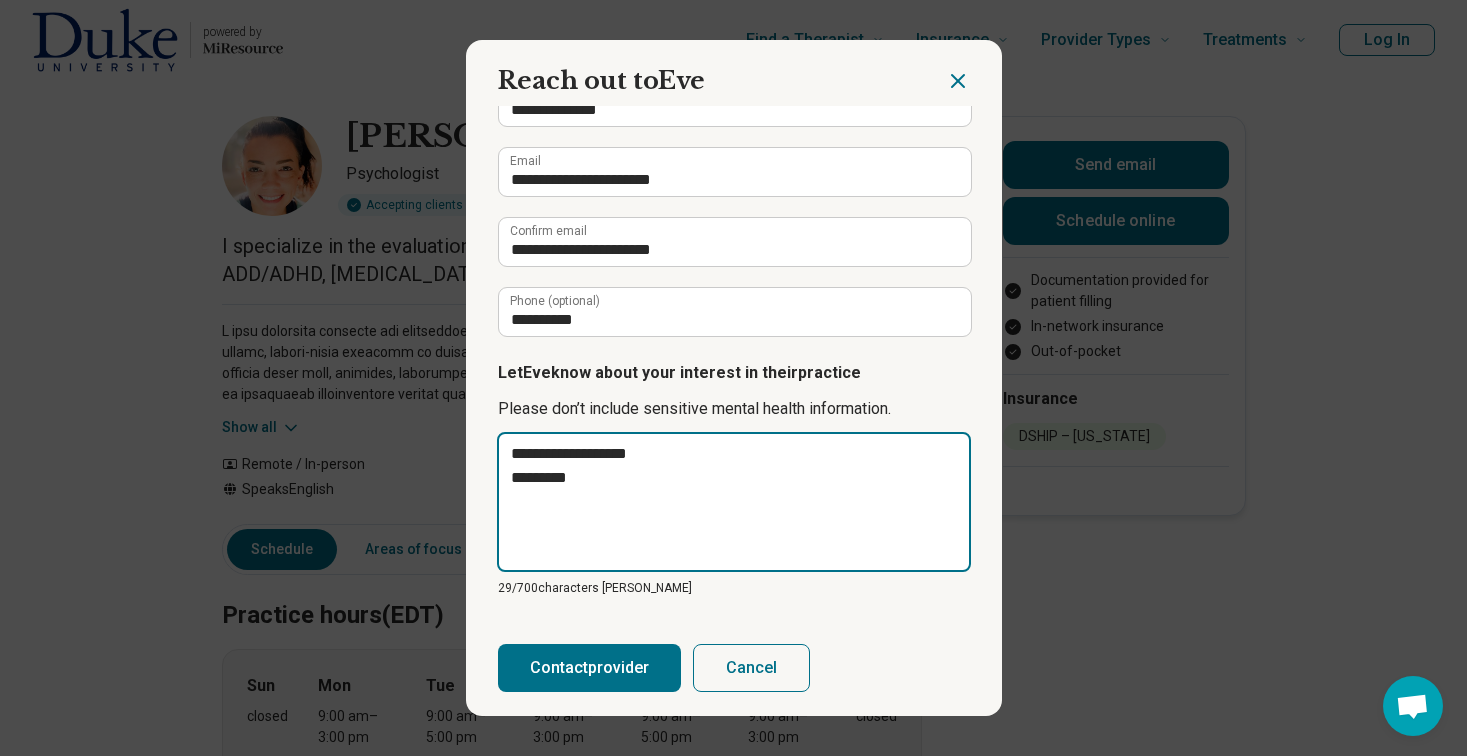 type on "**********" 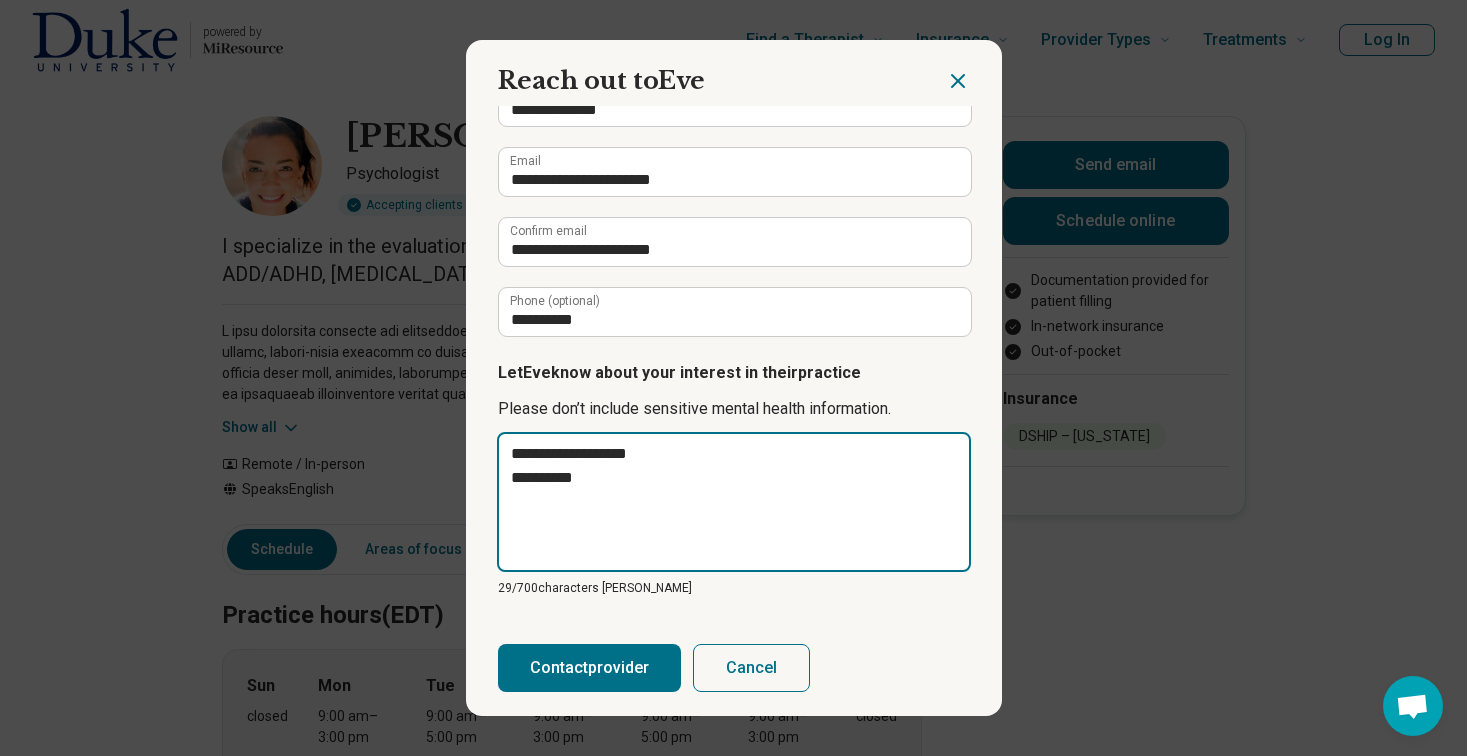 type on "**********" 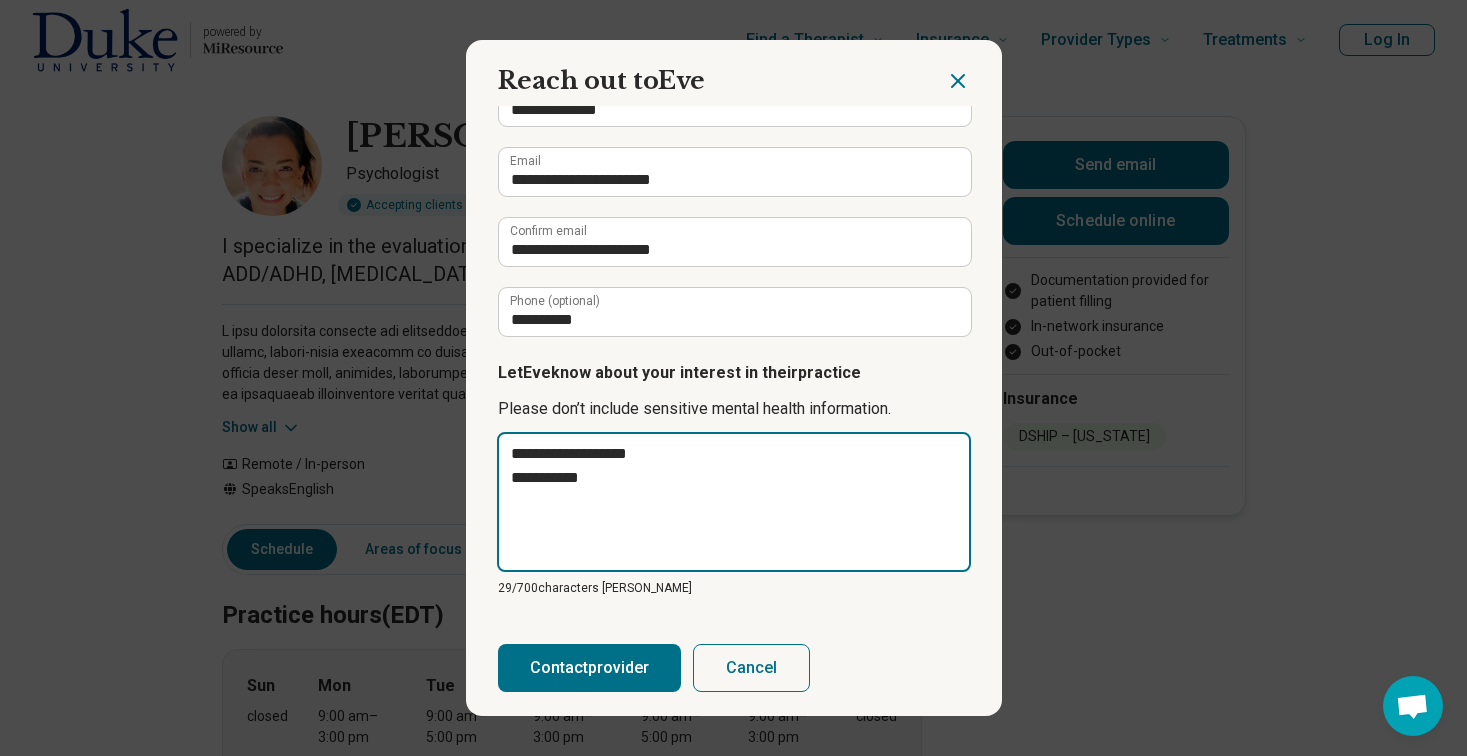 type on "**********" 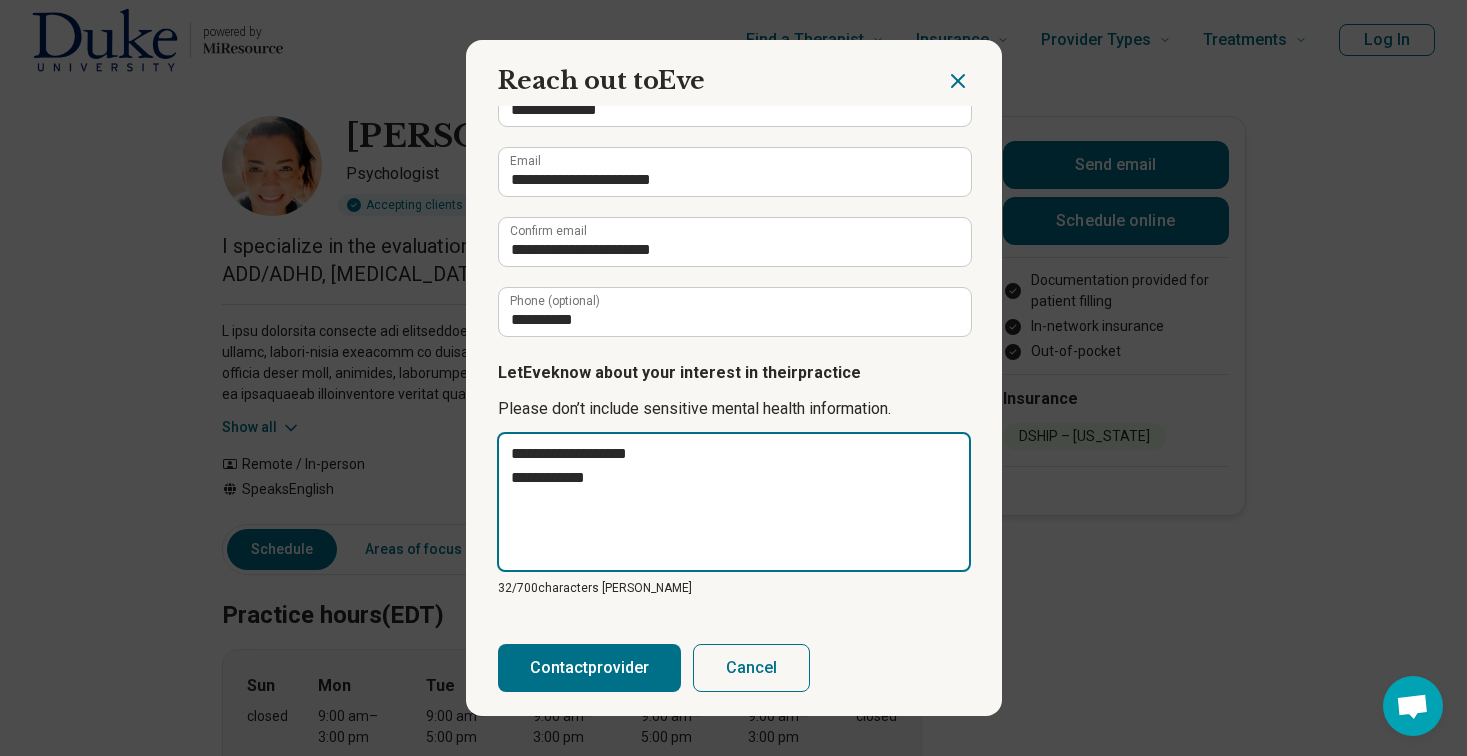 type on "**********" 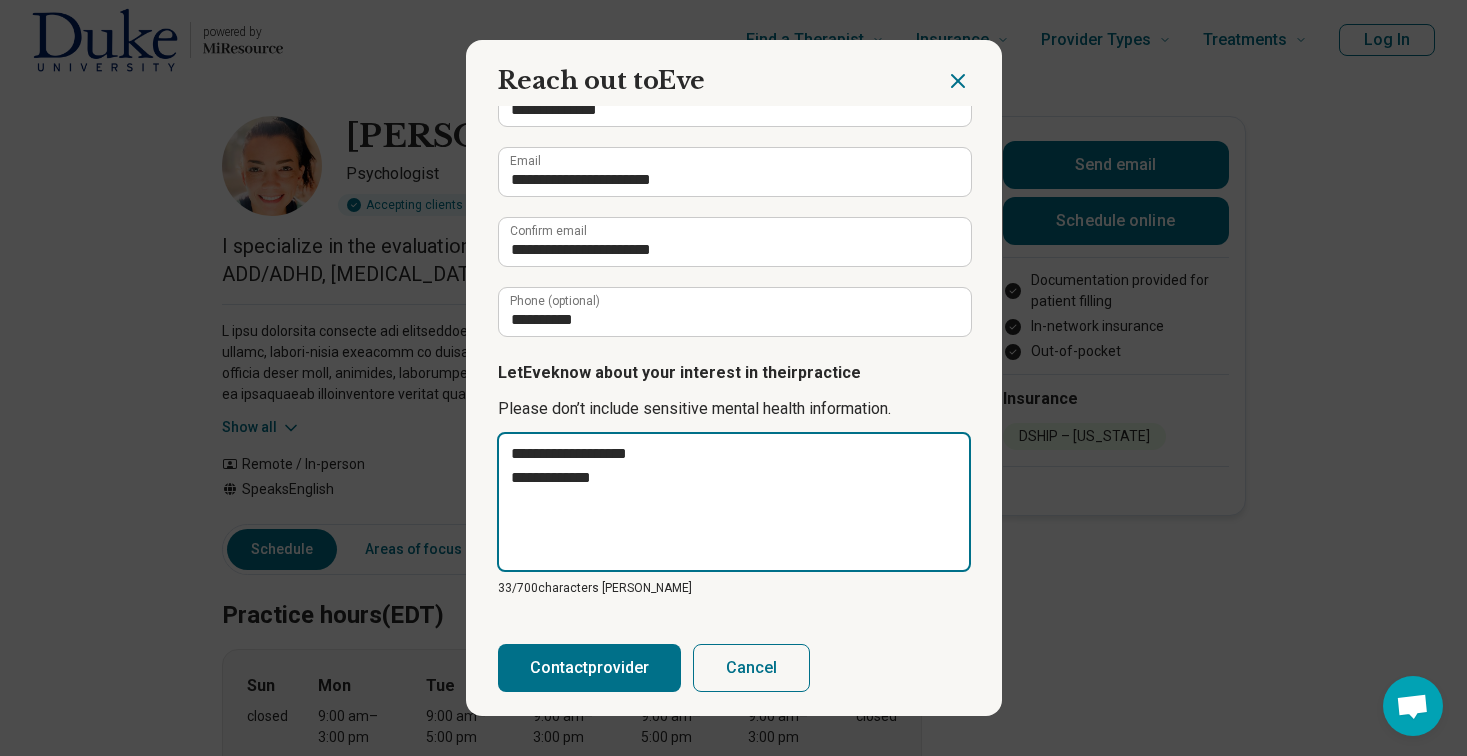 type on "**********" 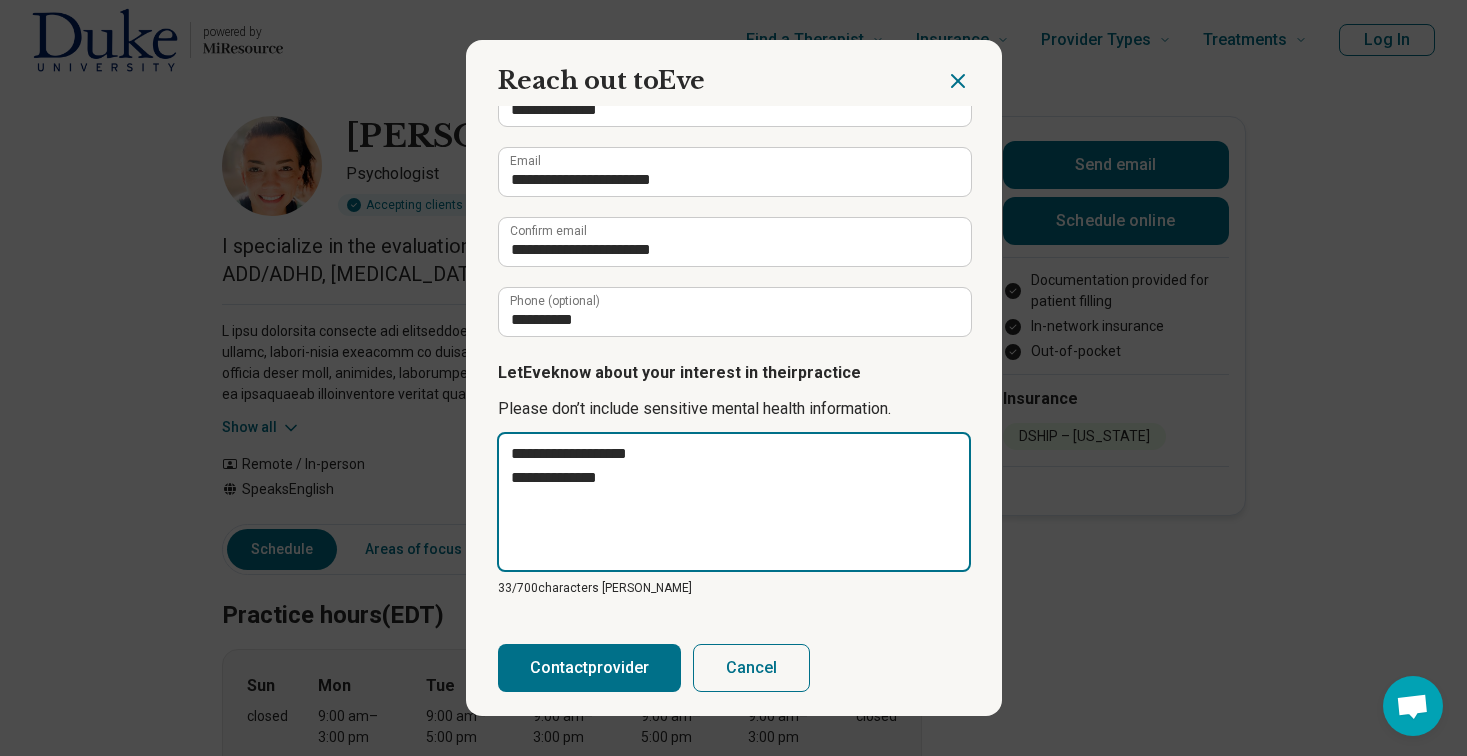 type on "**********" 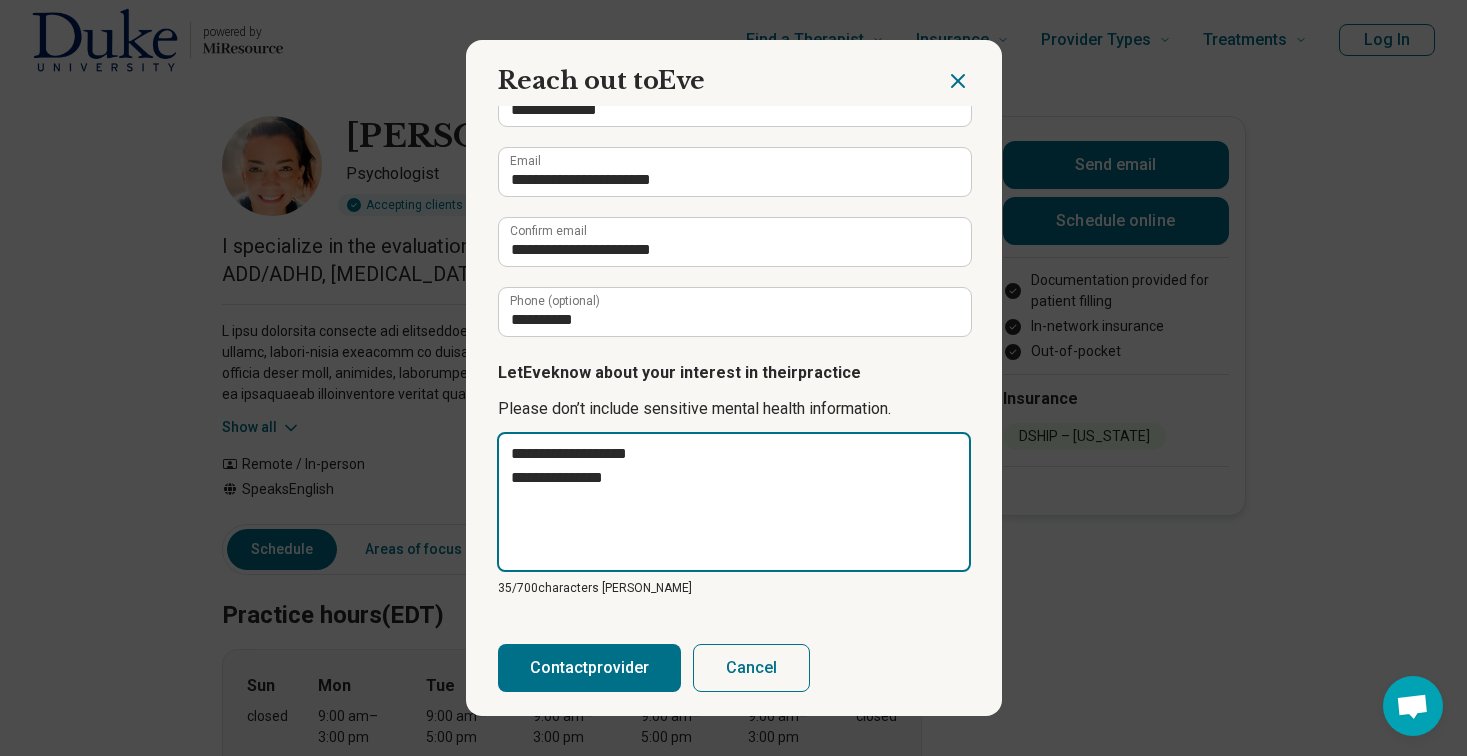 type on "**********" 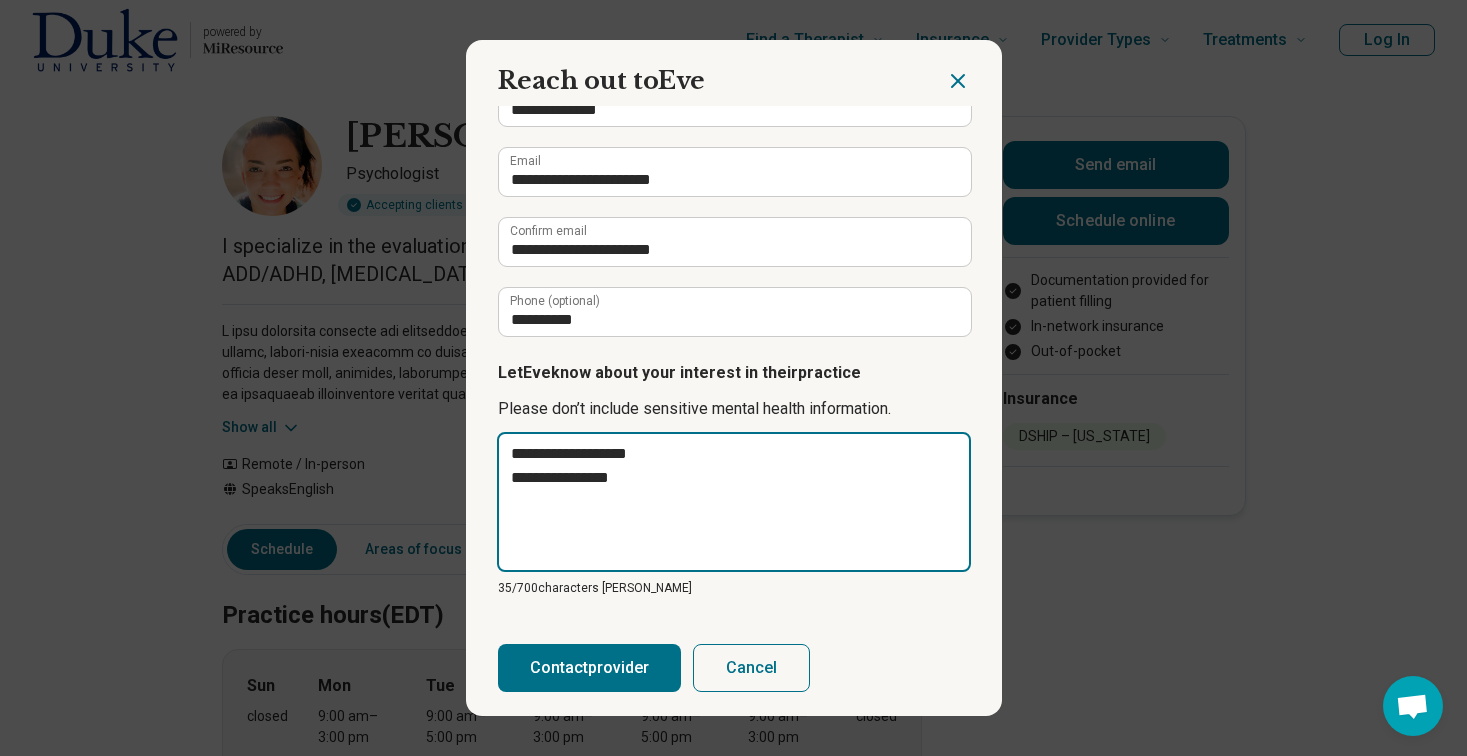 type on "**********" 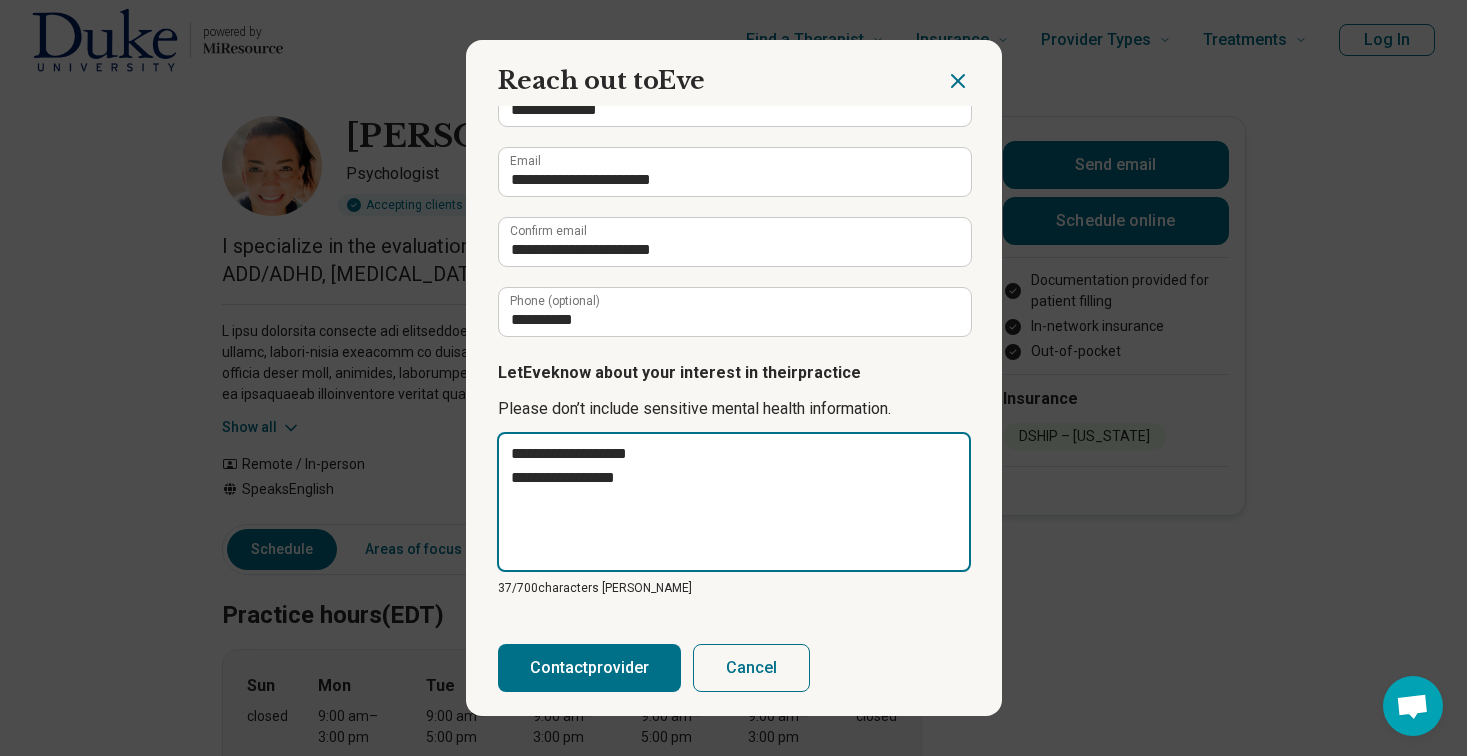 type on "**********" 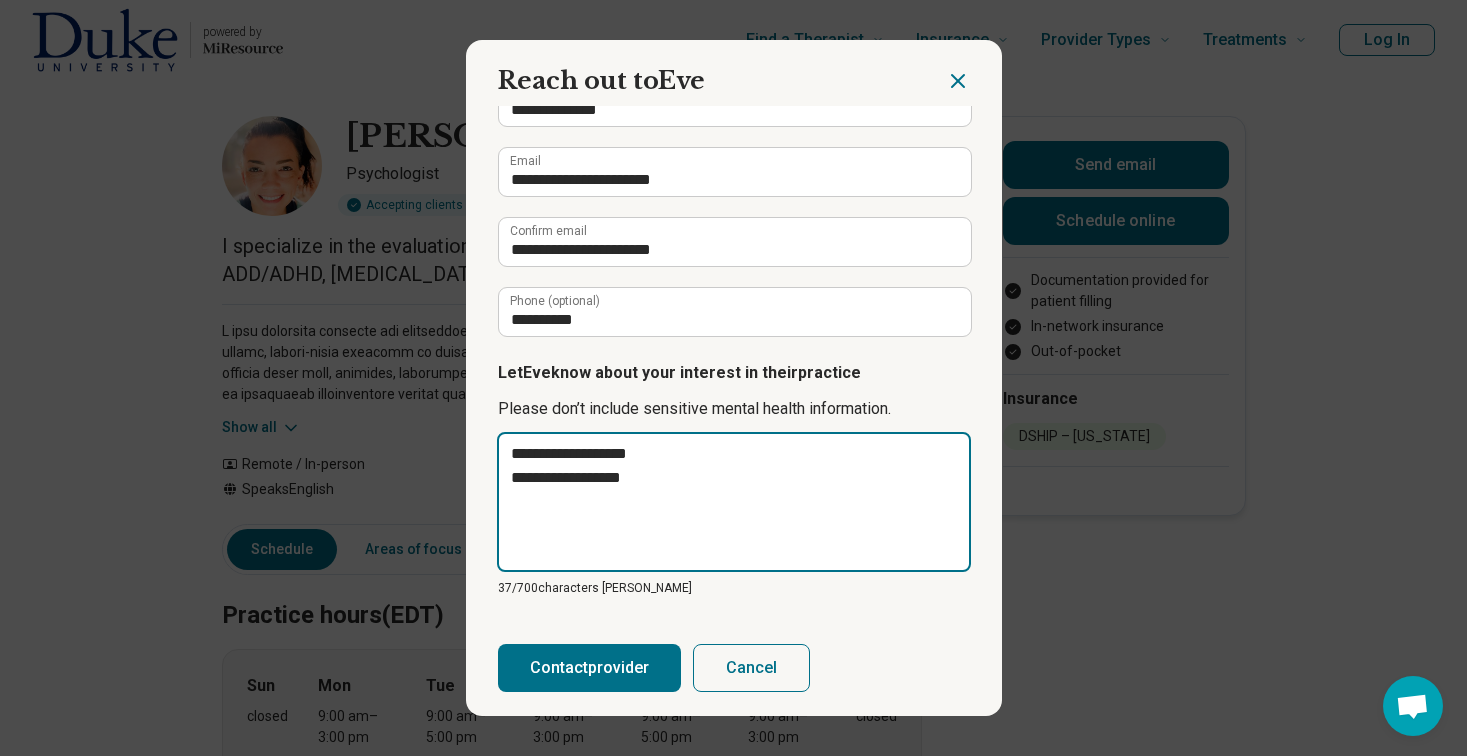 type on "**********" 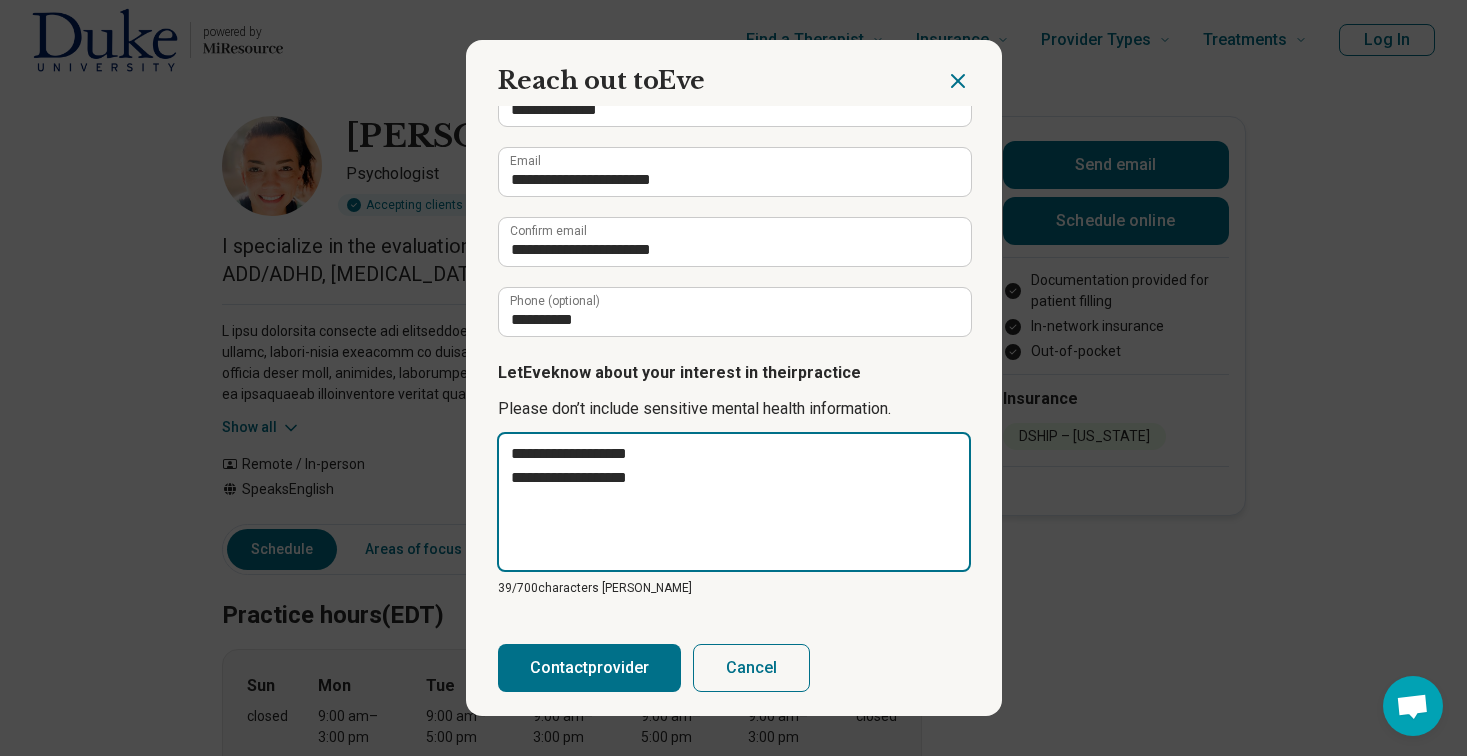 type on "**********" 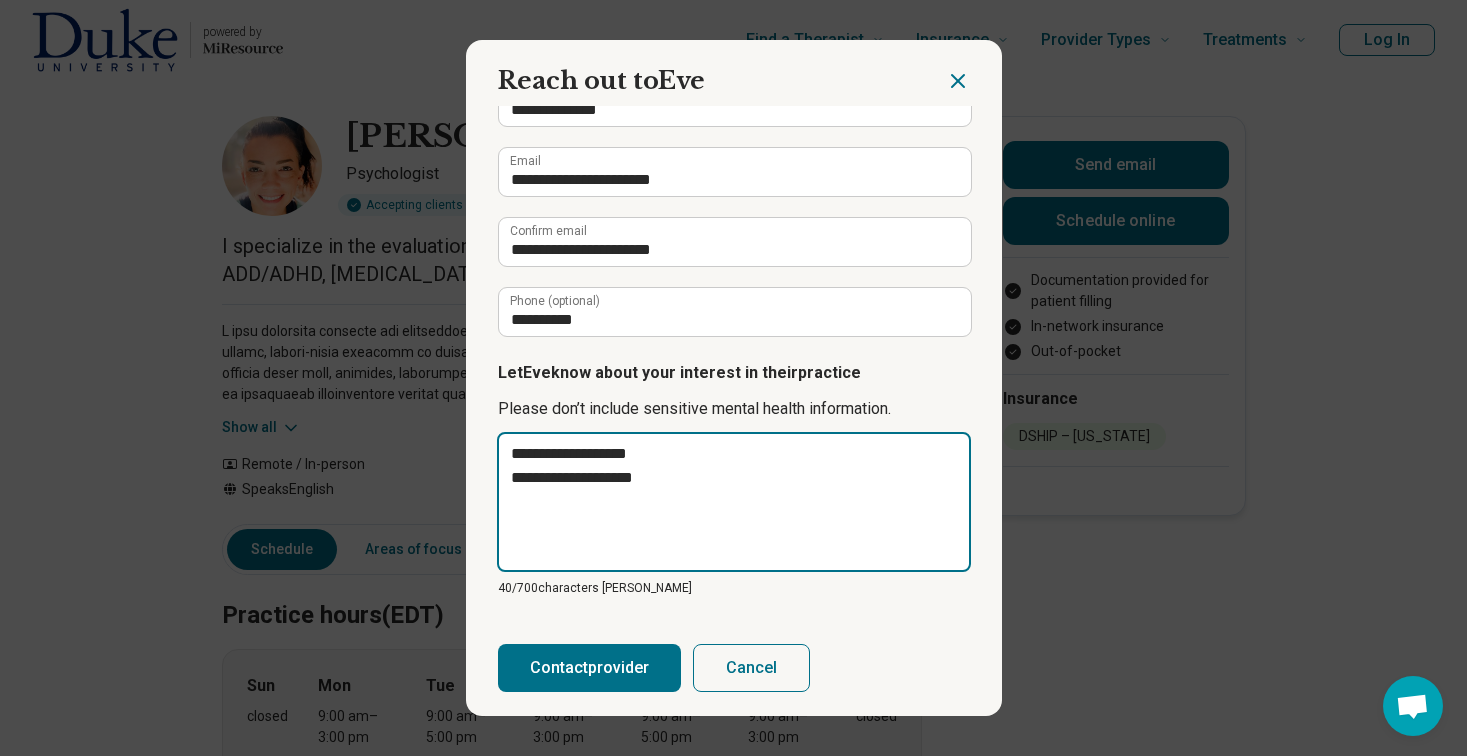 type on "**********" 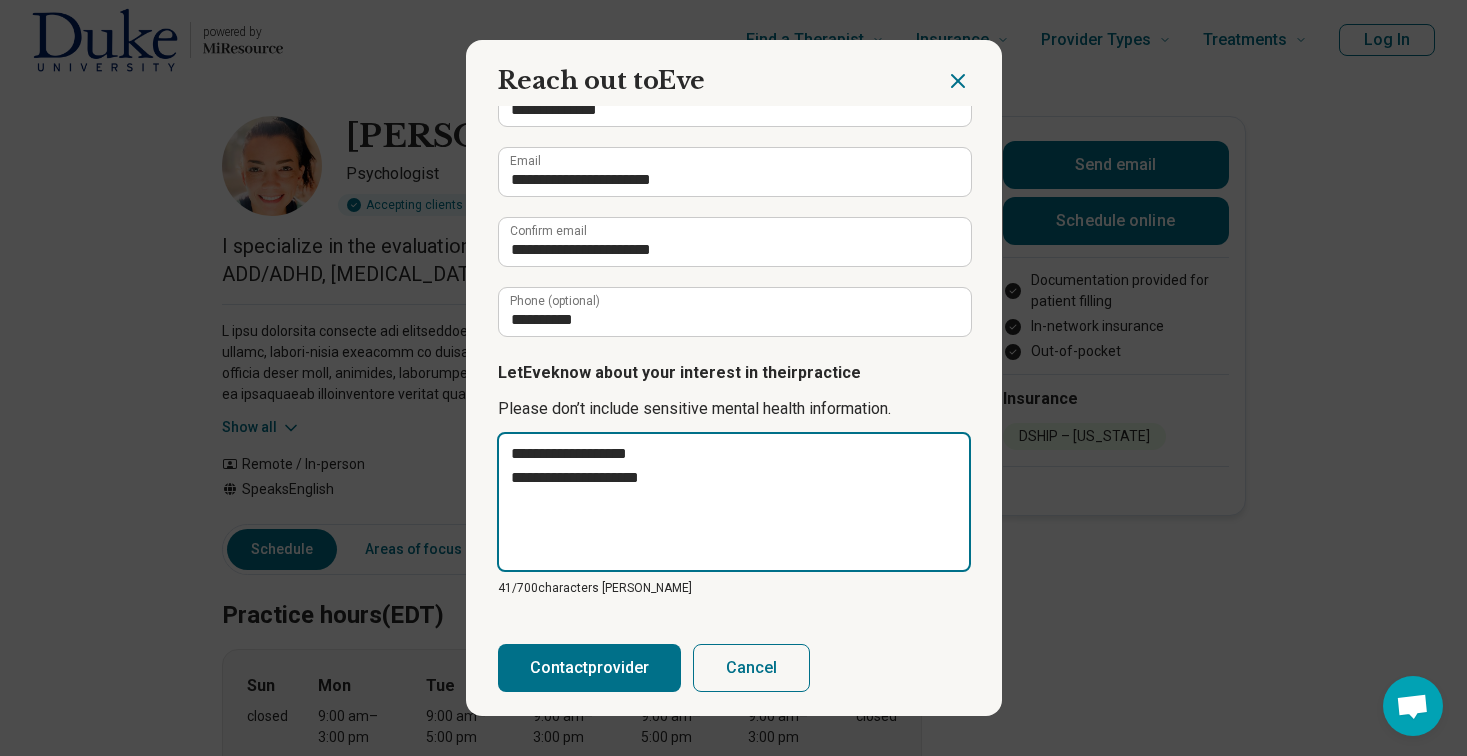 type on "**********" 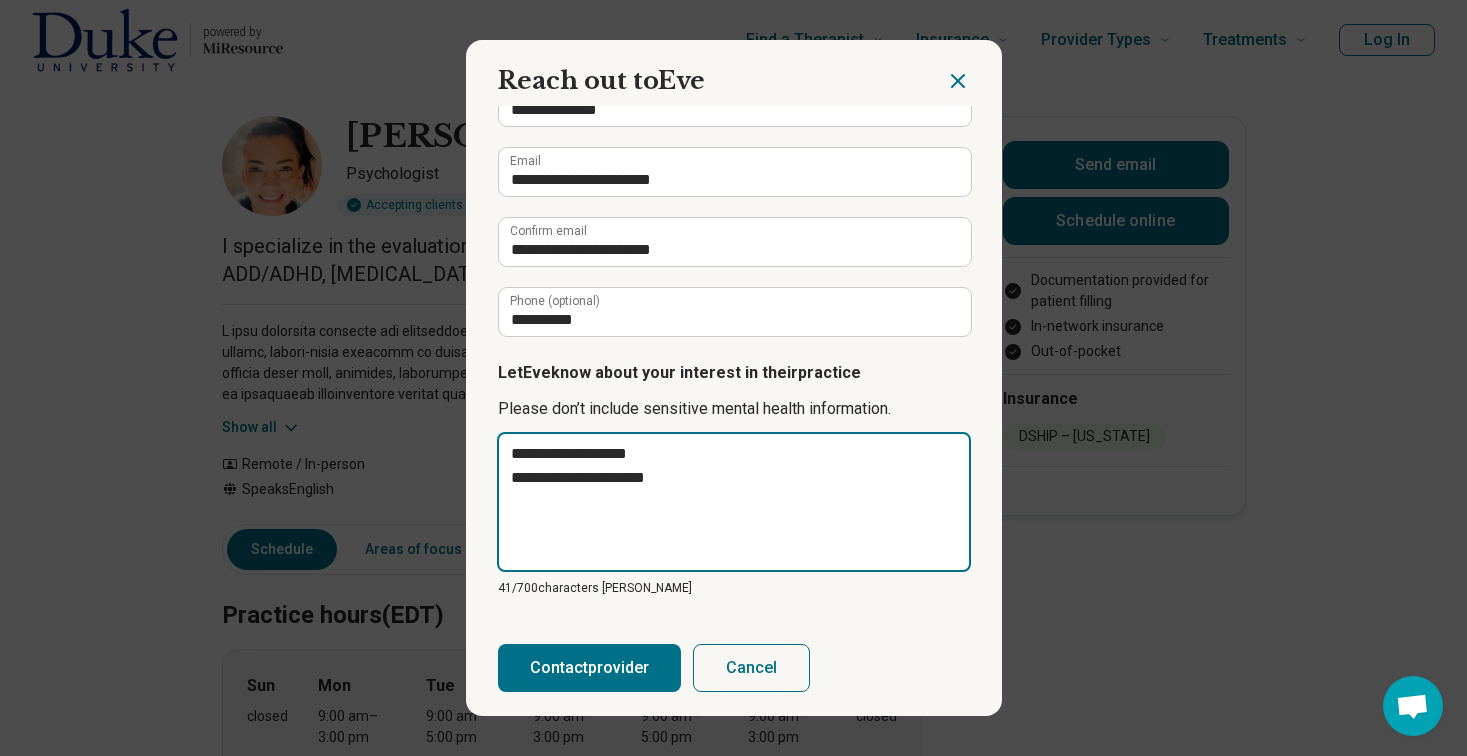 type on "**********" 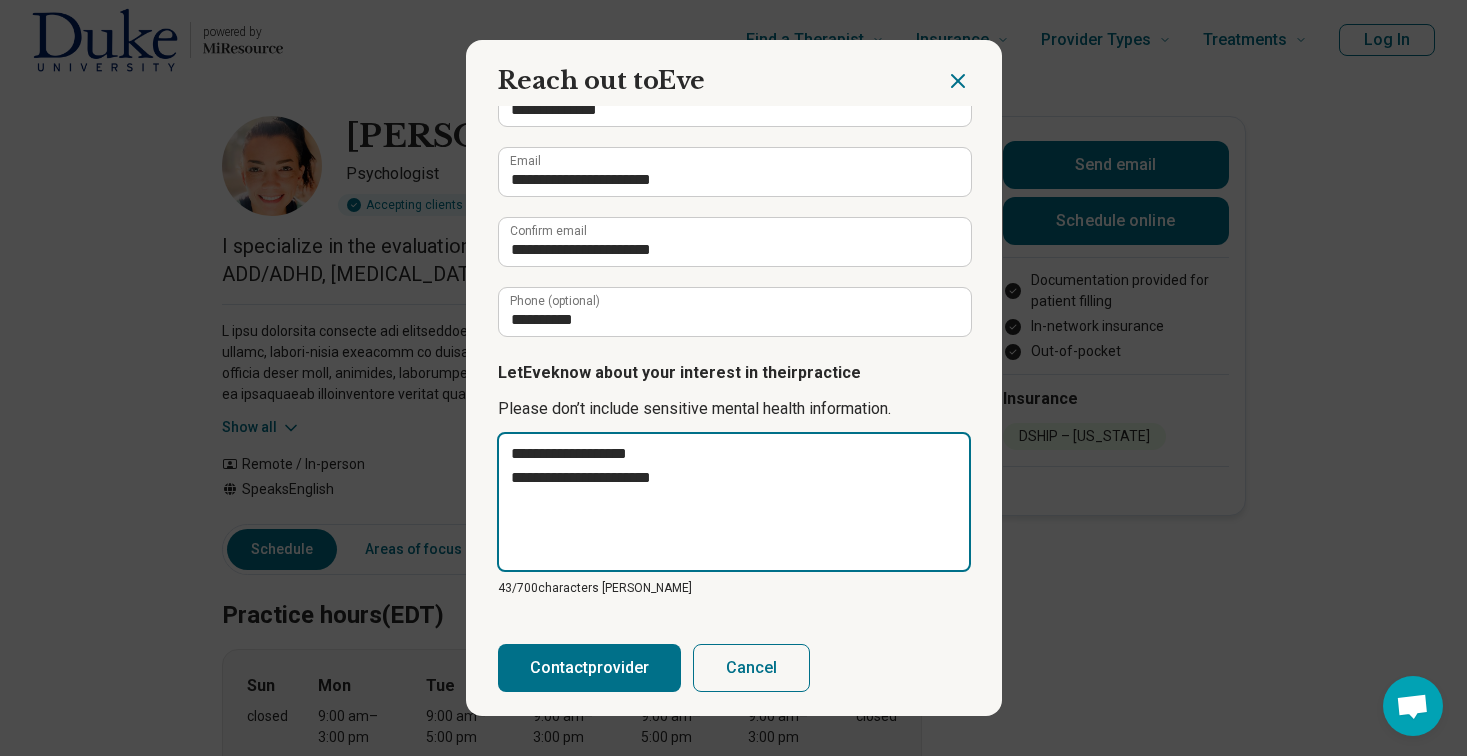 type on "**********" 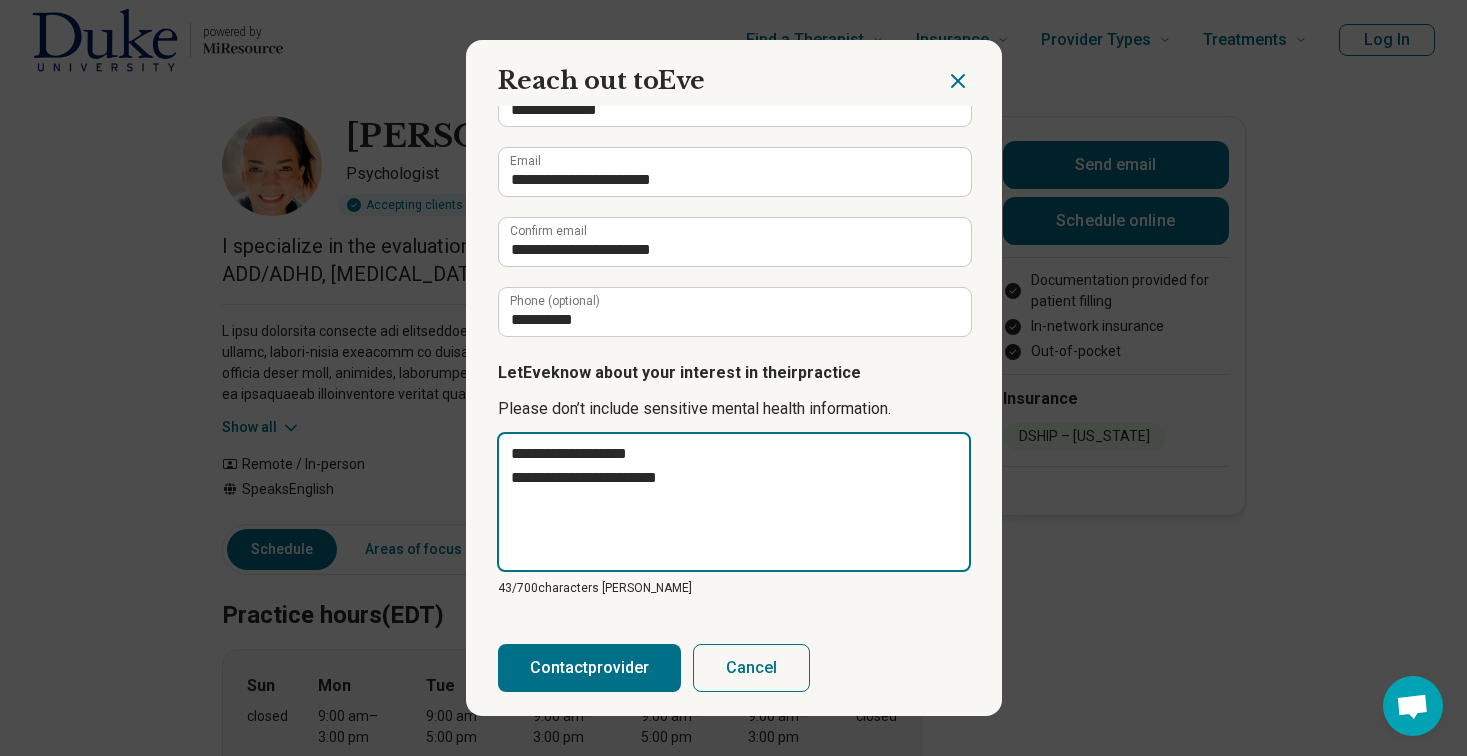 type on "**********" 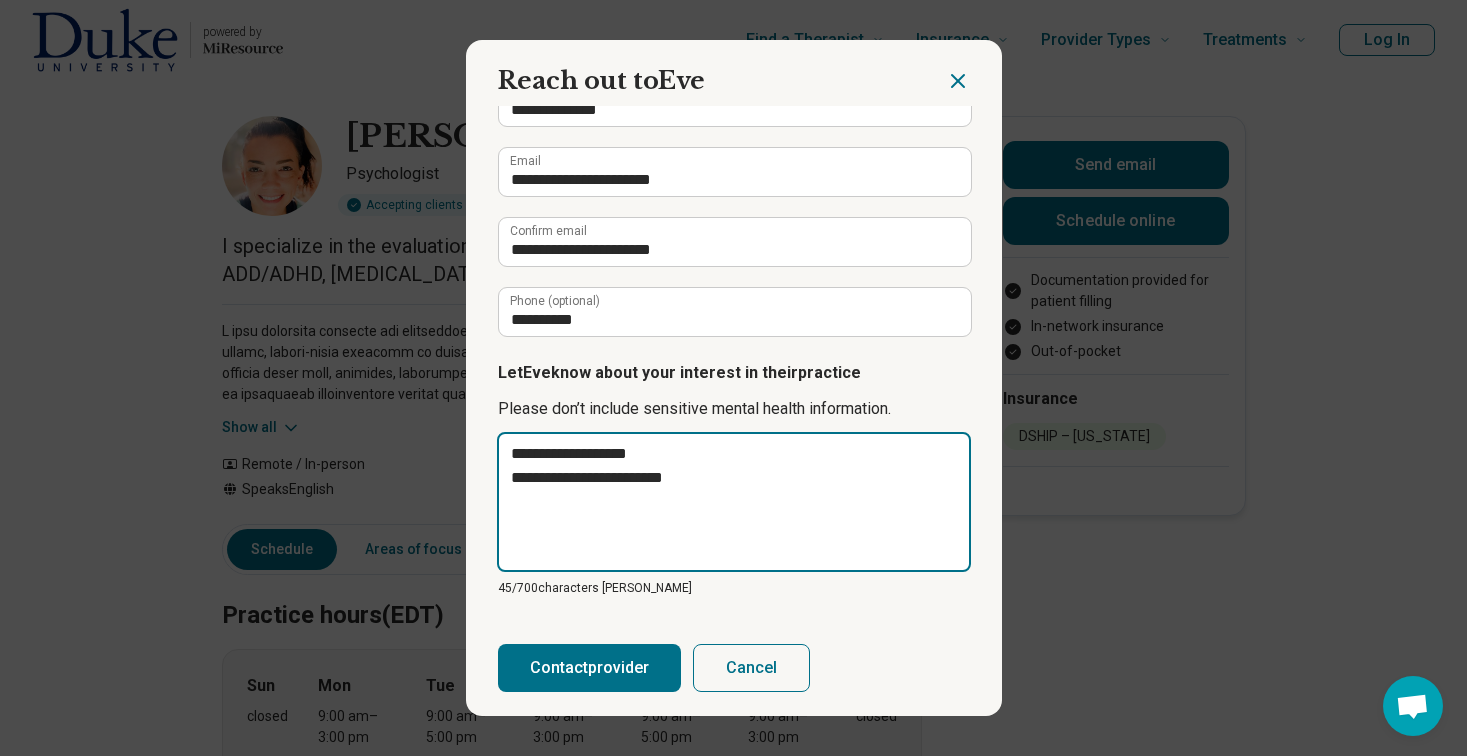 type on "**********" 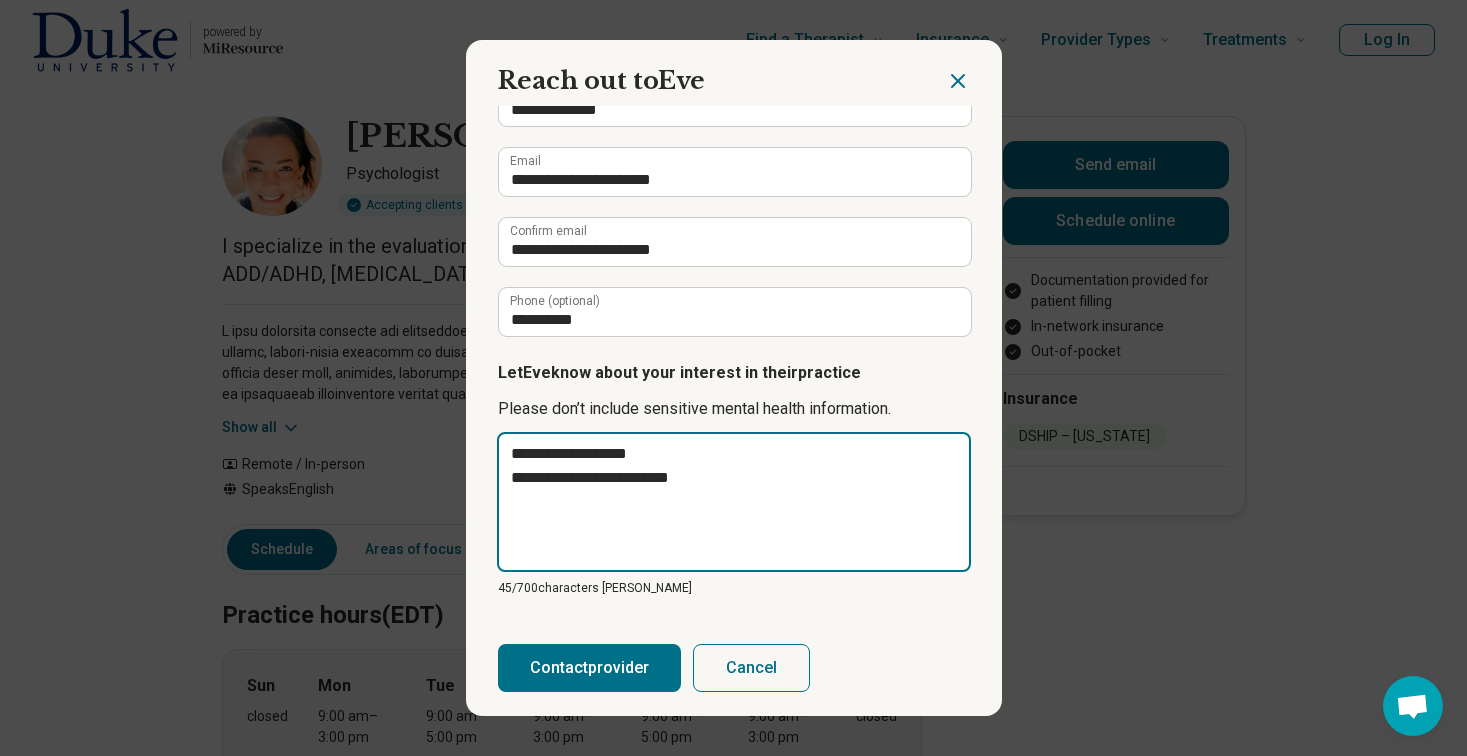 type on "**********" 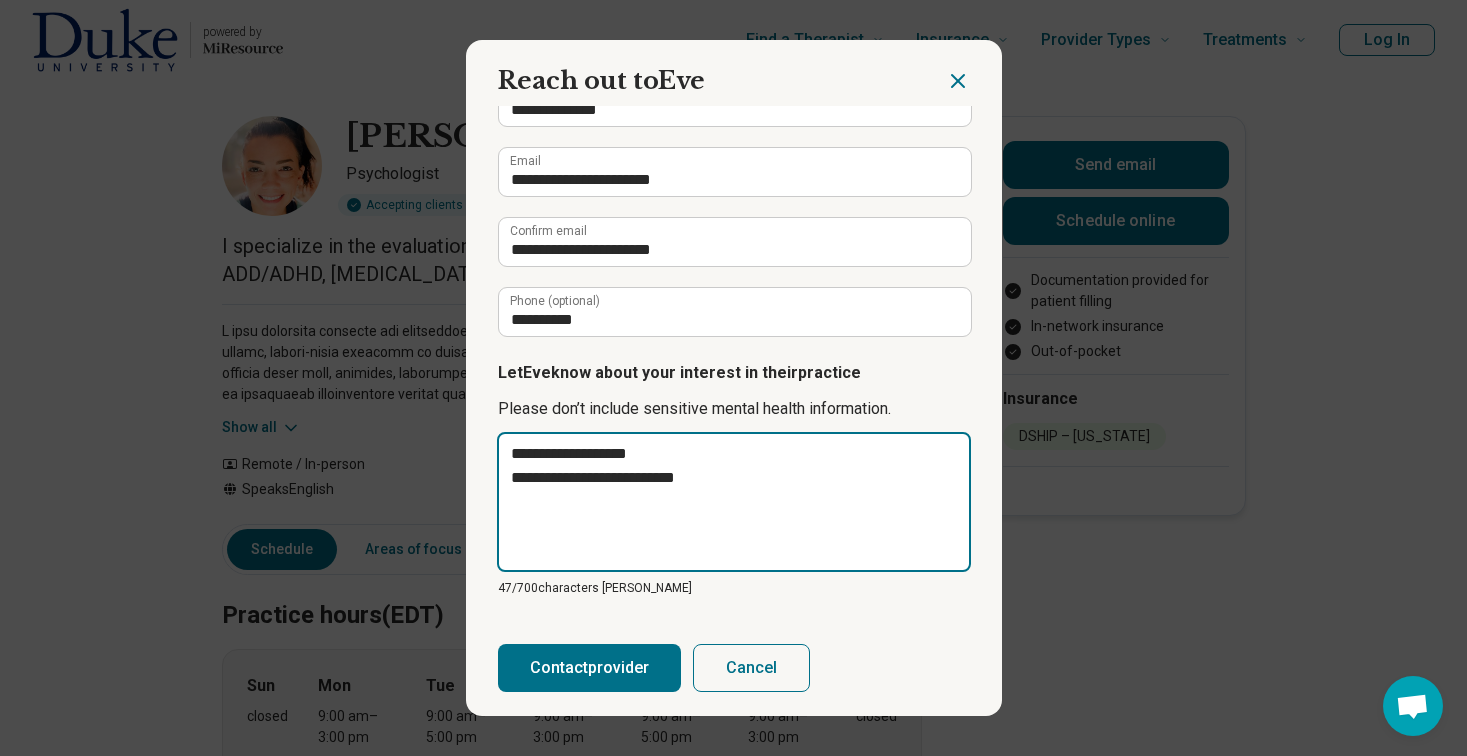 type on "**********" 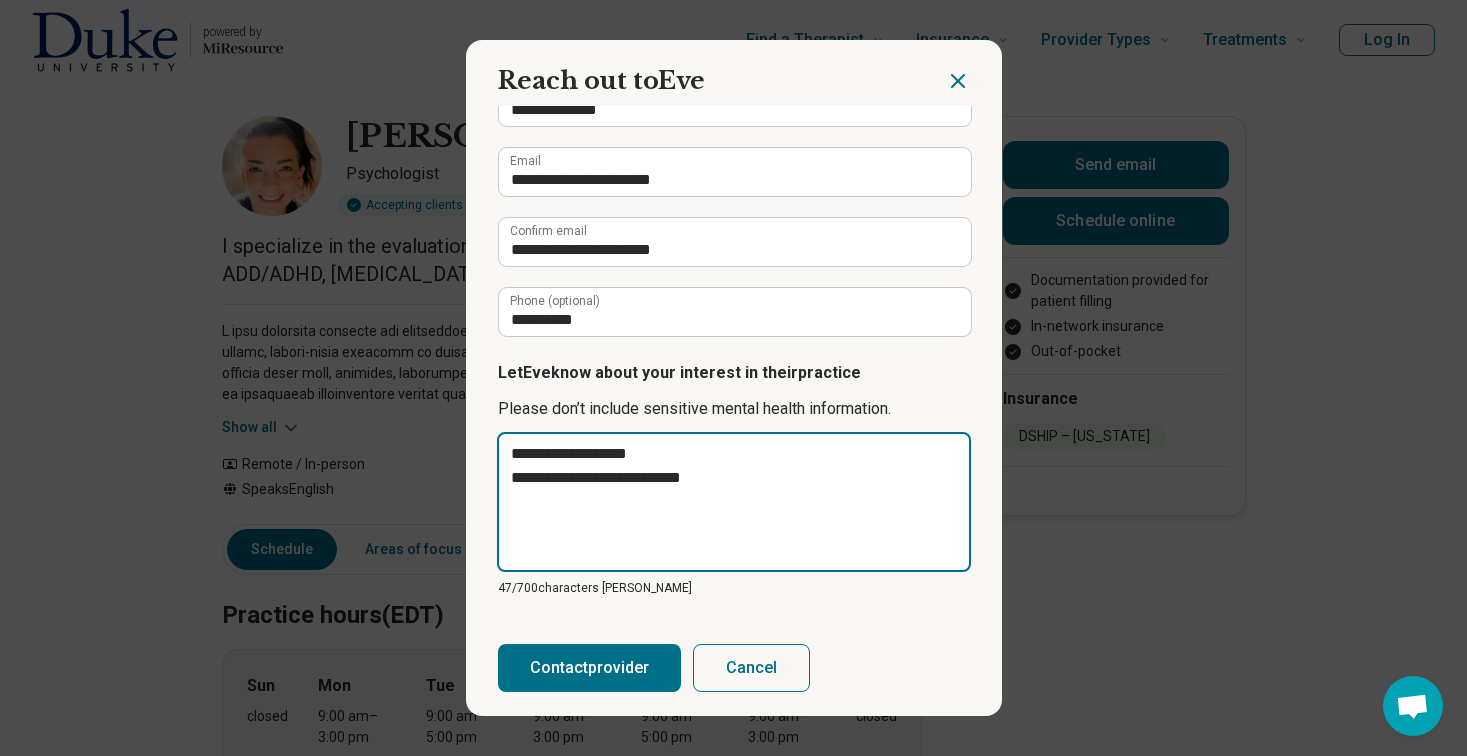 type on "**********" 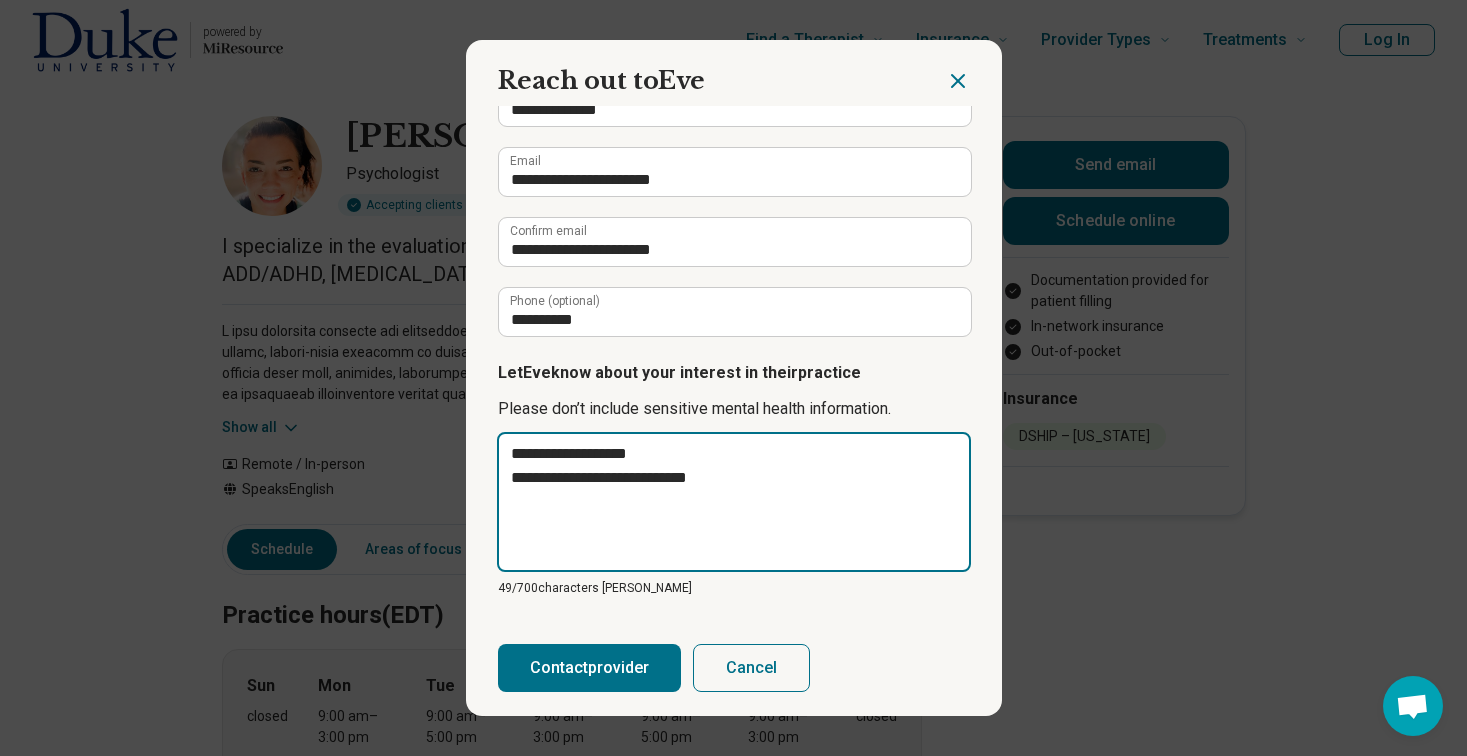 type on "**********" 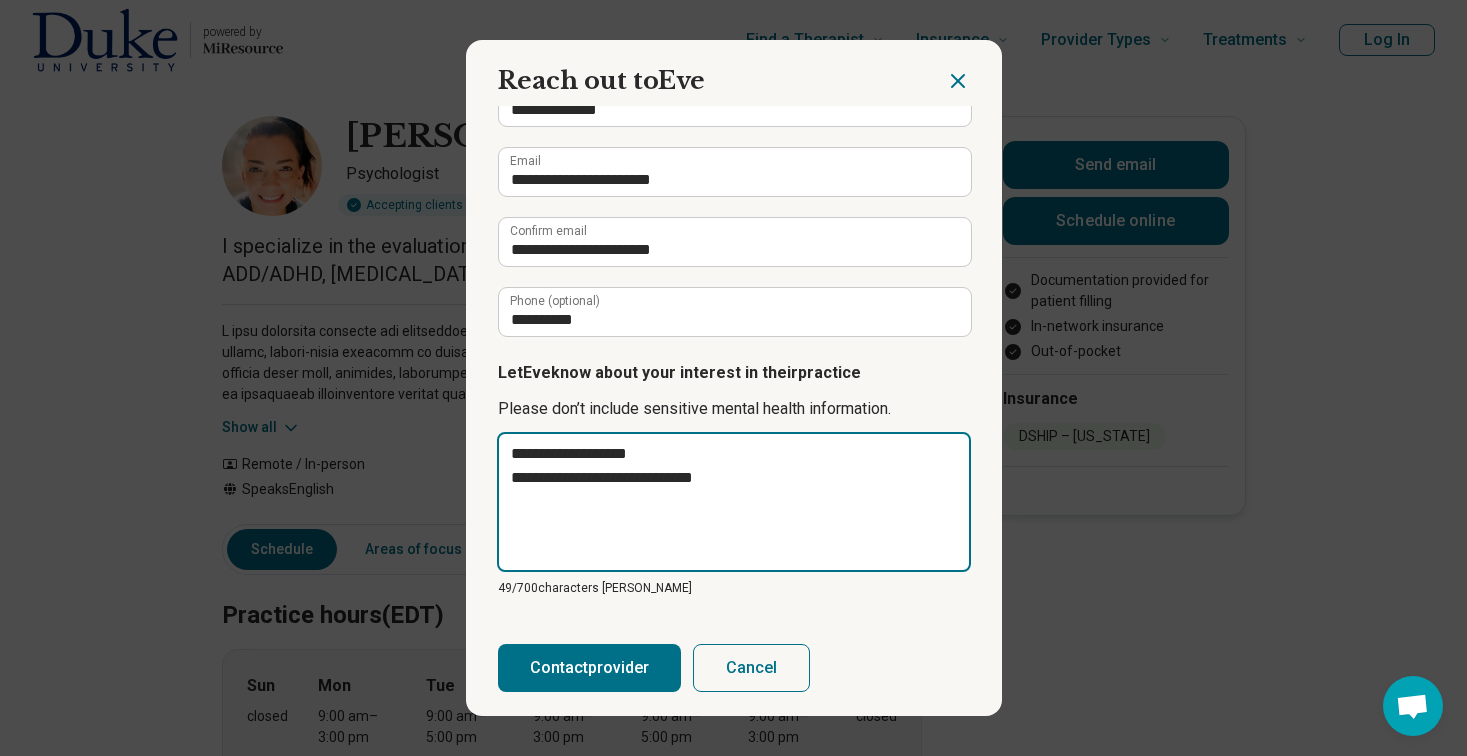 type on "**********" 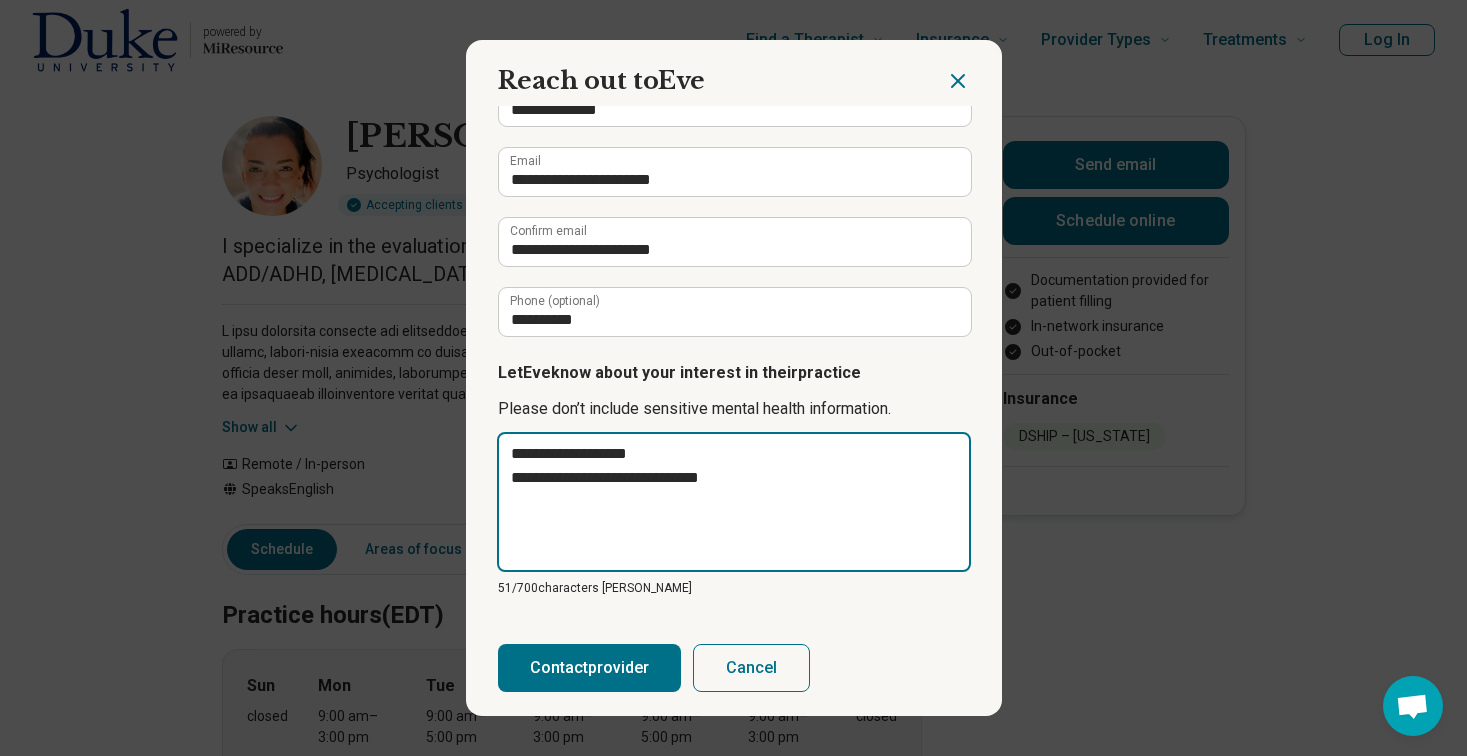 type on "**********" 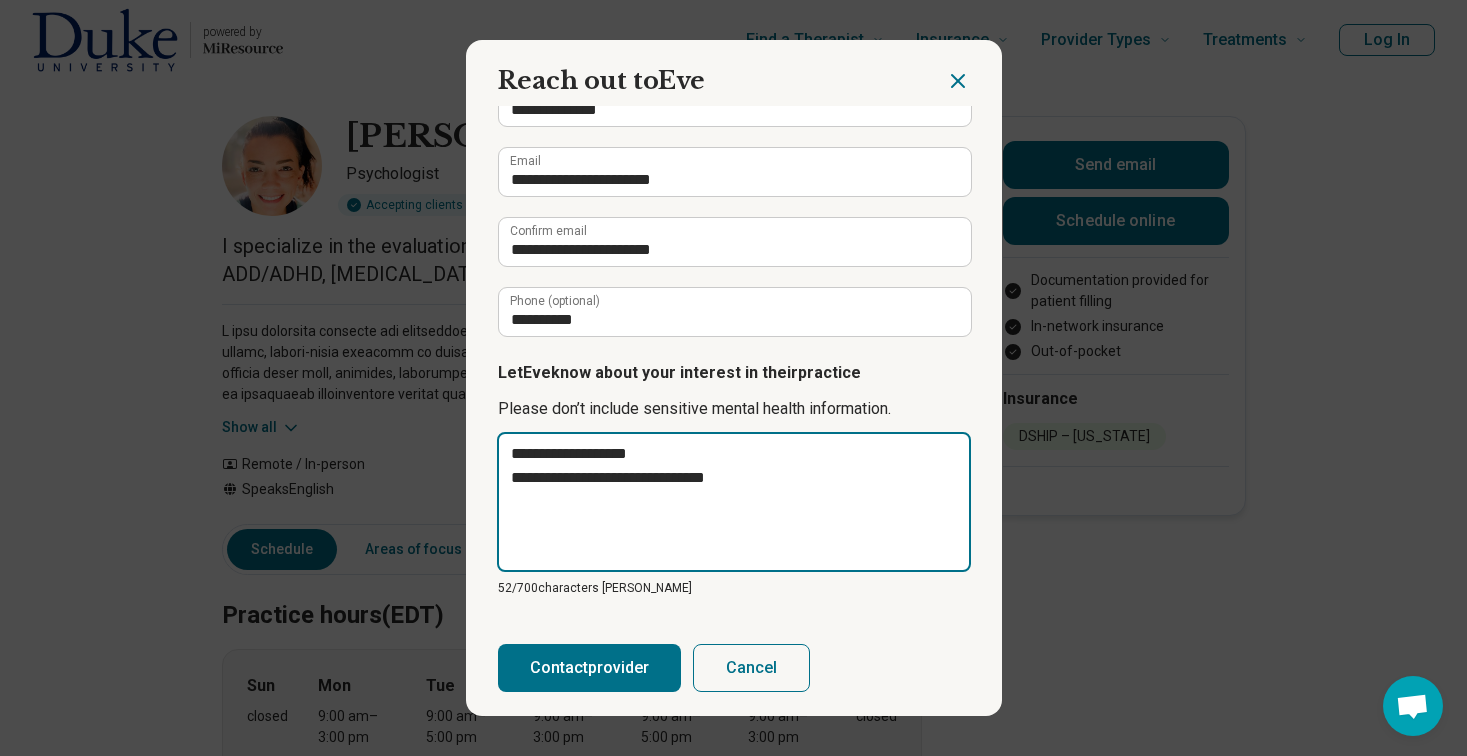 type on "**********" 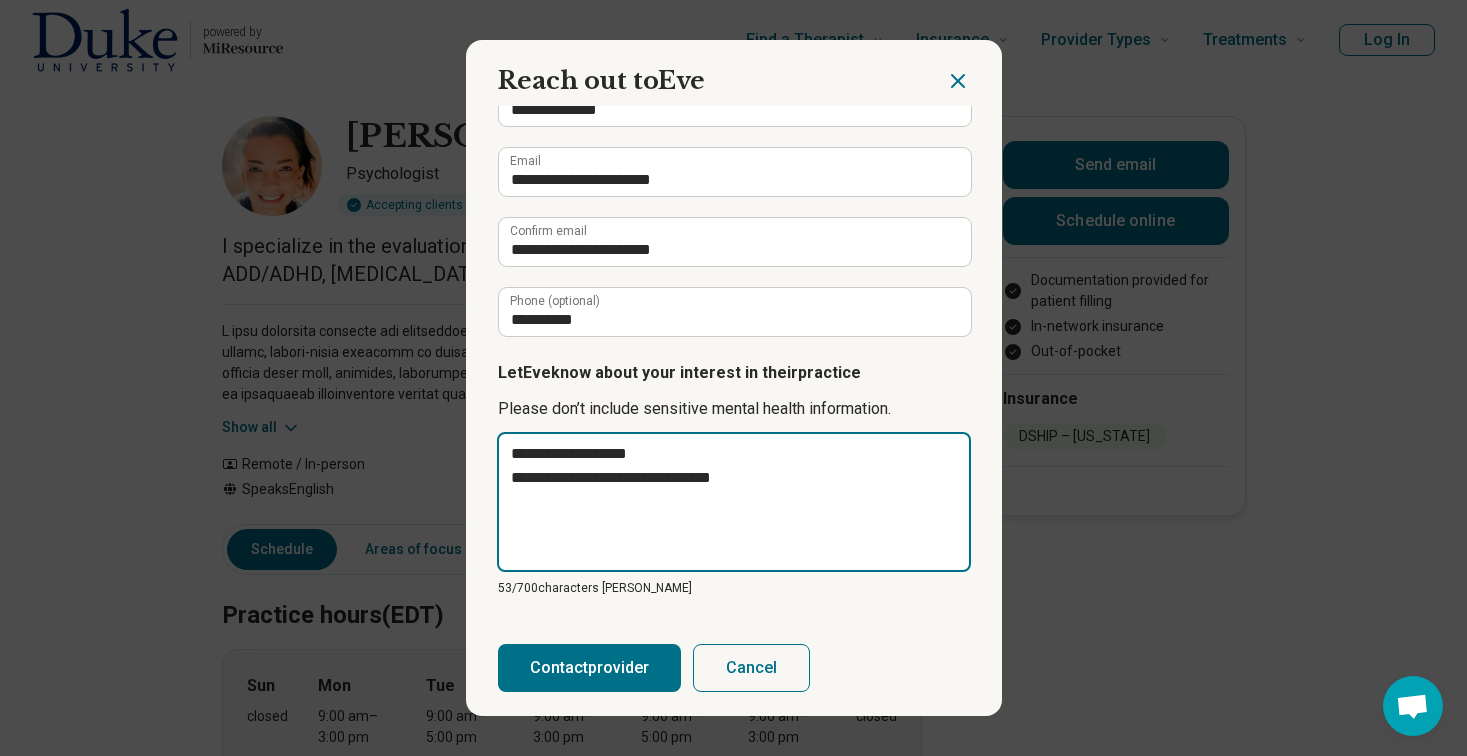 type on "**********" 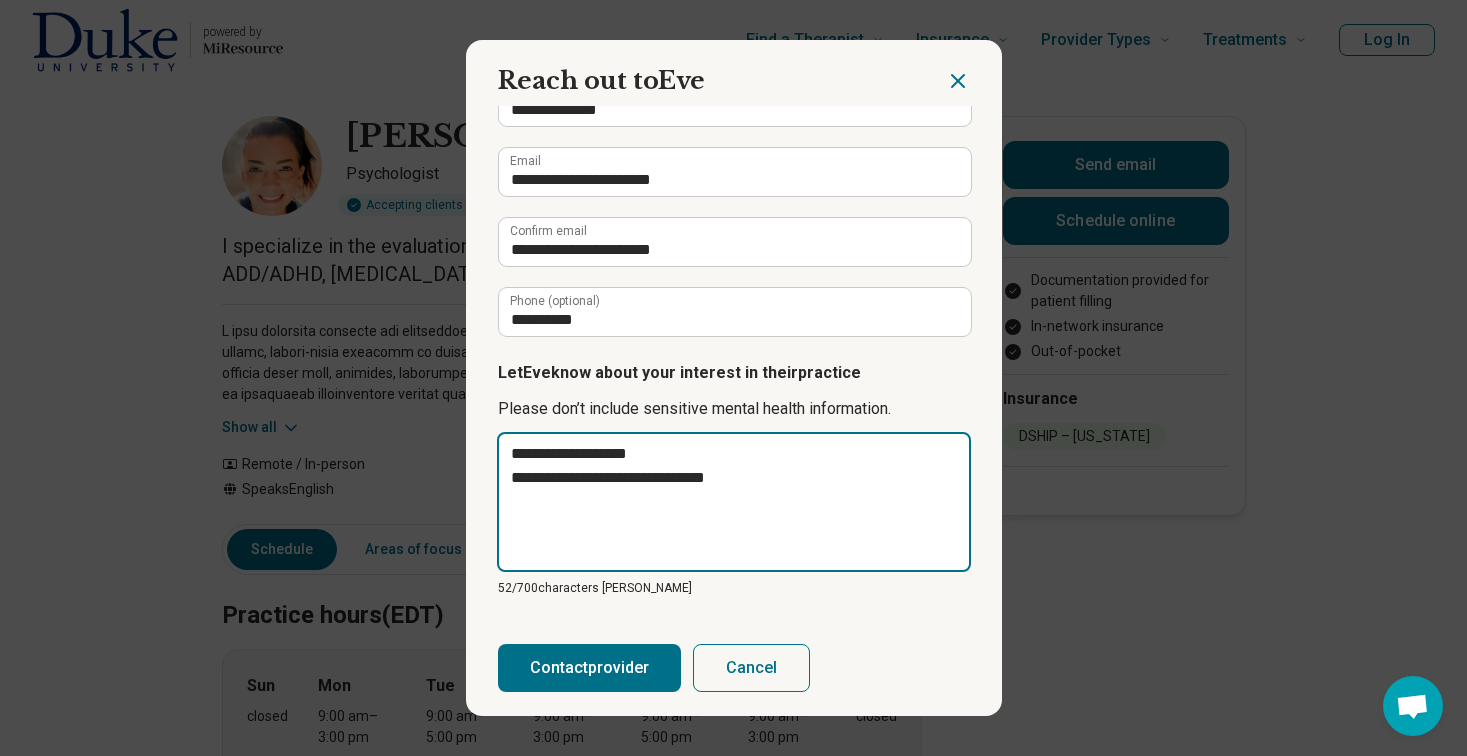 type on "**********" 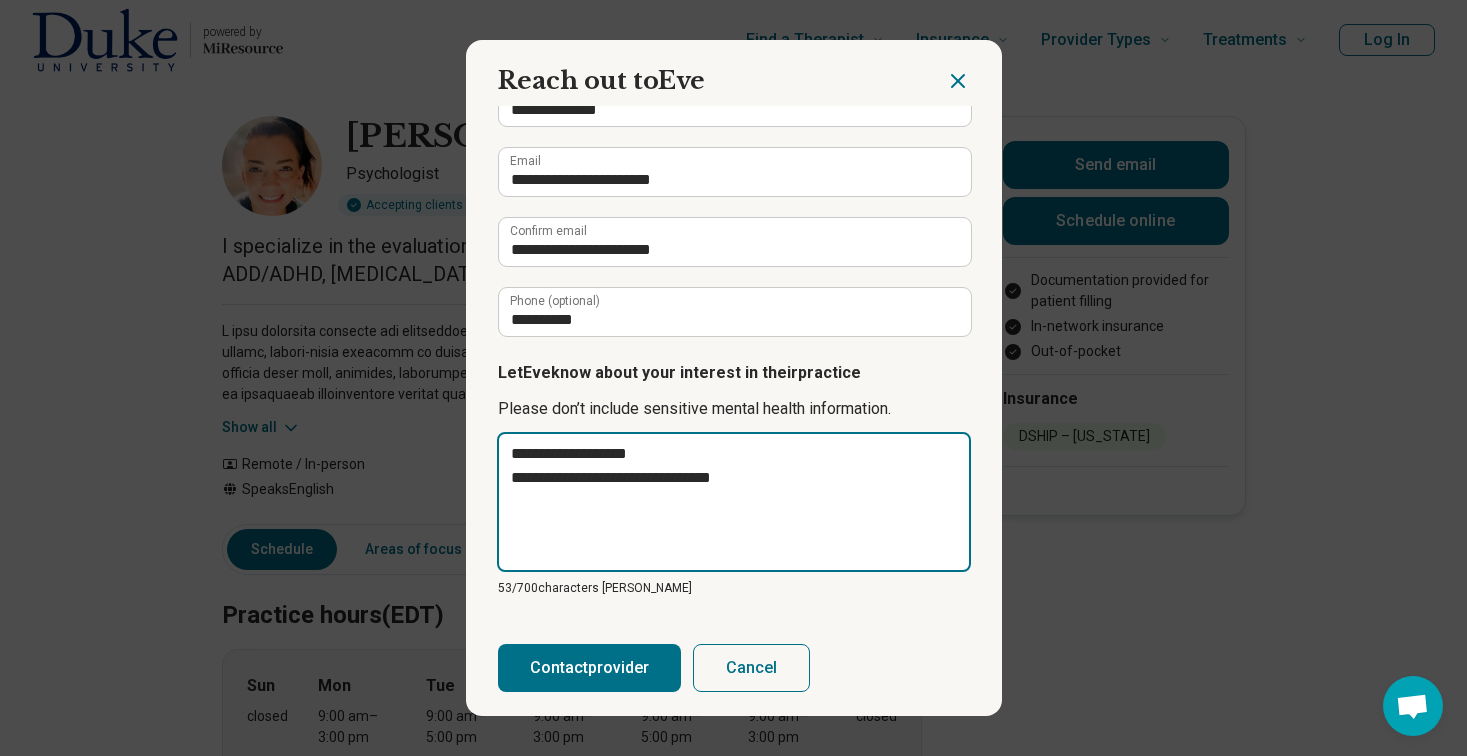 type on "**********" 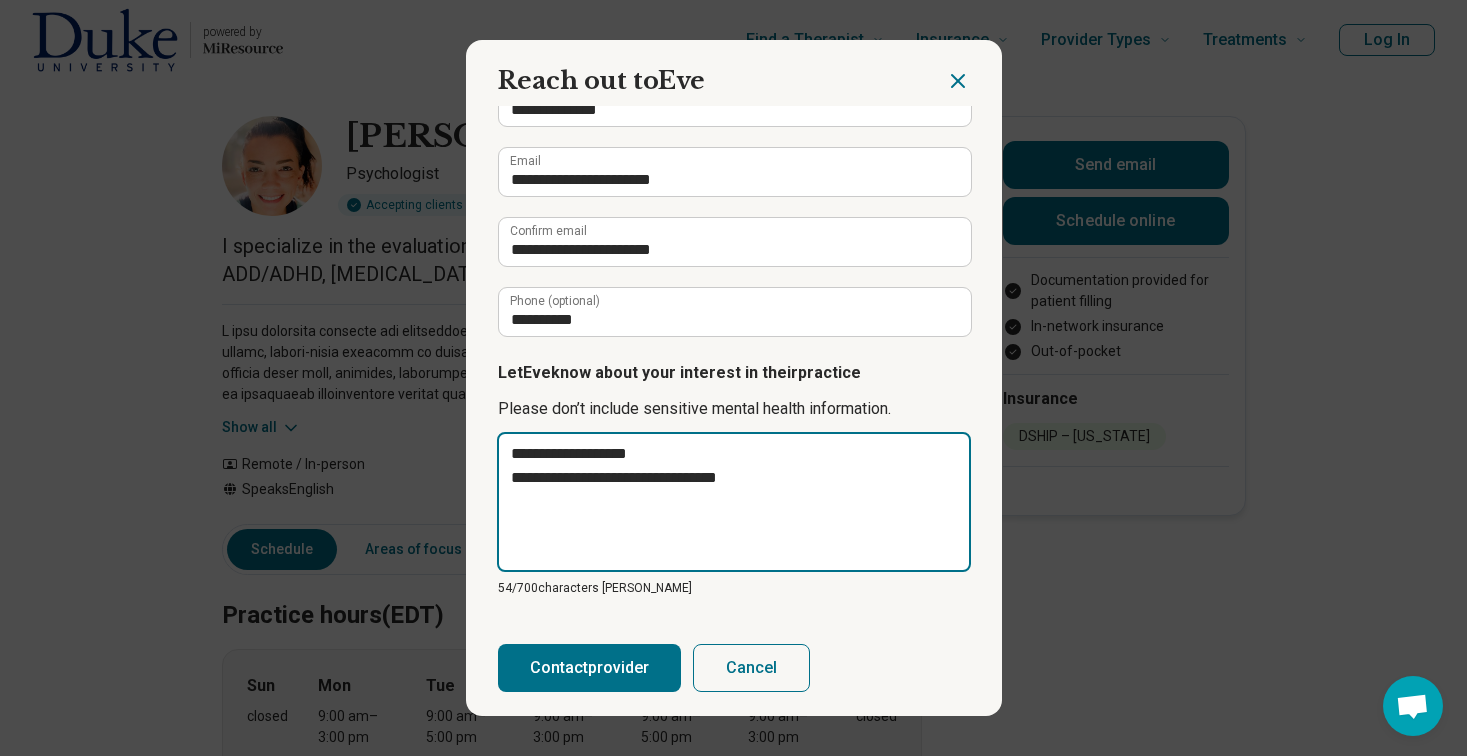 type on "**********" 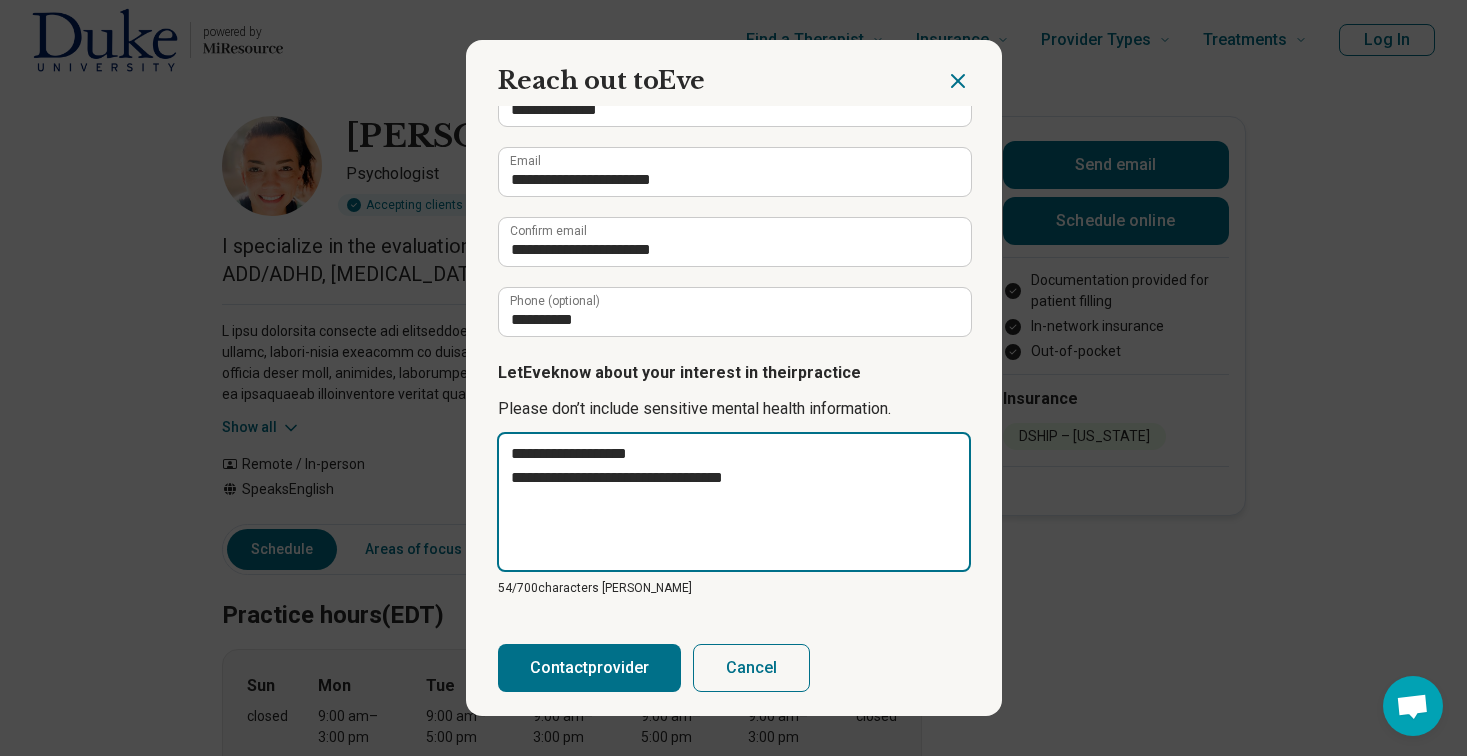 type on "*" 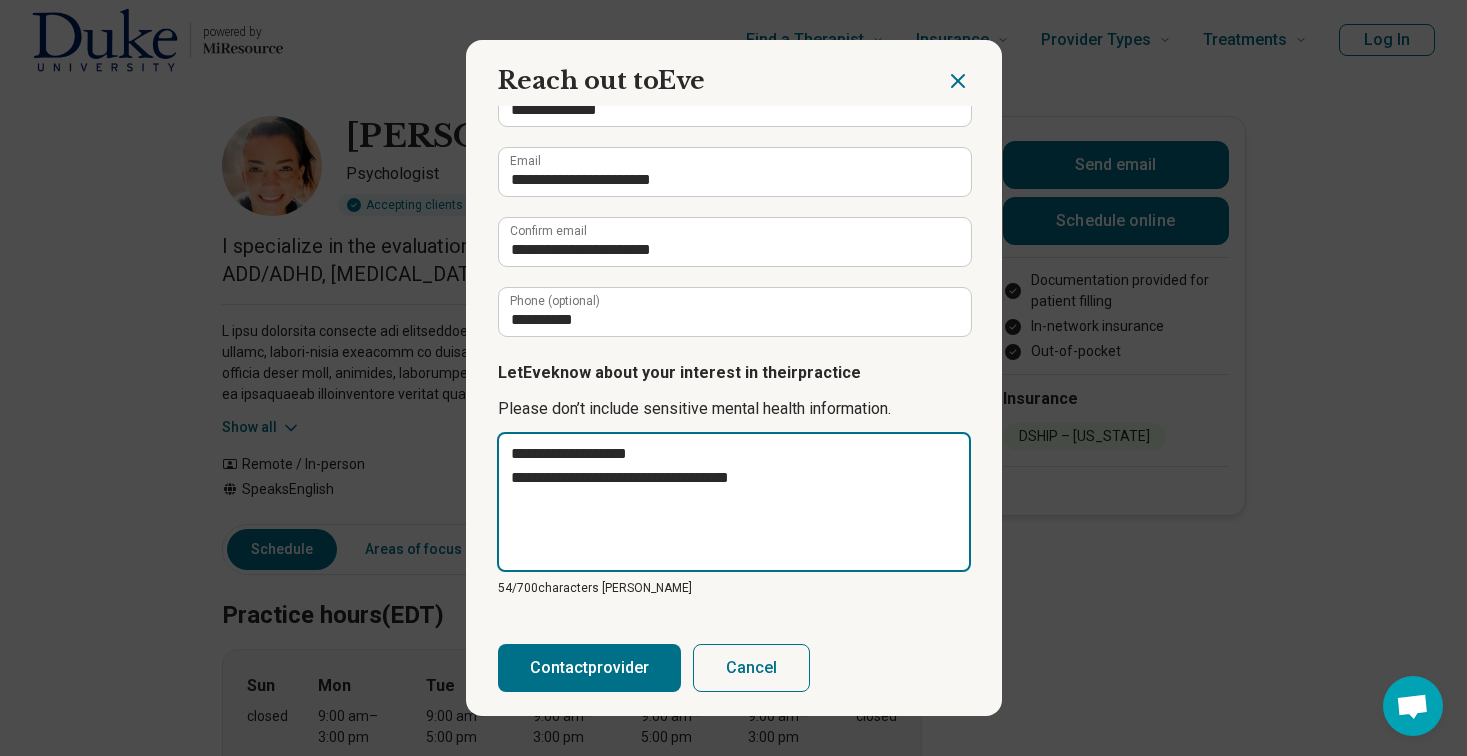 type on "*" 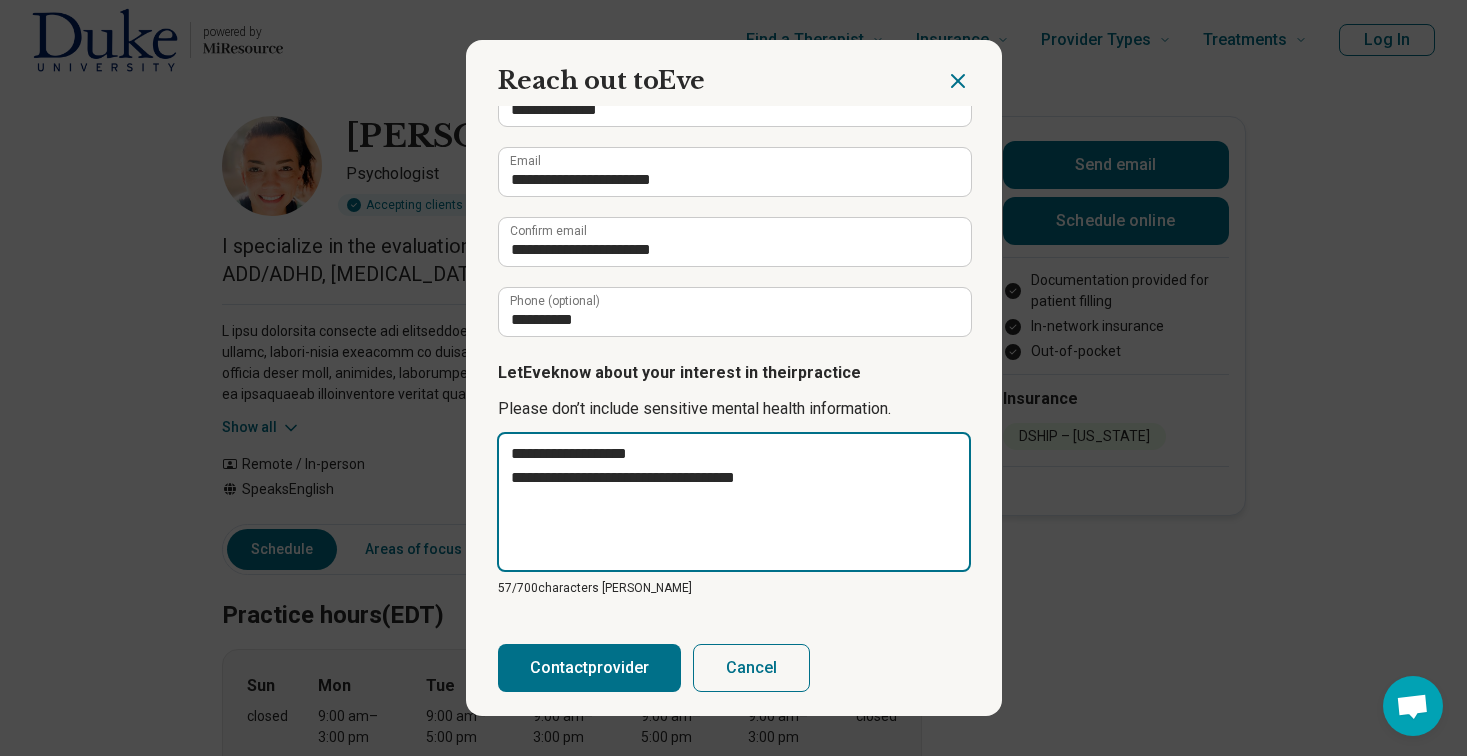 type on "**********" 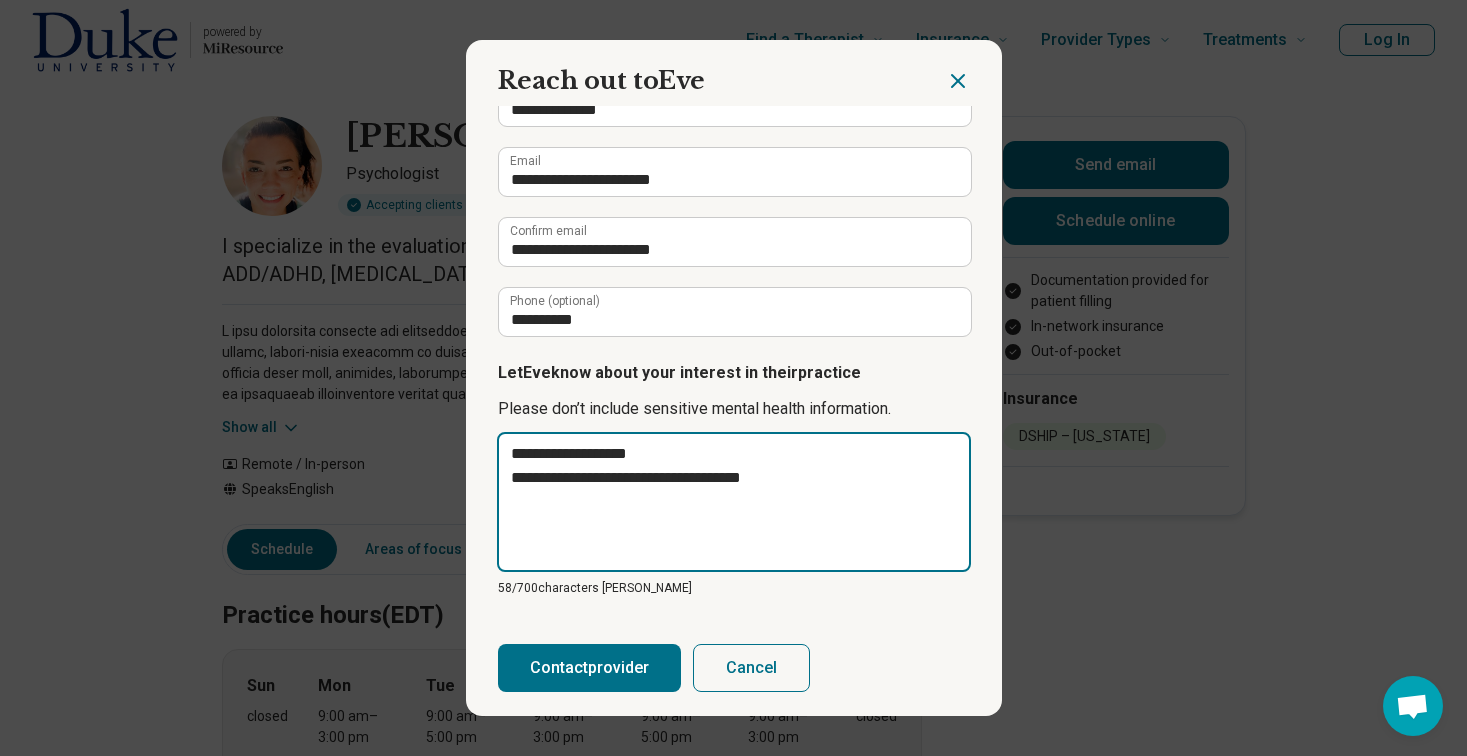 type on "**********" 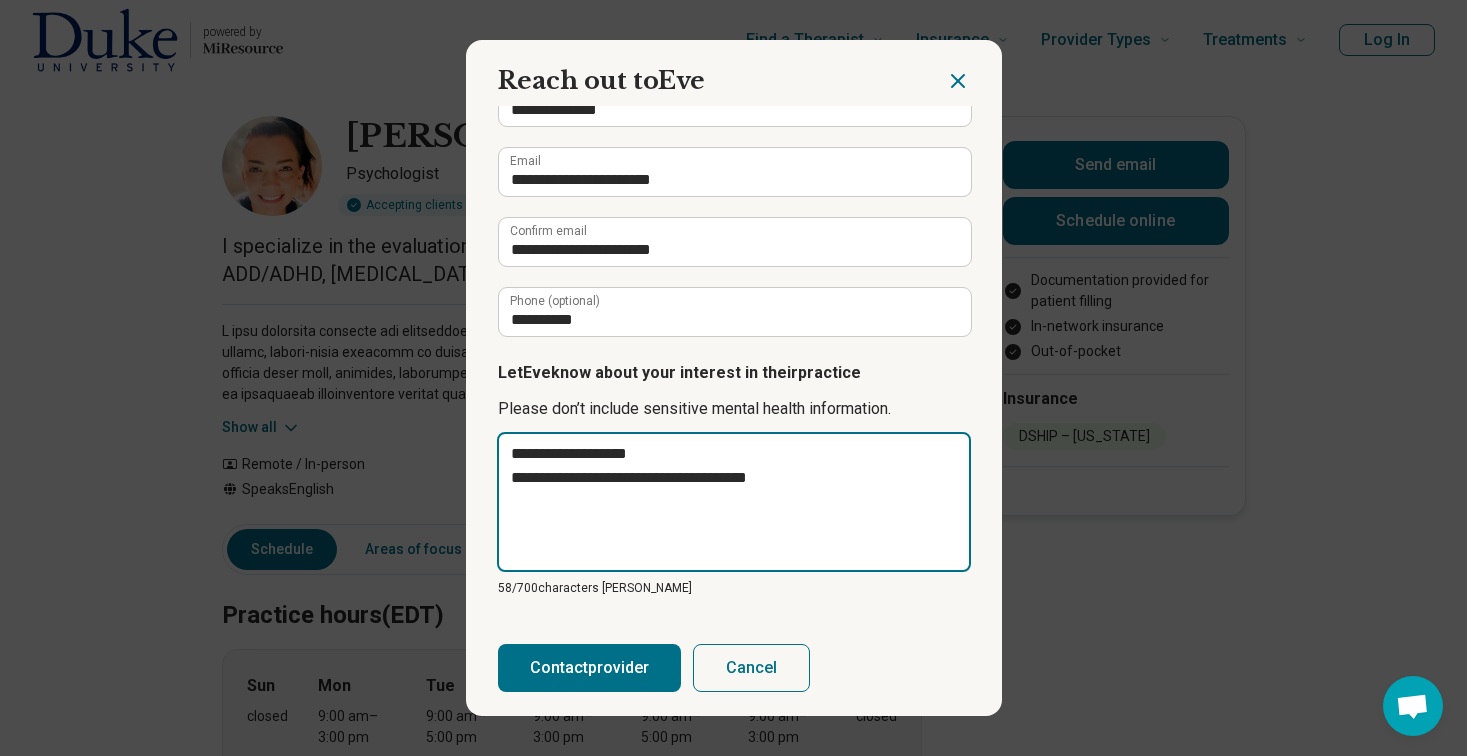 type on "*" 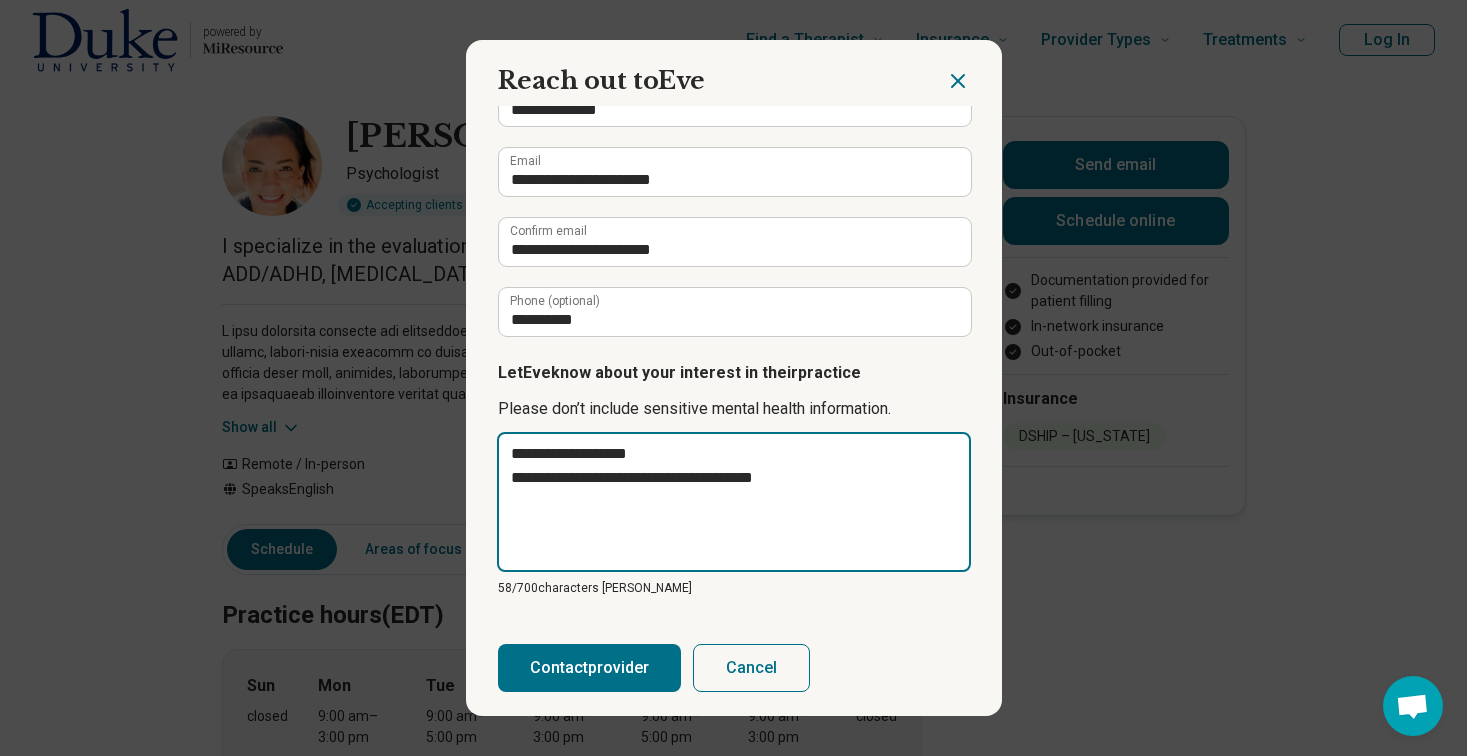 type on "*" 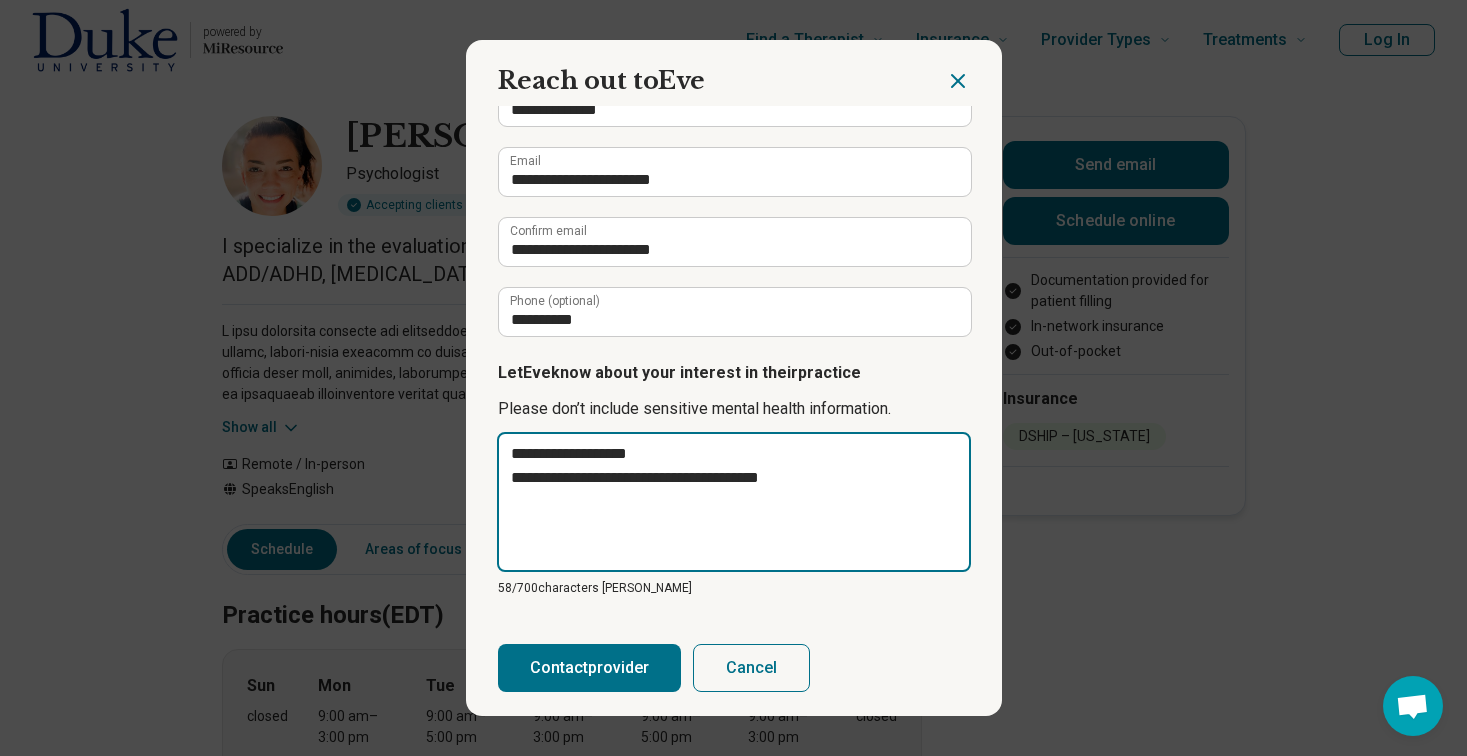 type on "*" 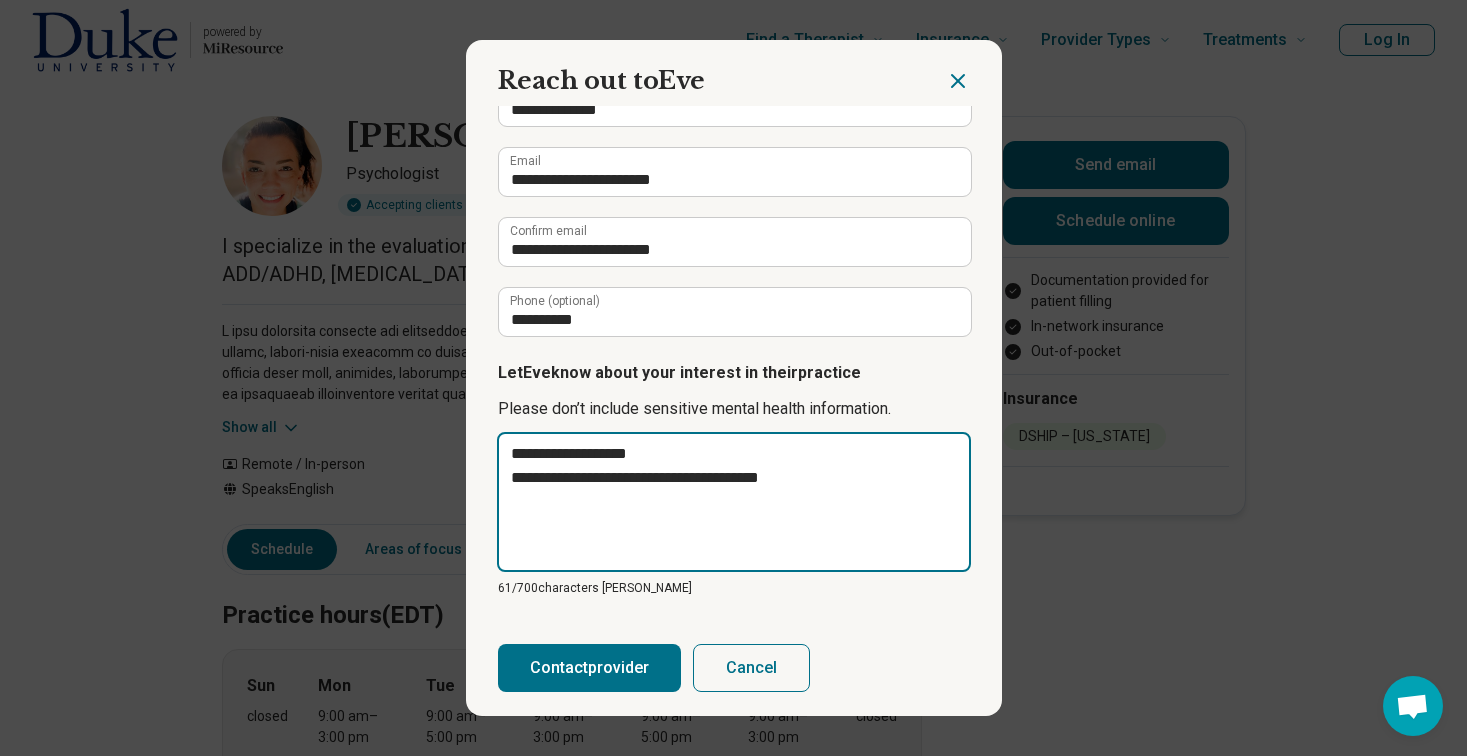 type on "**********" 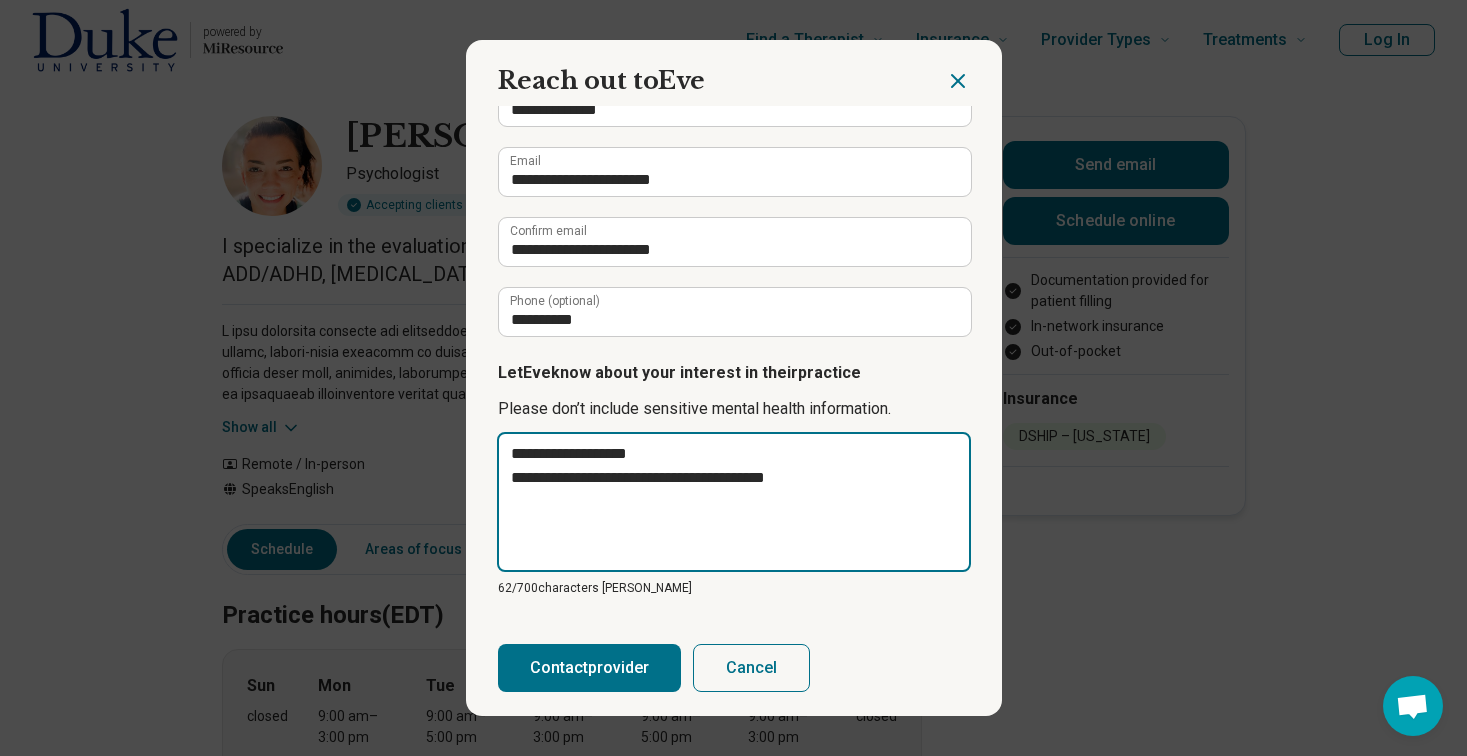 type on "**********" 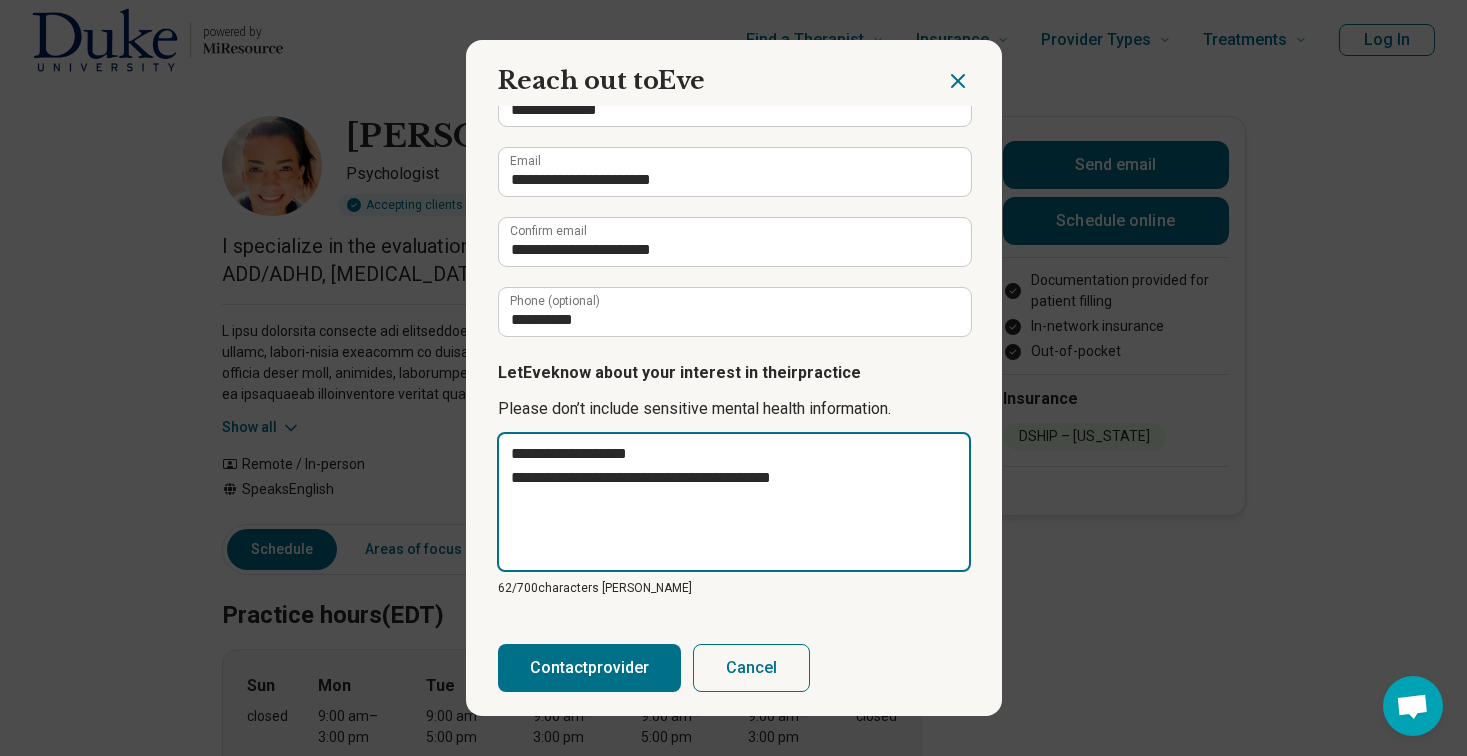 type on "**********" 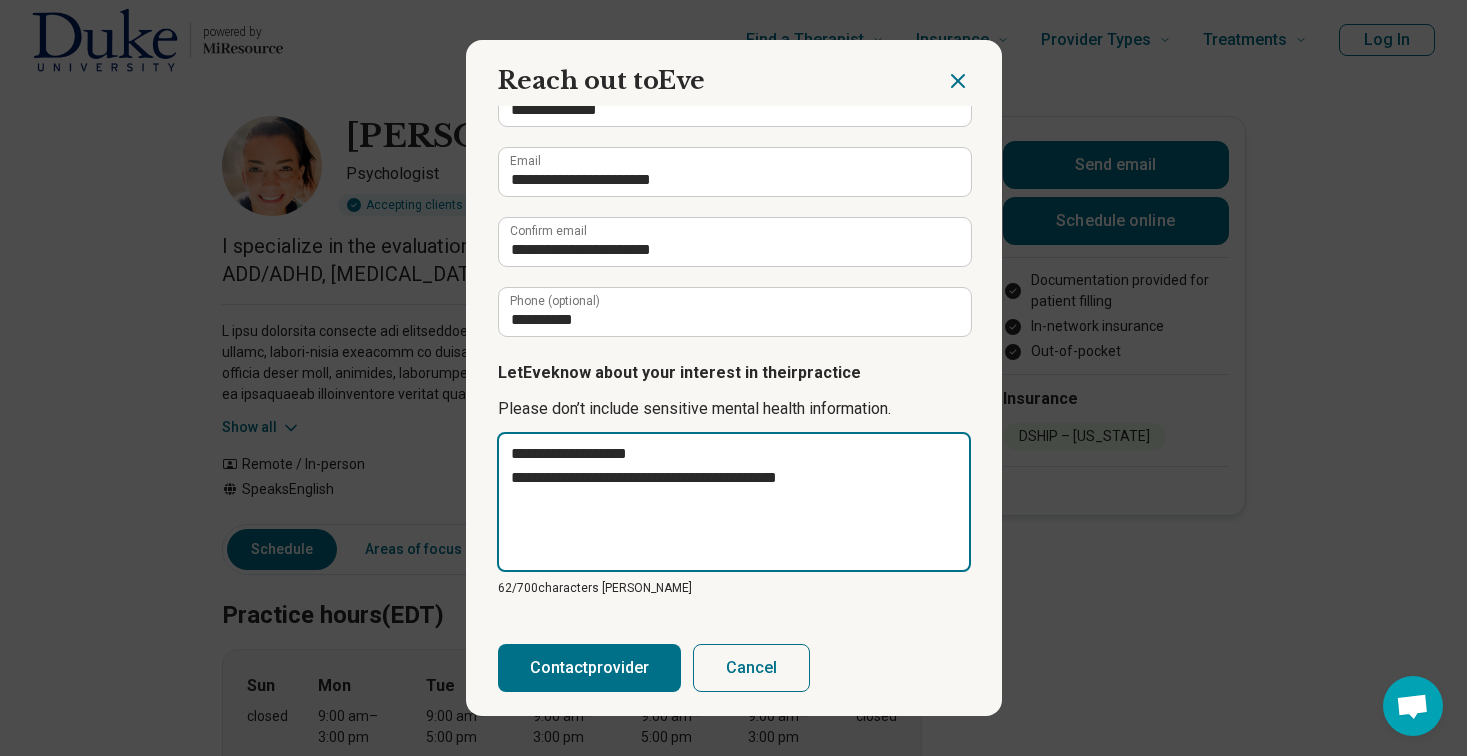 type on "**********" 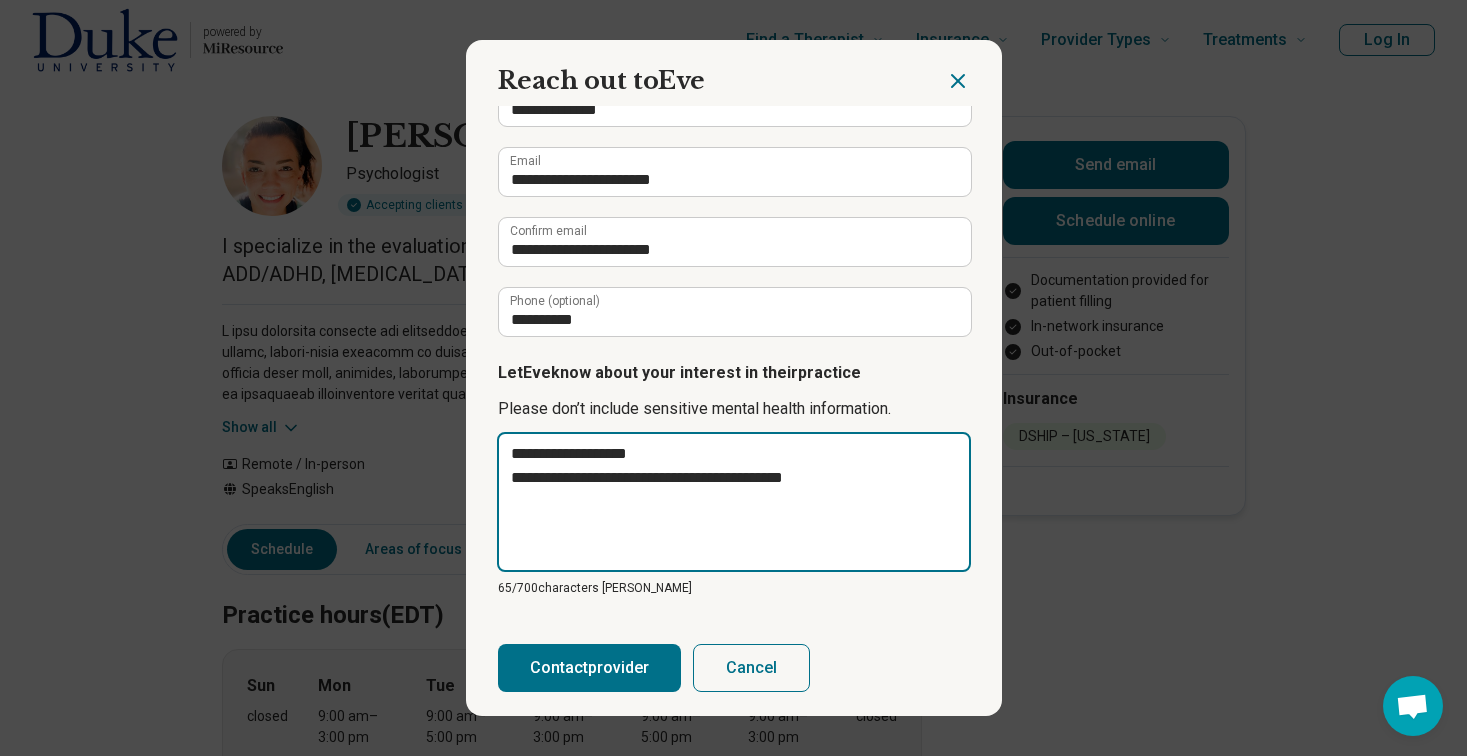 type on "**********" 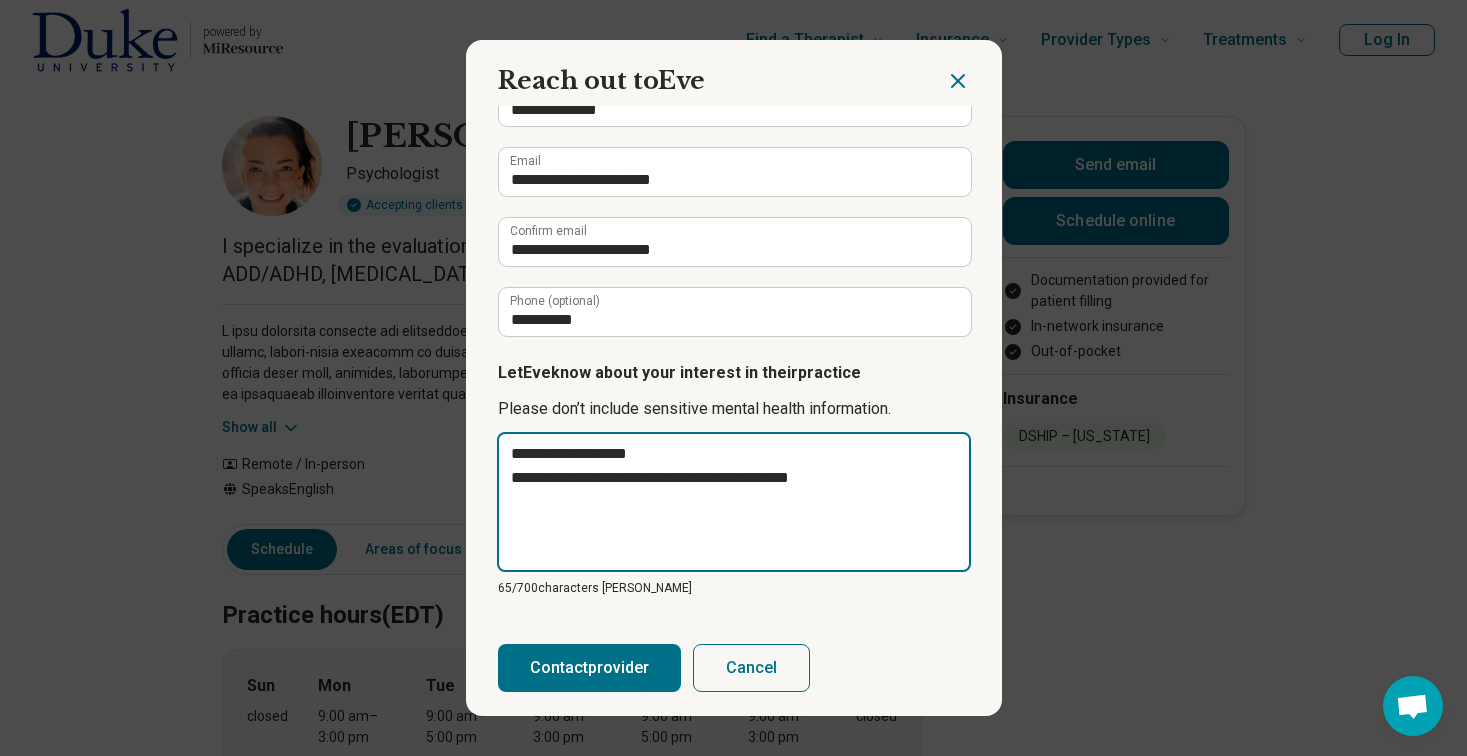 type on "**********" 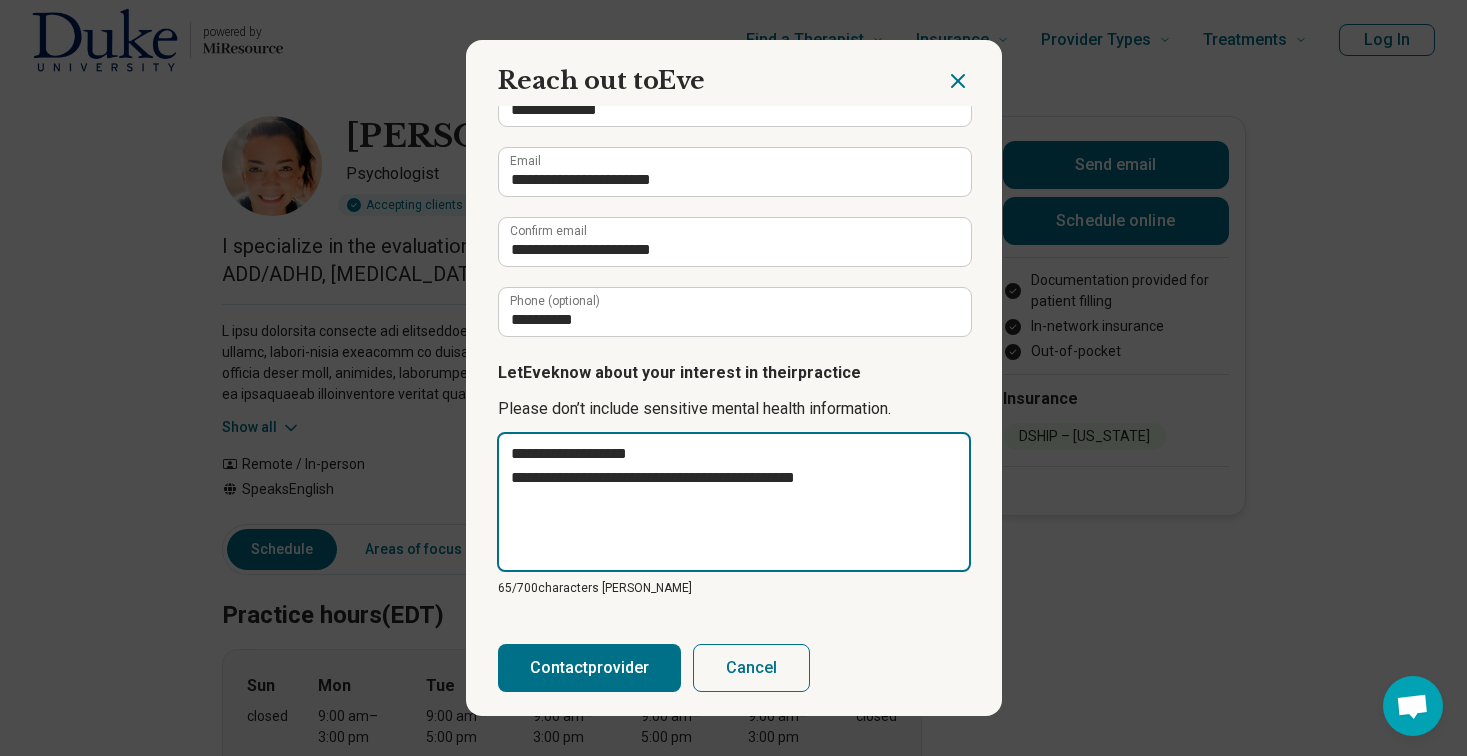type on "**********" 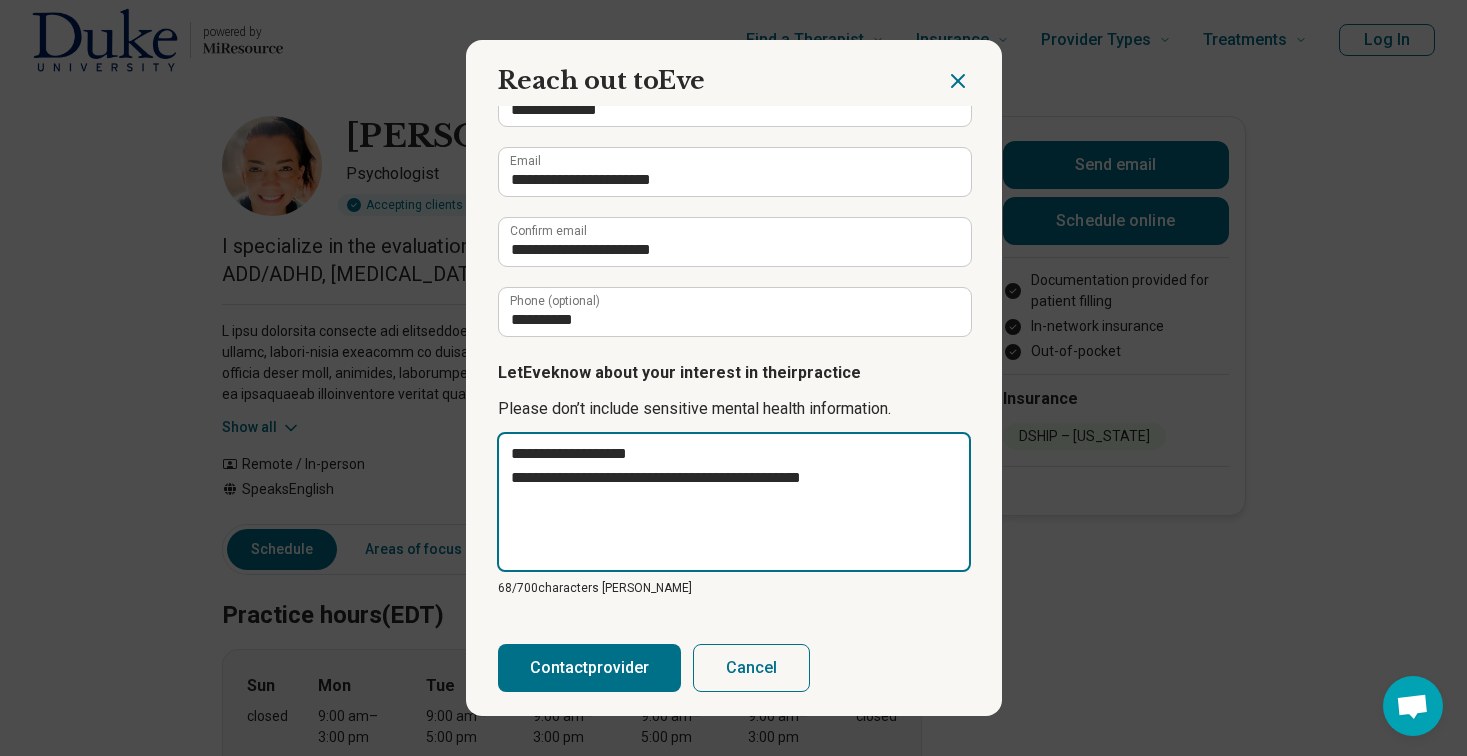 type on "**********" 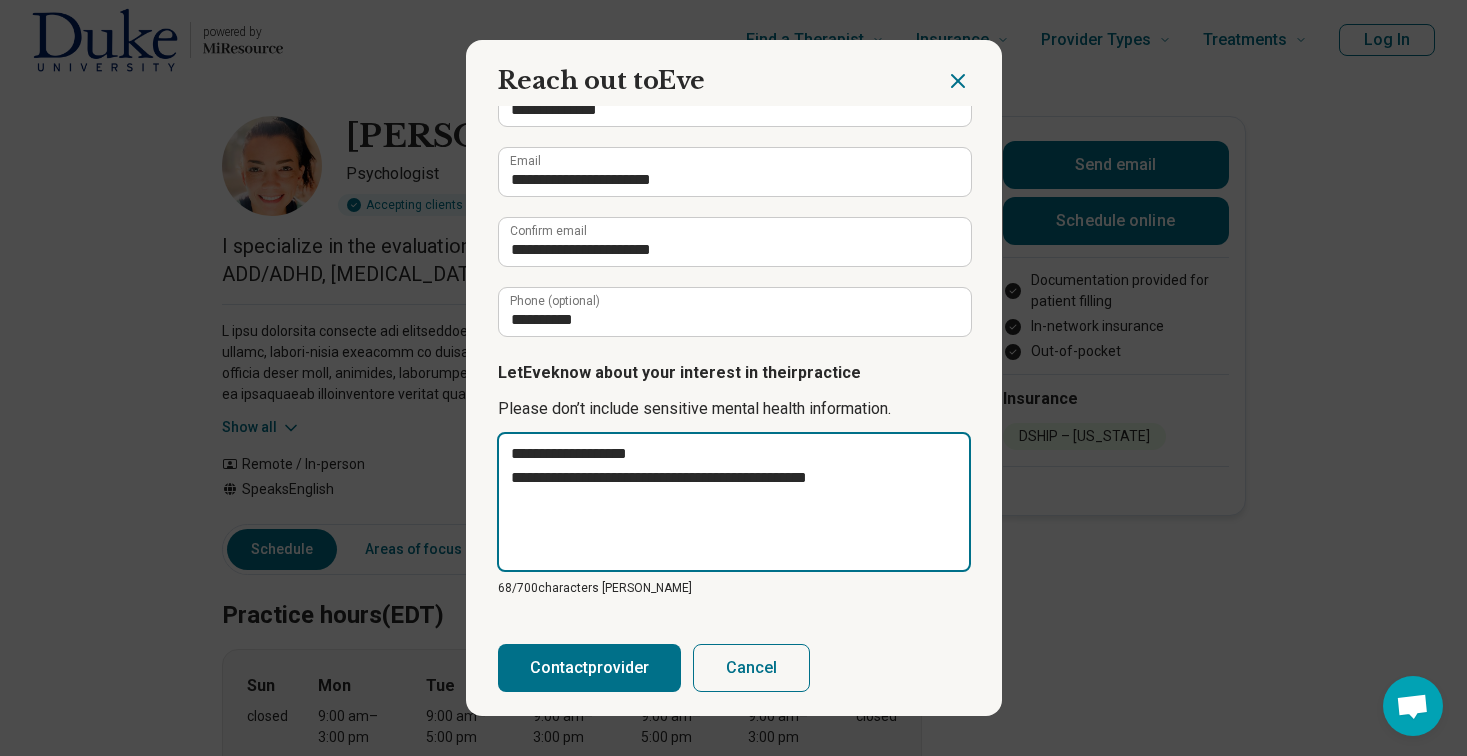 type on "**********" 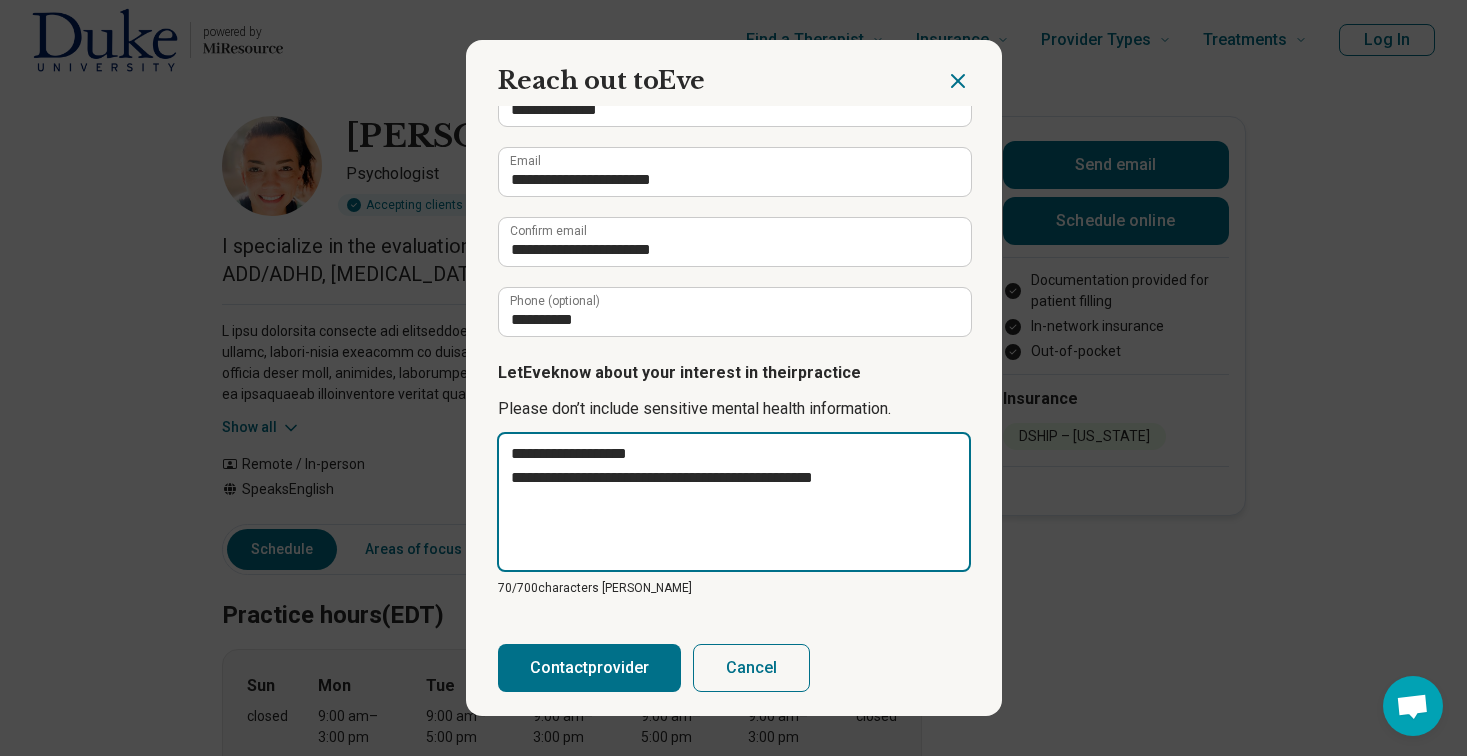 type on "**********" 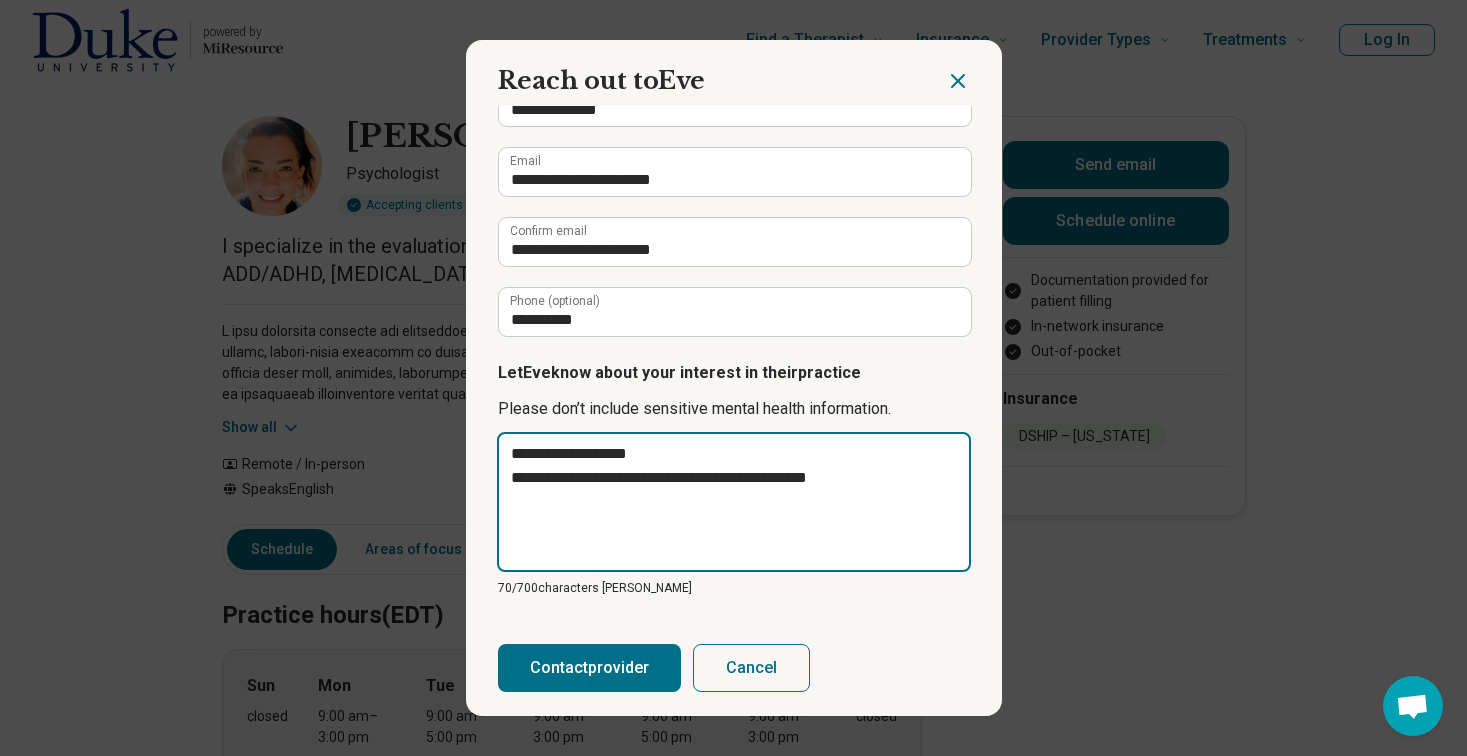 type on "**********" 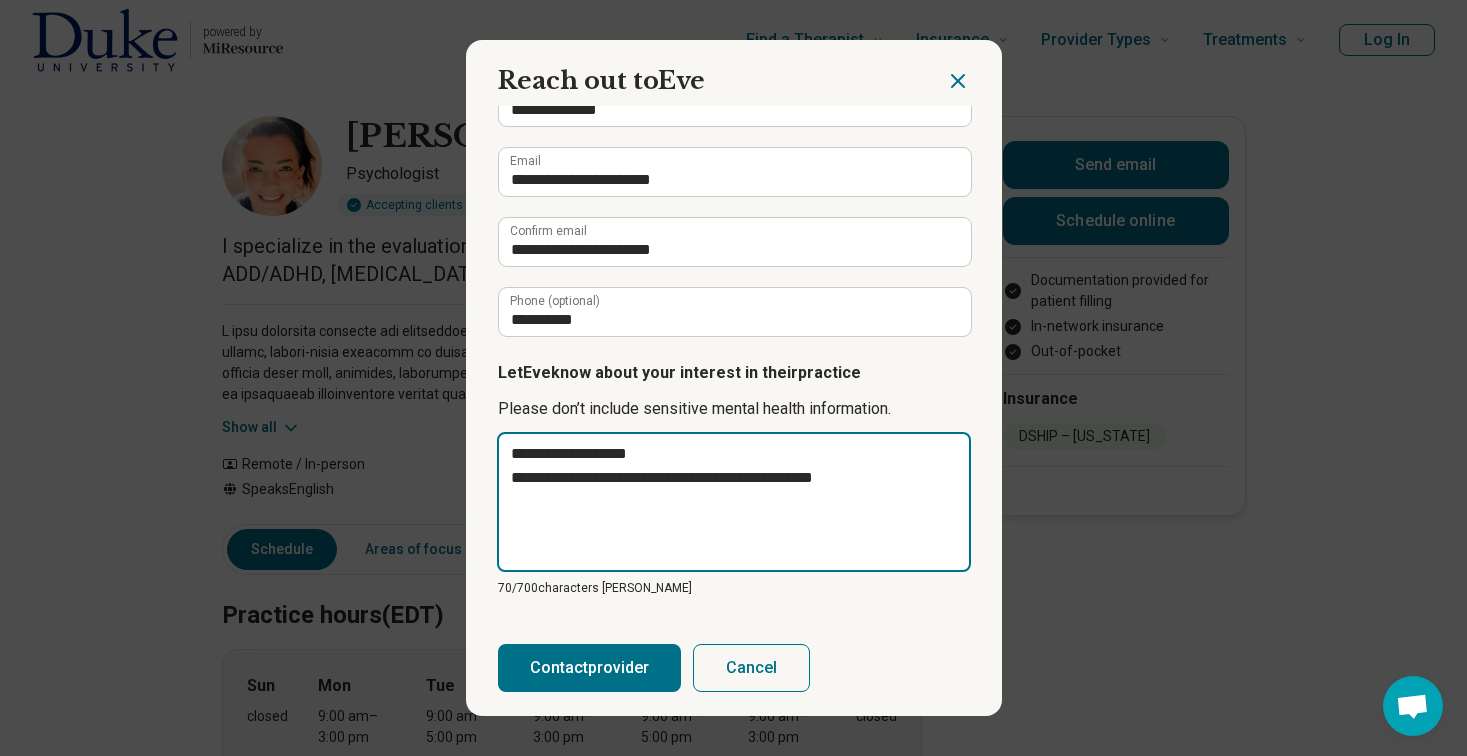 type on "**********" 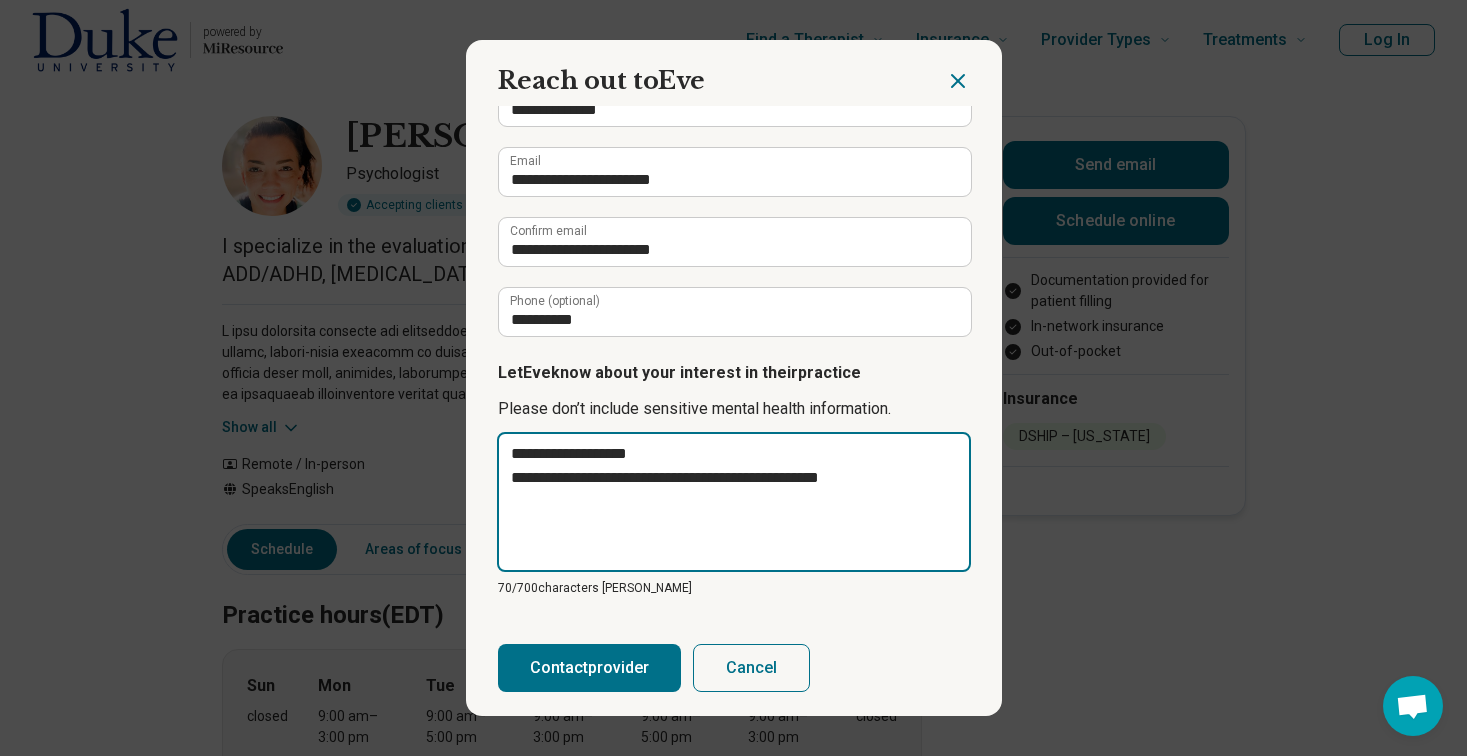 type on "**********" 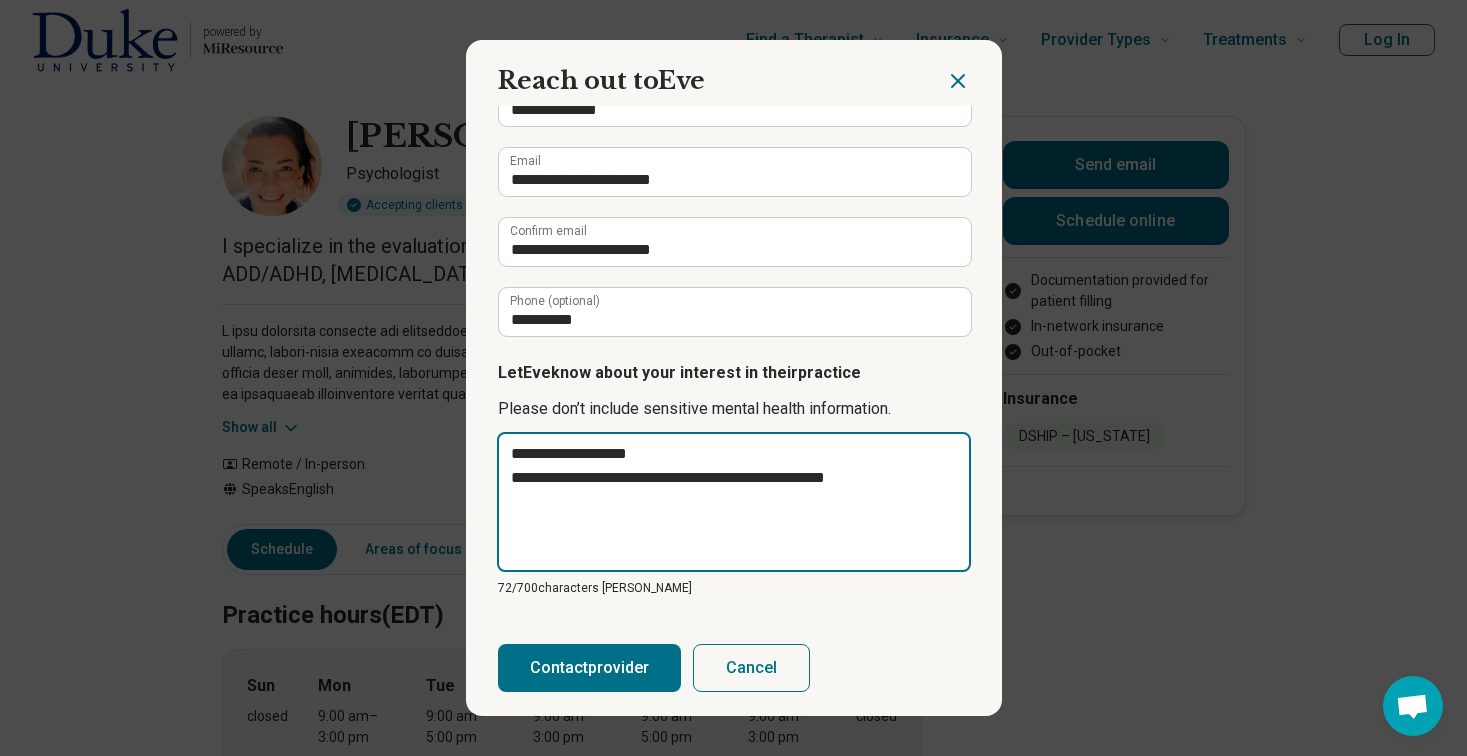 type on "**********" 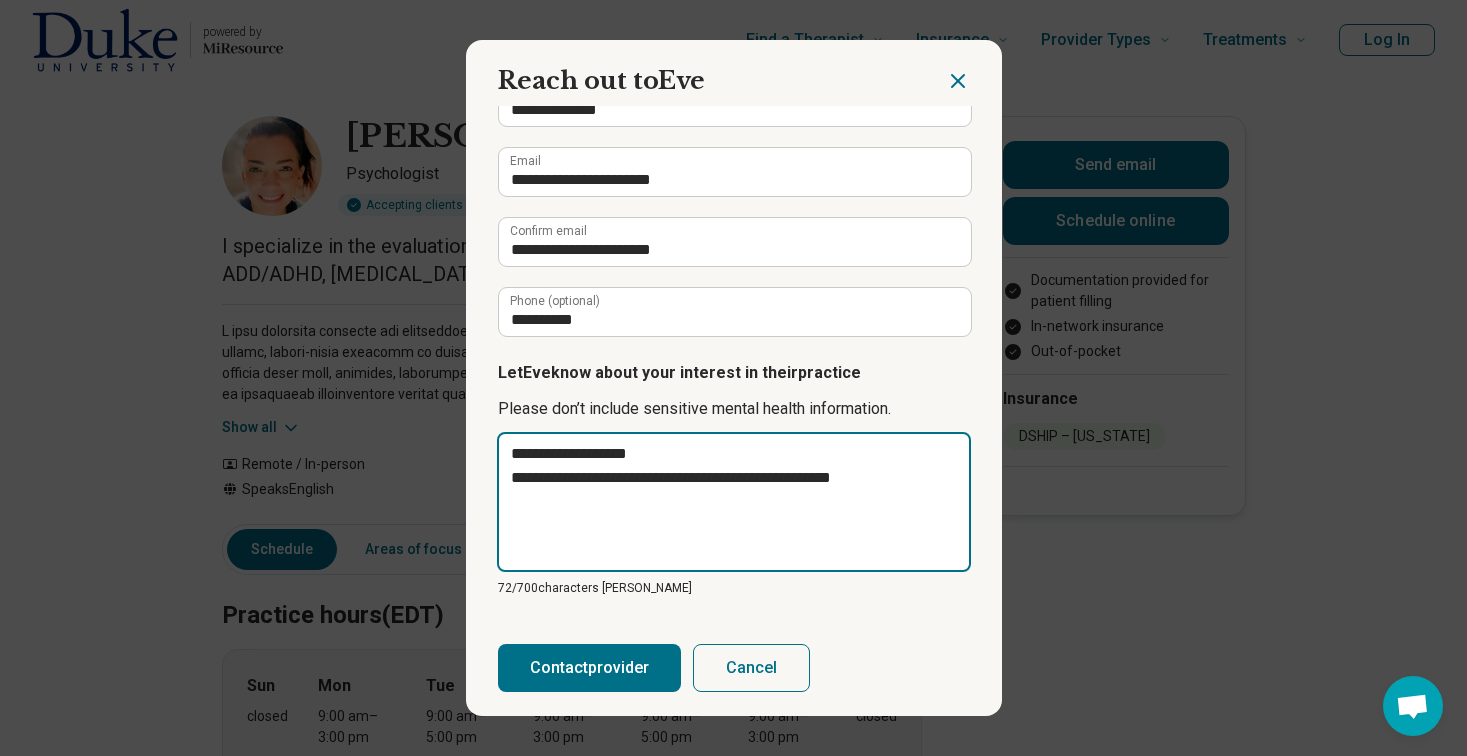 type on "**********" 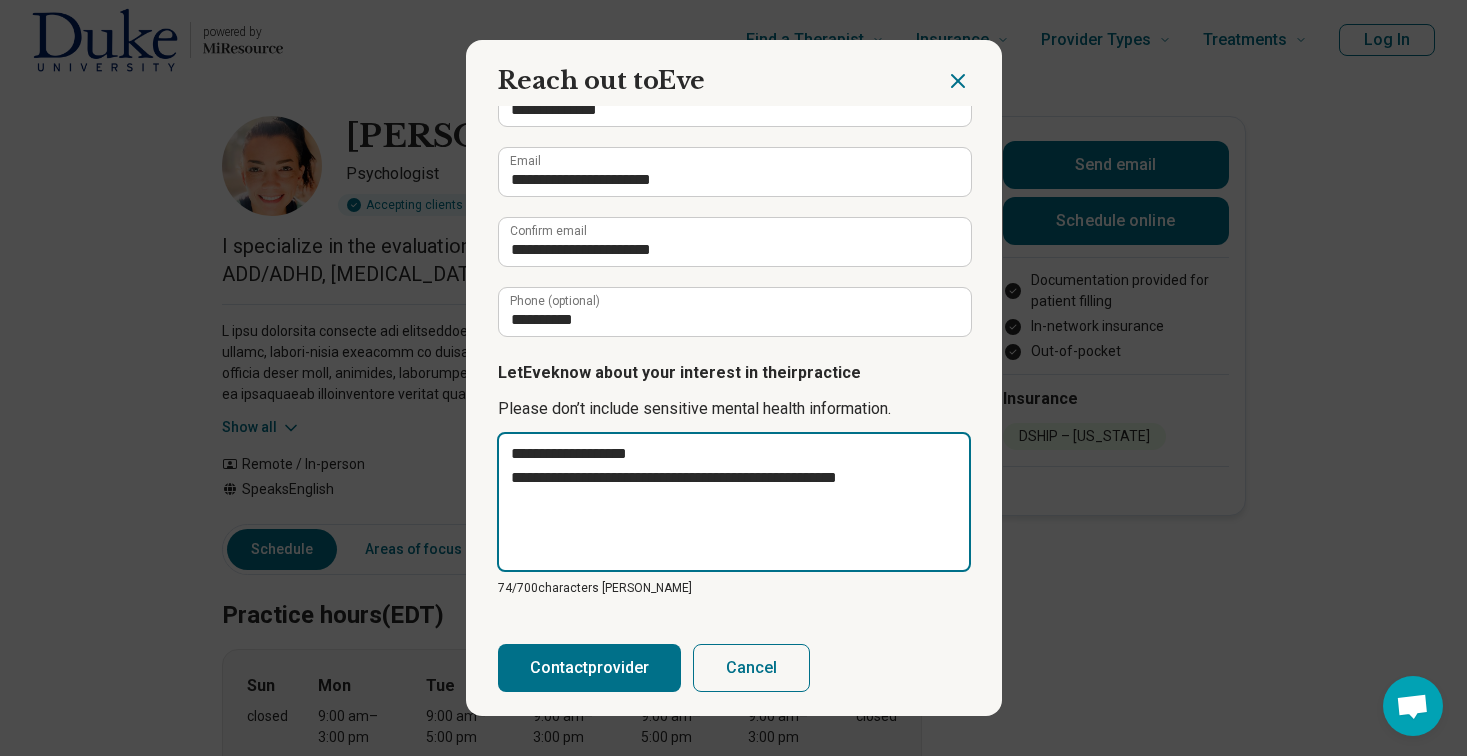 type on "**********" 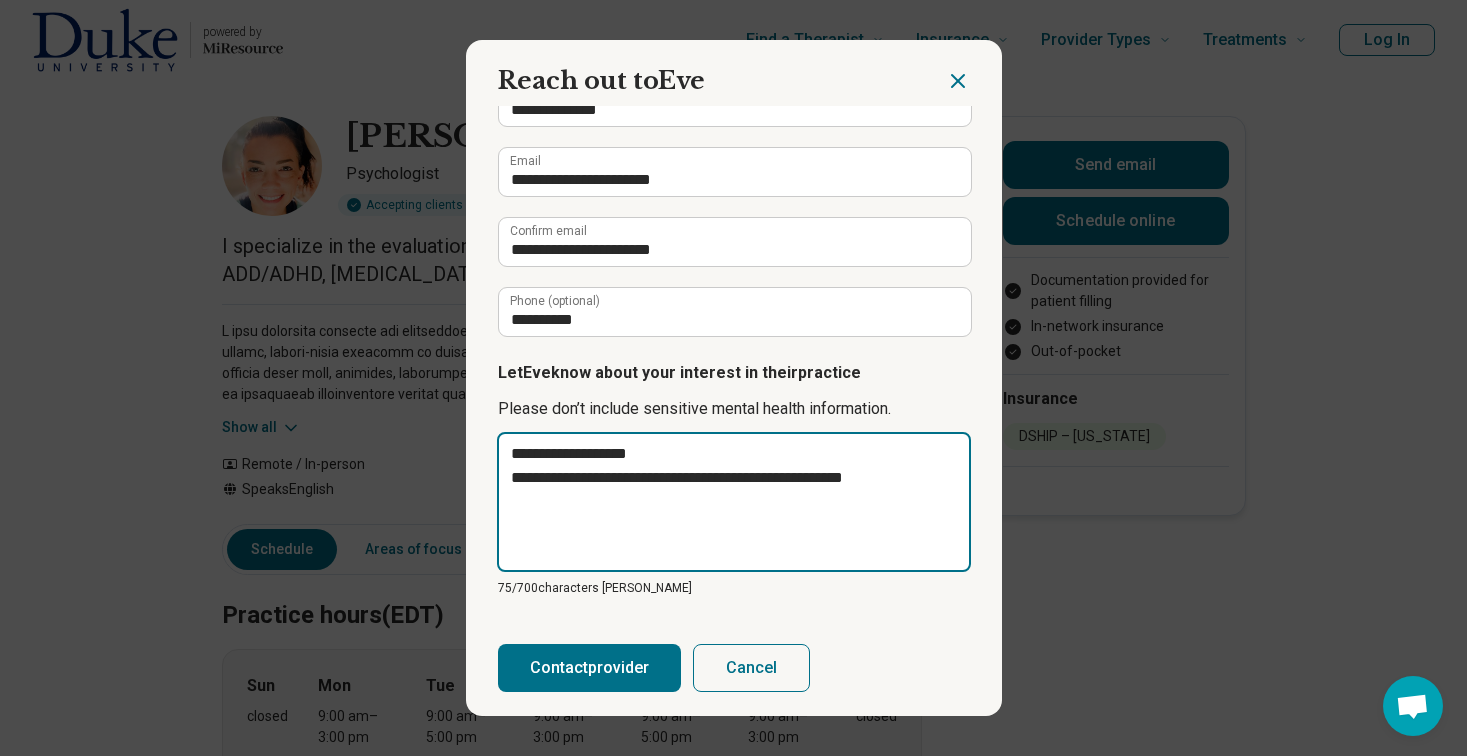 type on "**********" 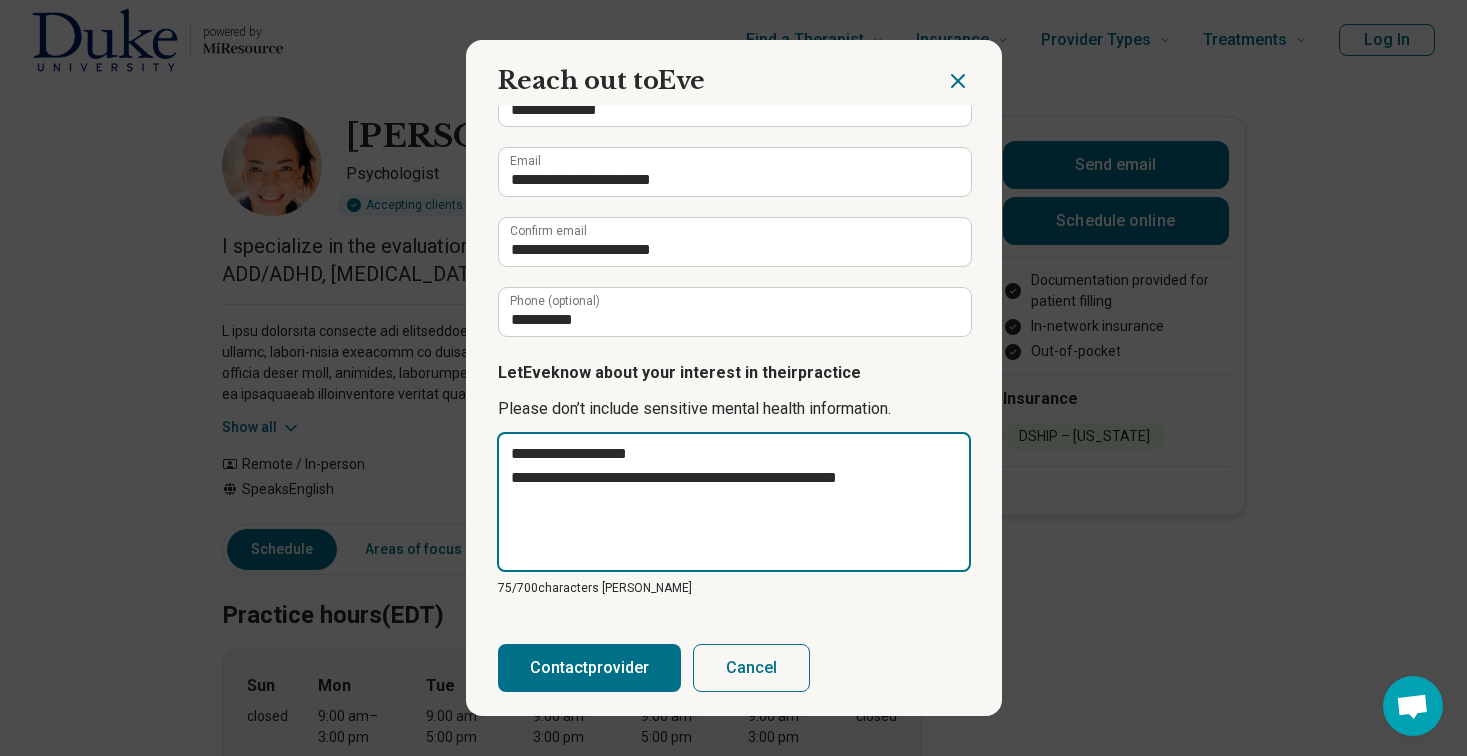 type on "**********" 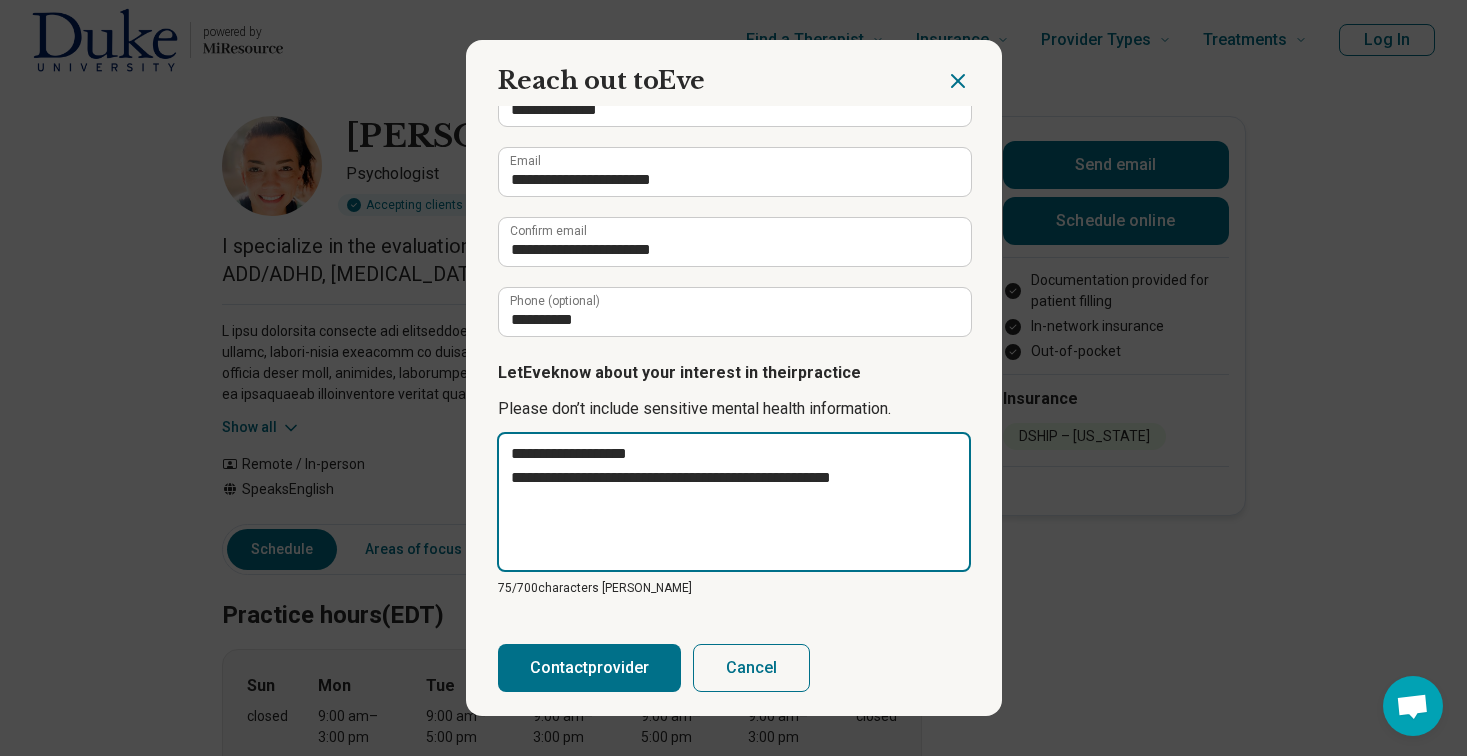 type on "**********" 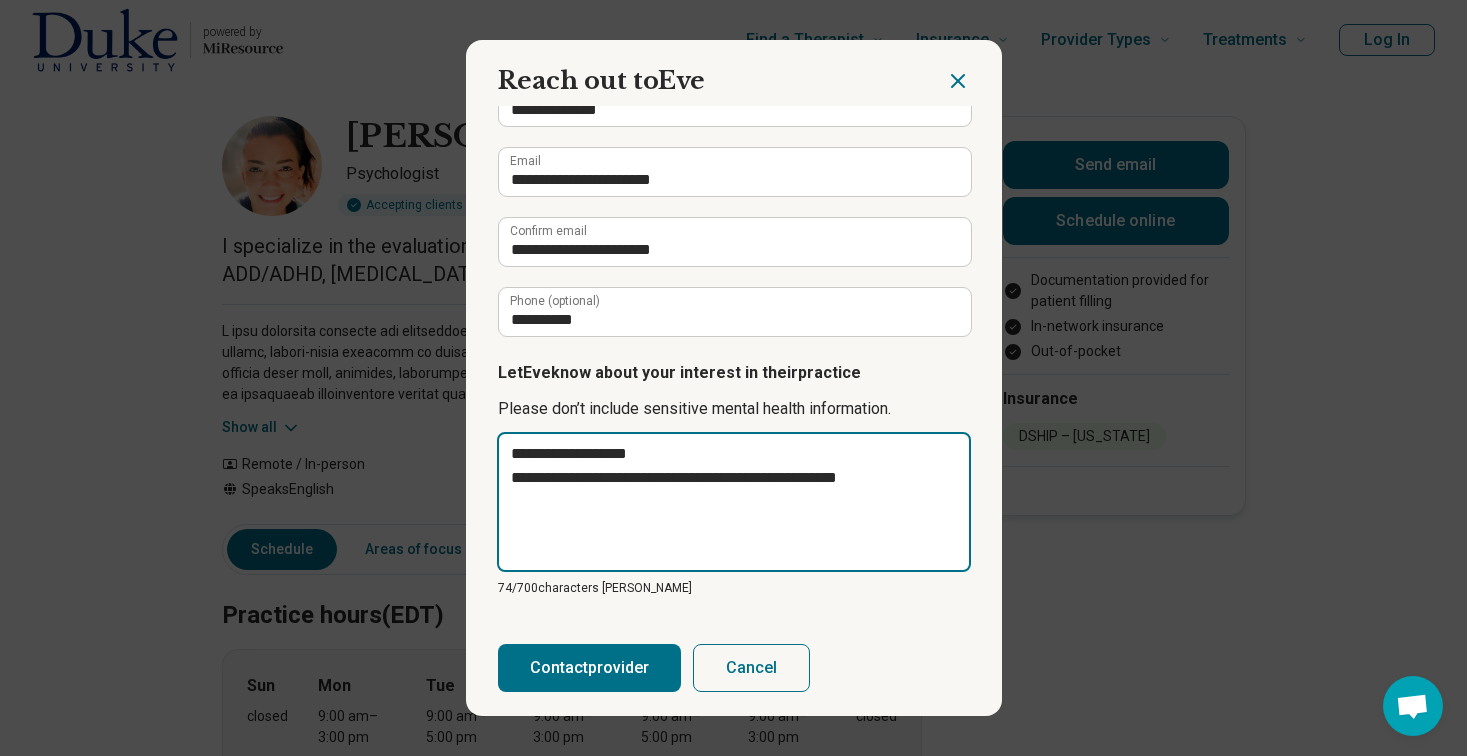 type on "**********" 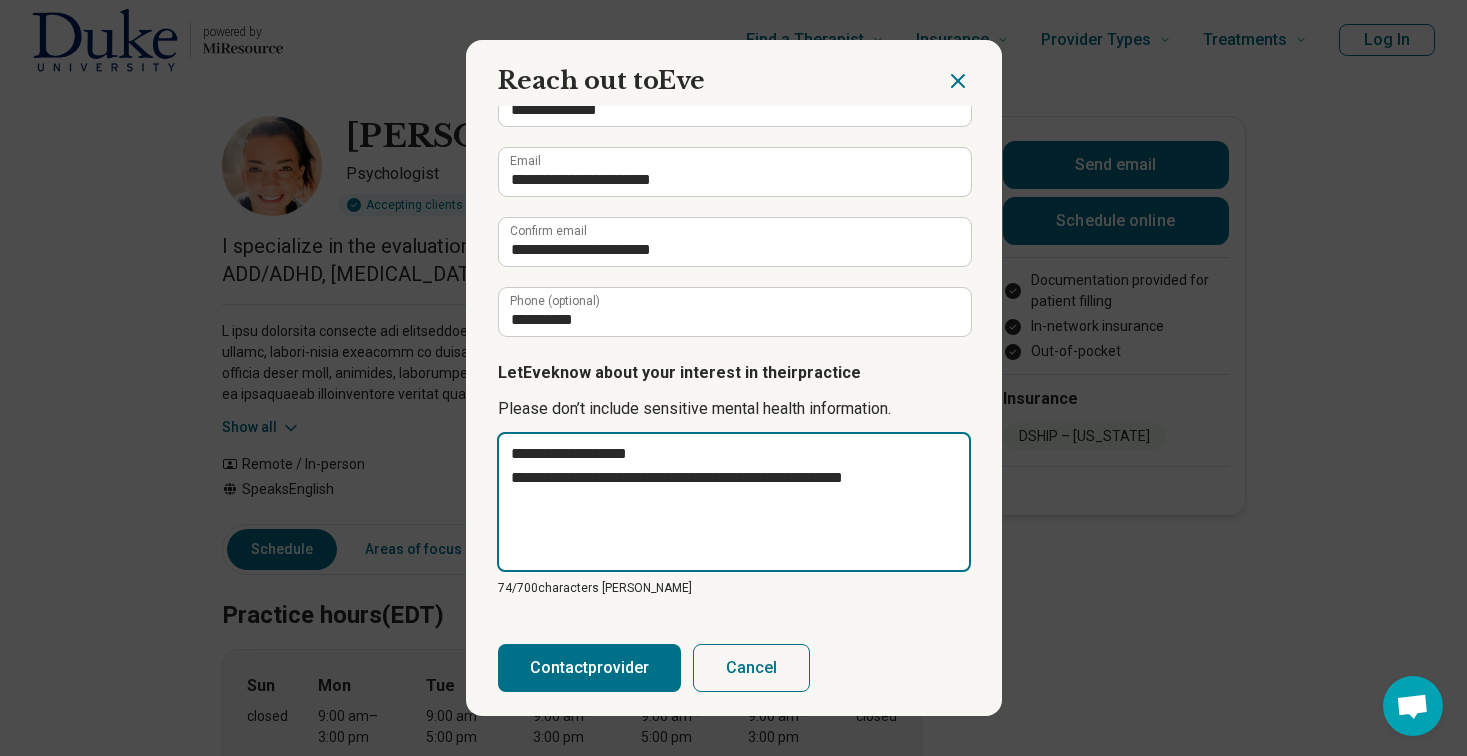 type on "**********" 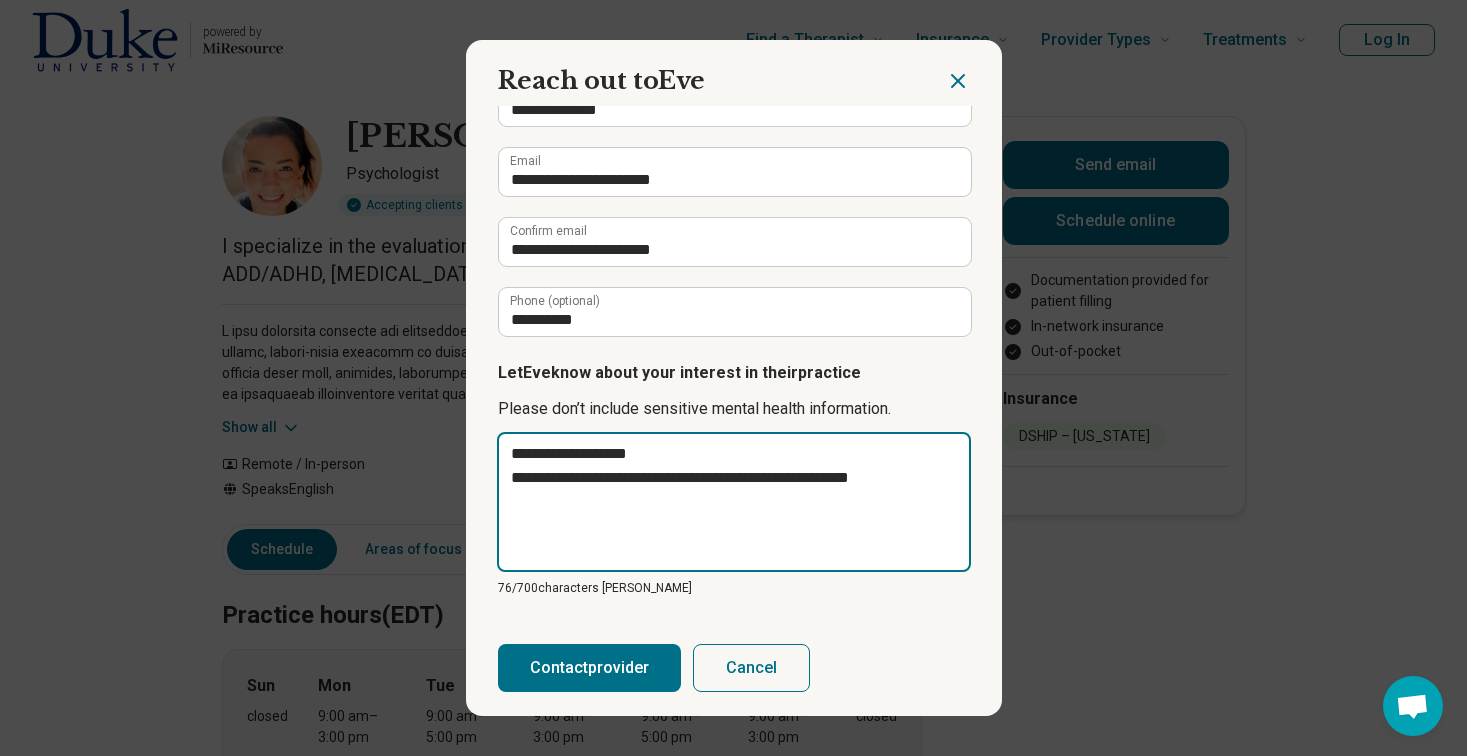 type on "**********" 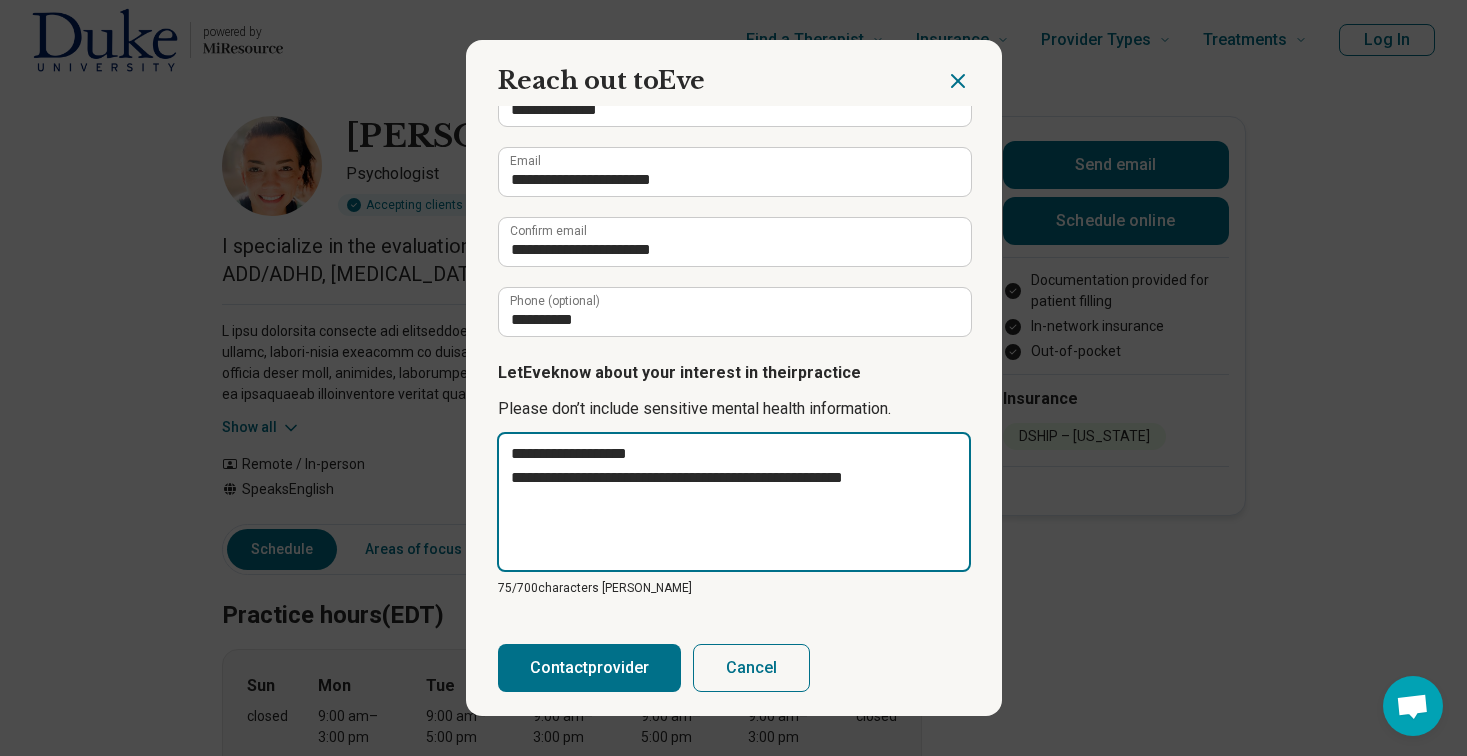 type on "**********" 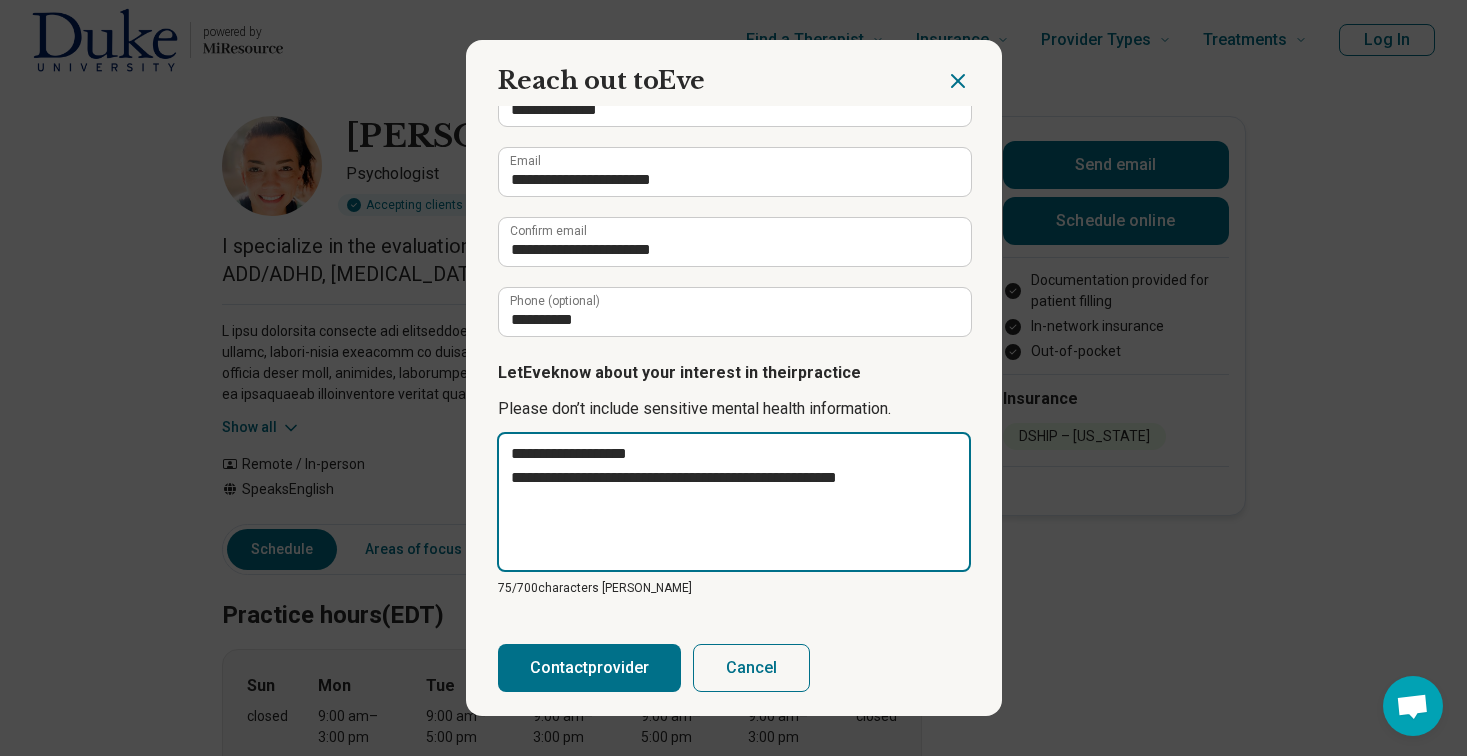 type on "**********" 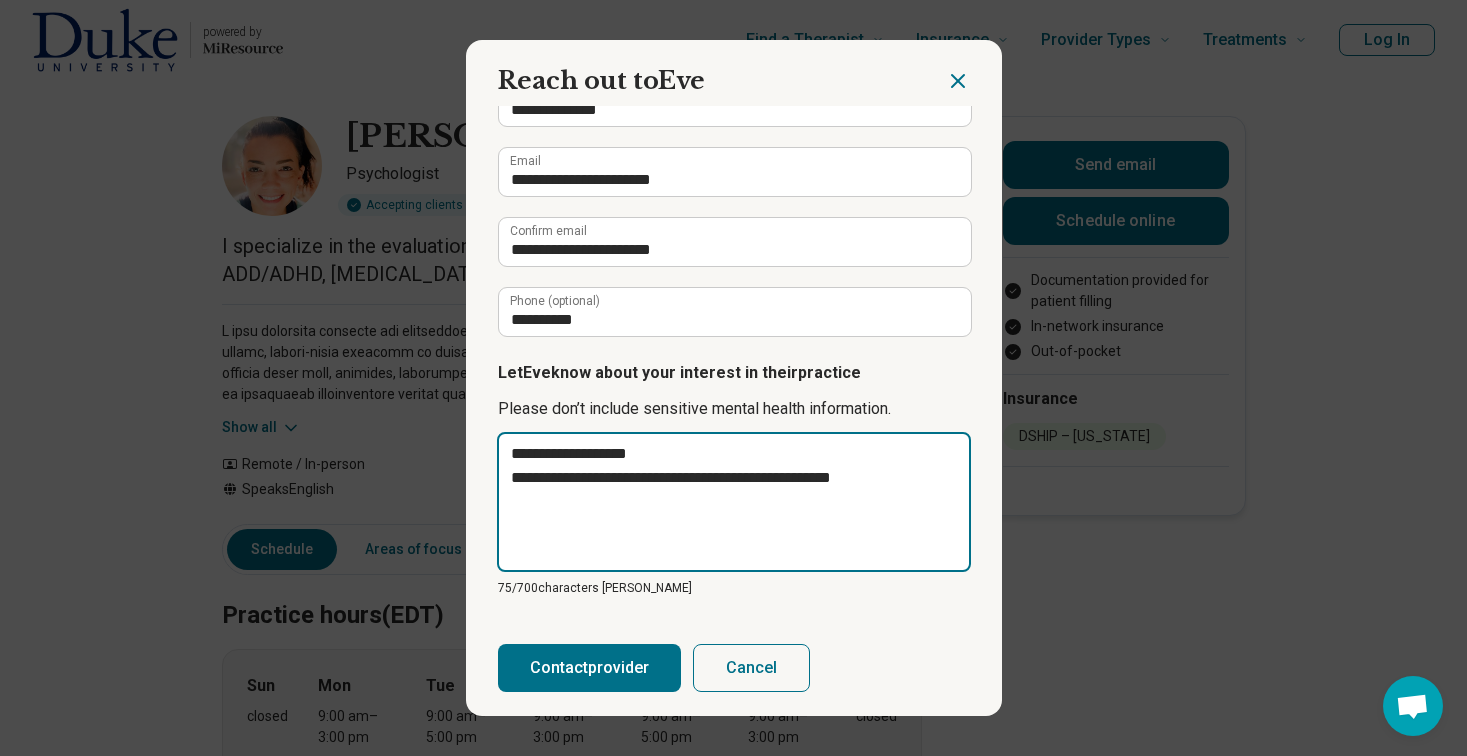 type on "**********" 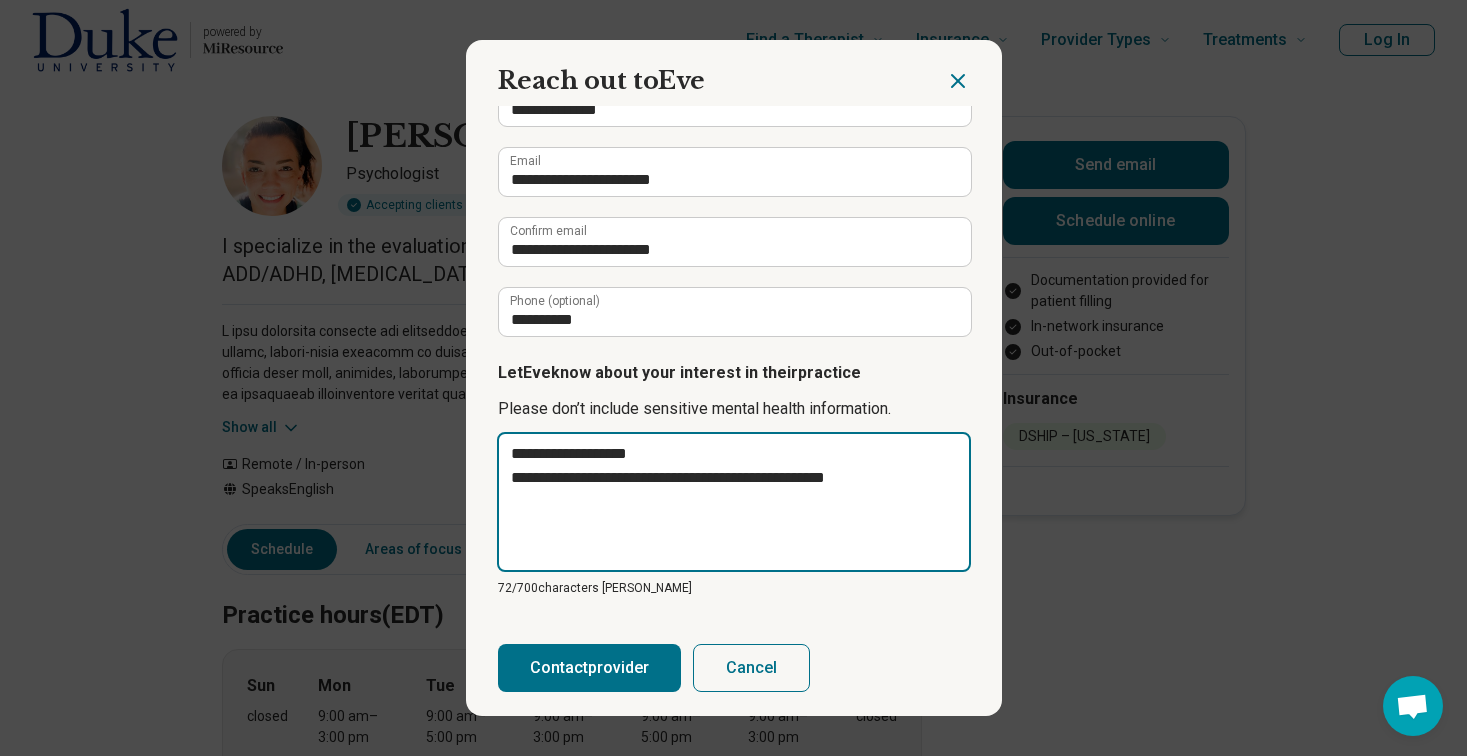 type on "**********" 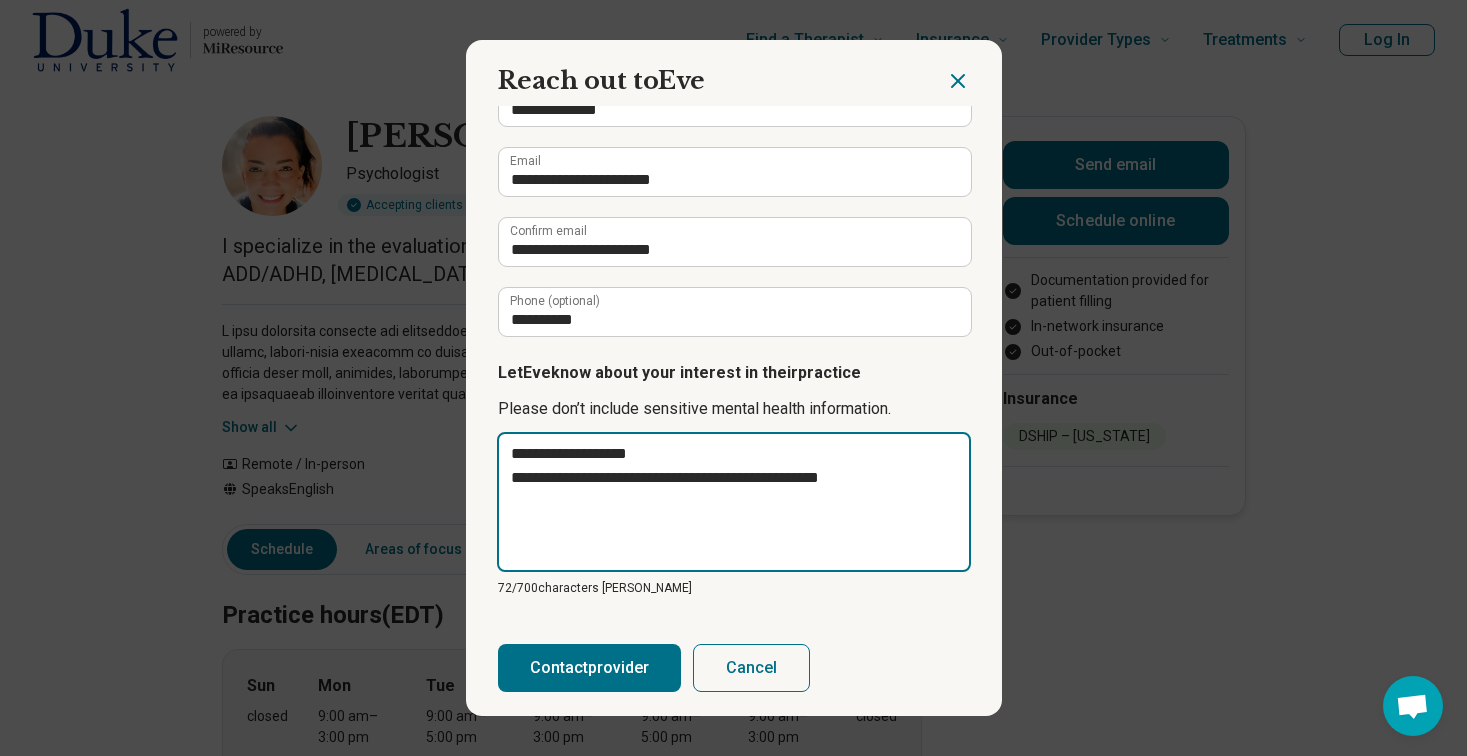 type on "**********" 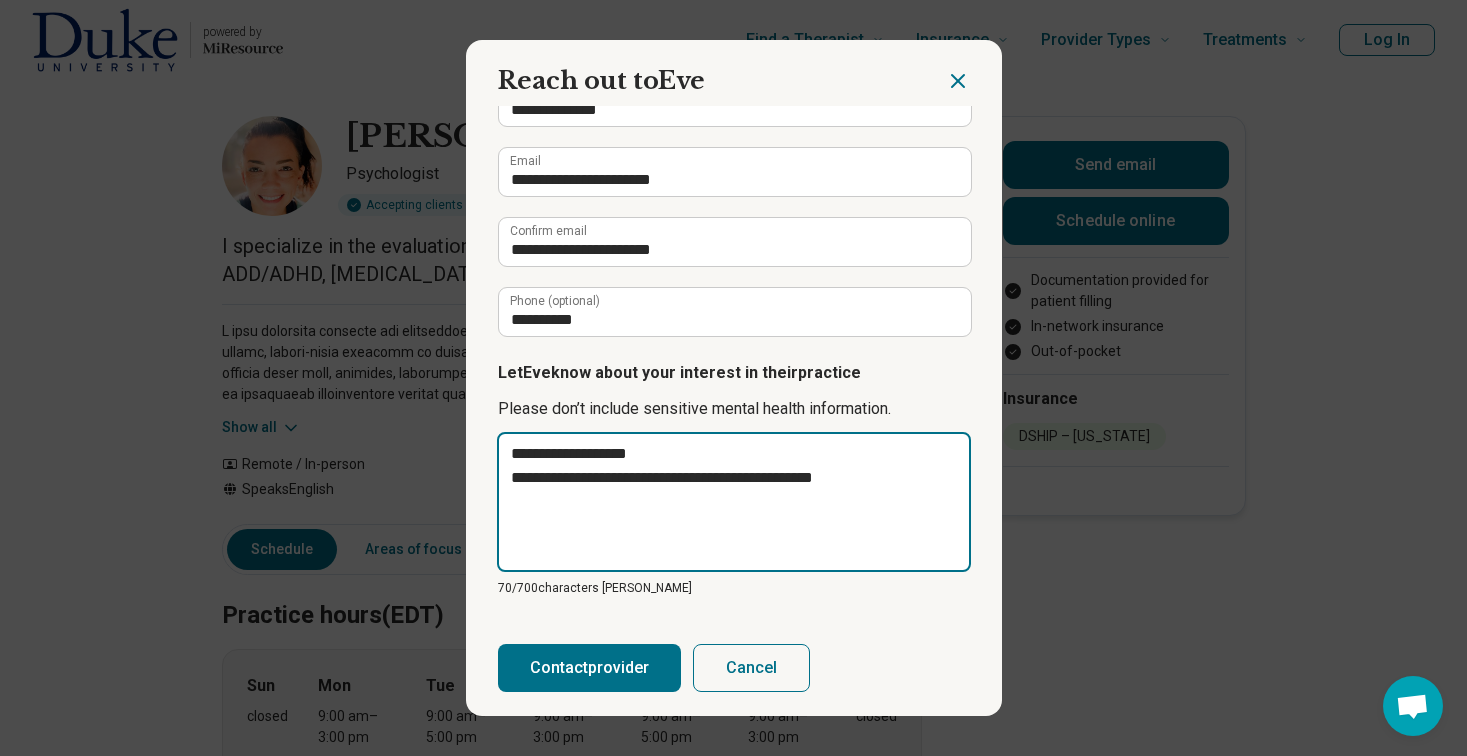 type on "**********" 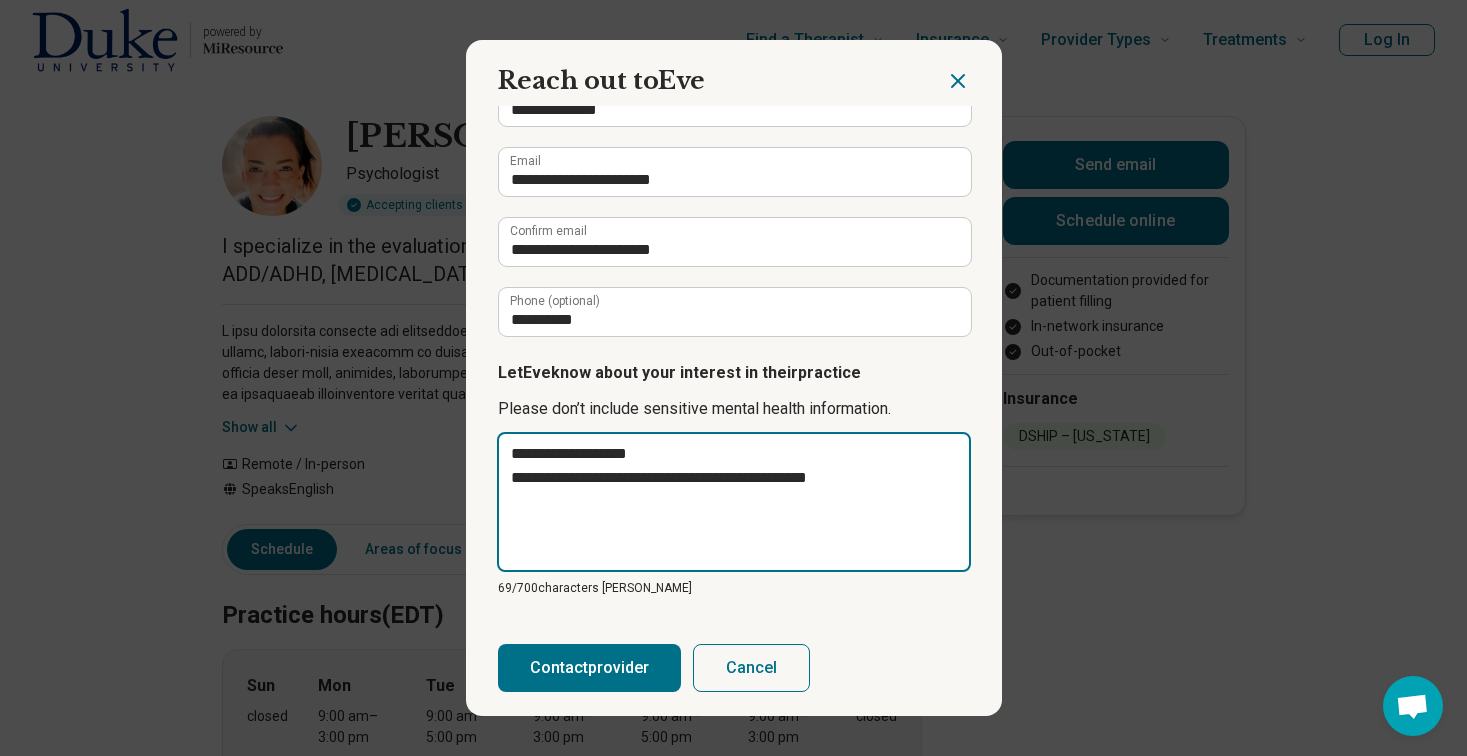 type on "**********" 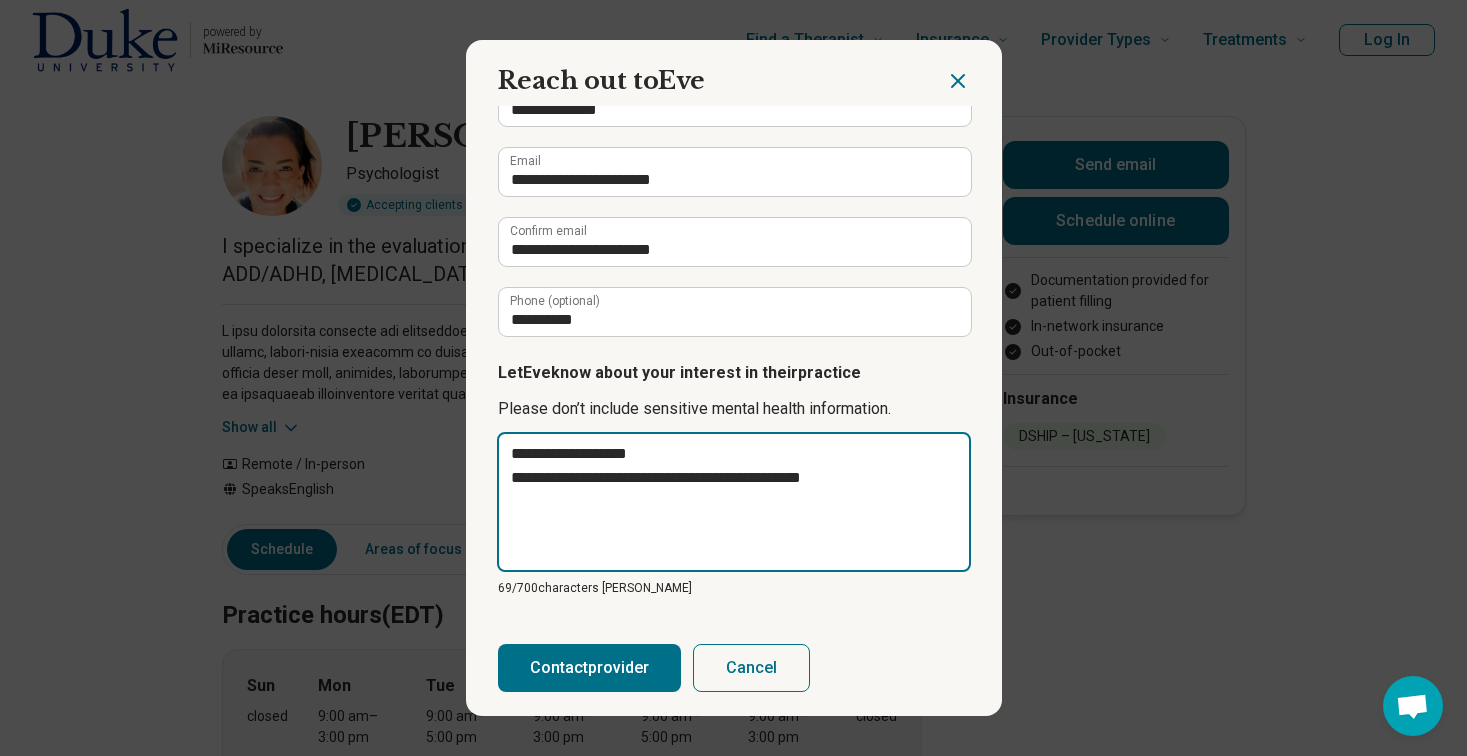 type on "**********" 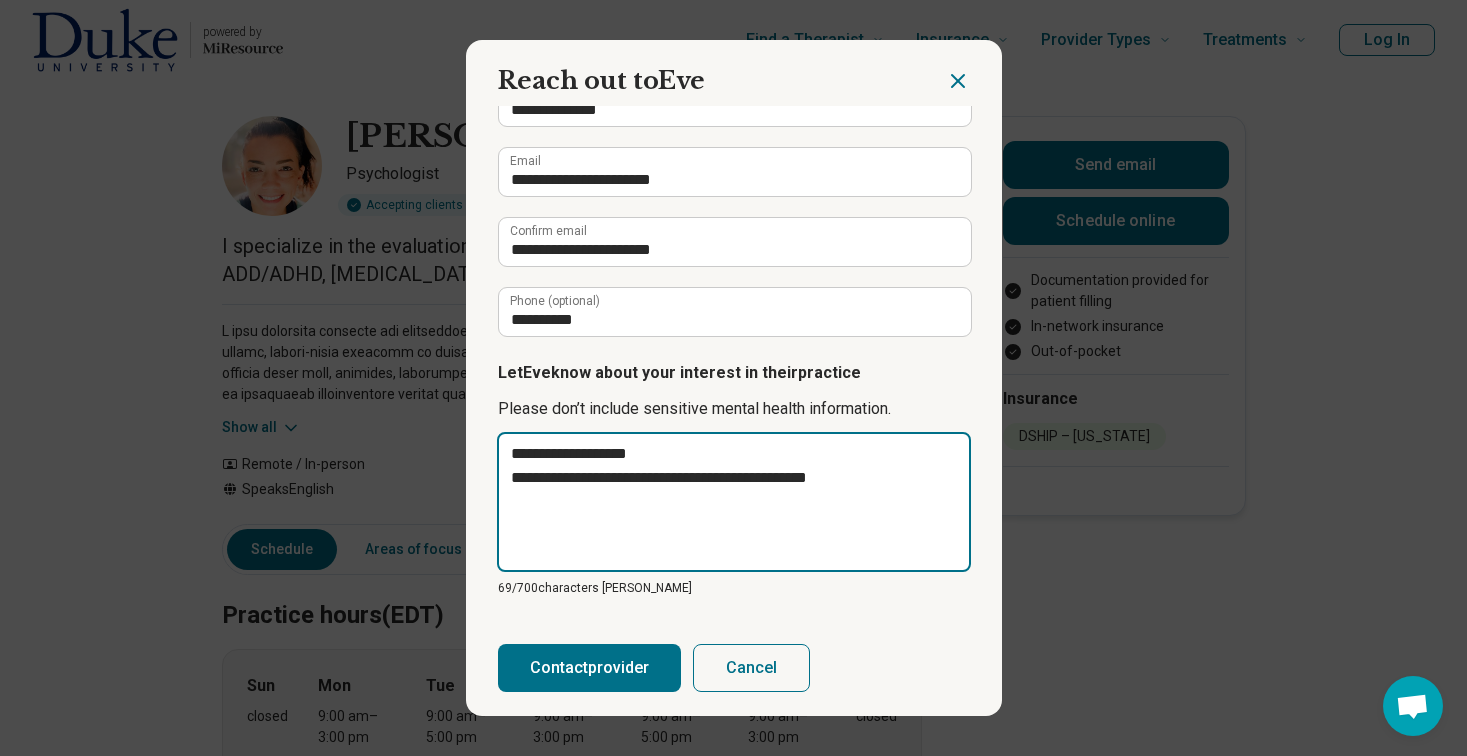 type on "**********" 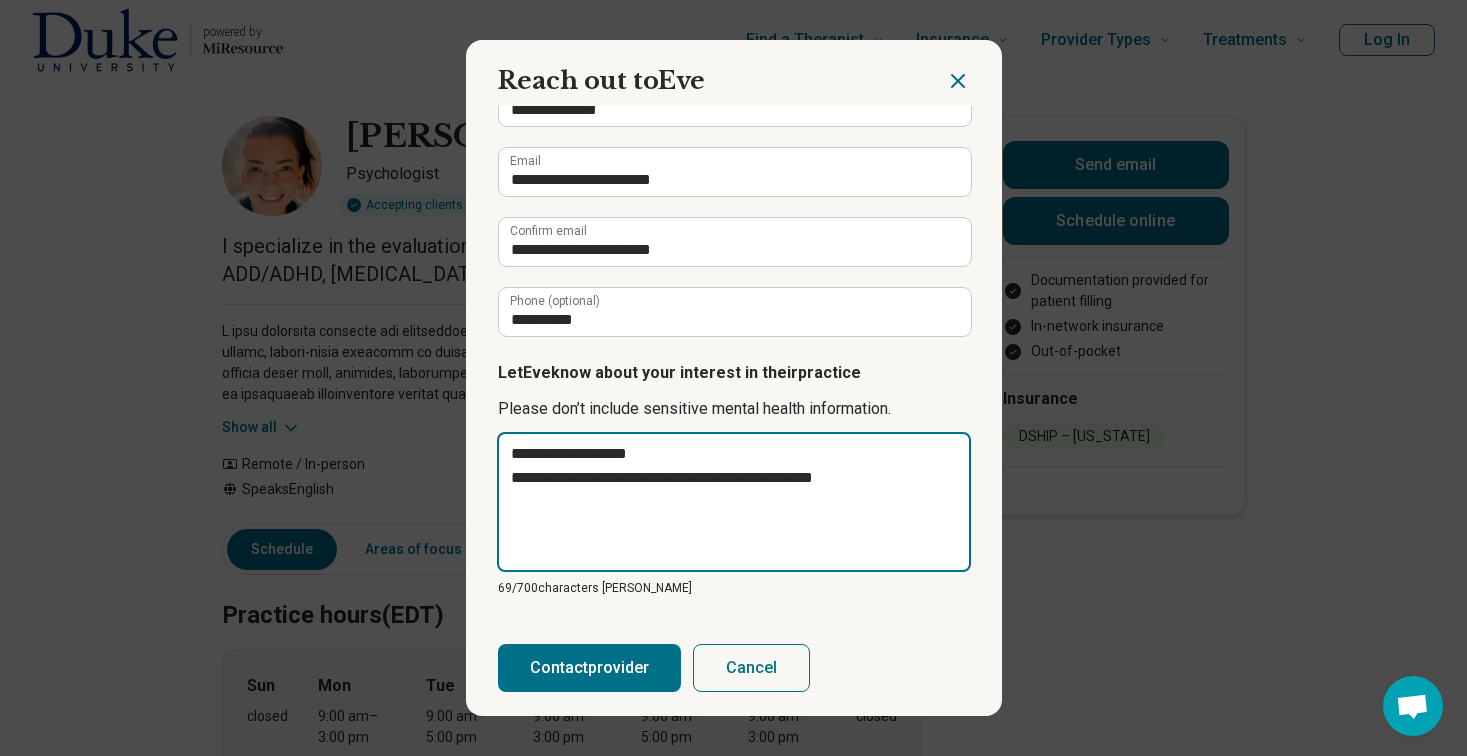 type 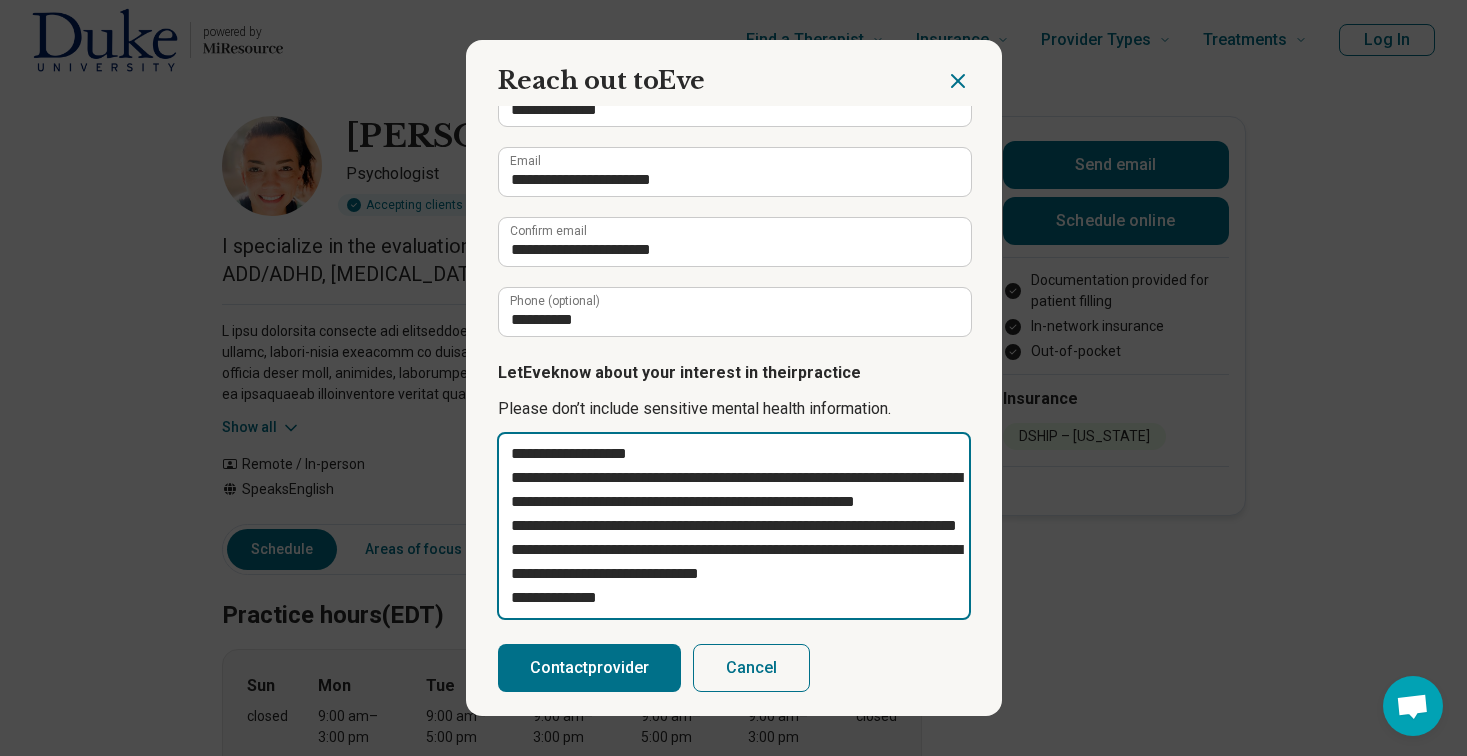 scroll, scrollTop: 62, scrollLeft: 0, axis: vertical 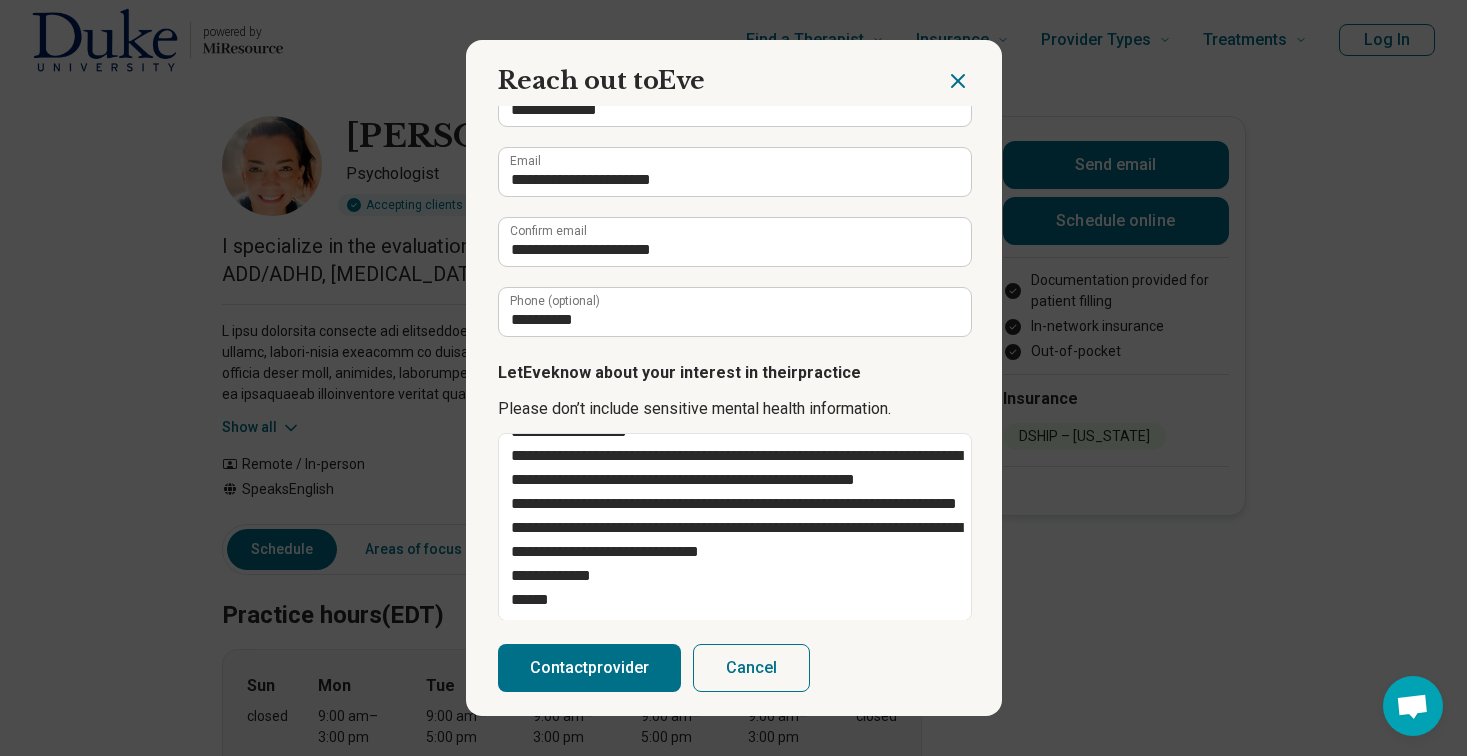 click on "Contact  provider" at bounding box center [589, 668] 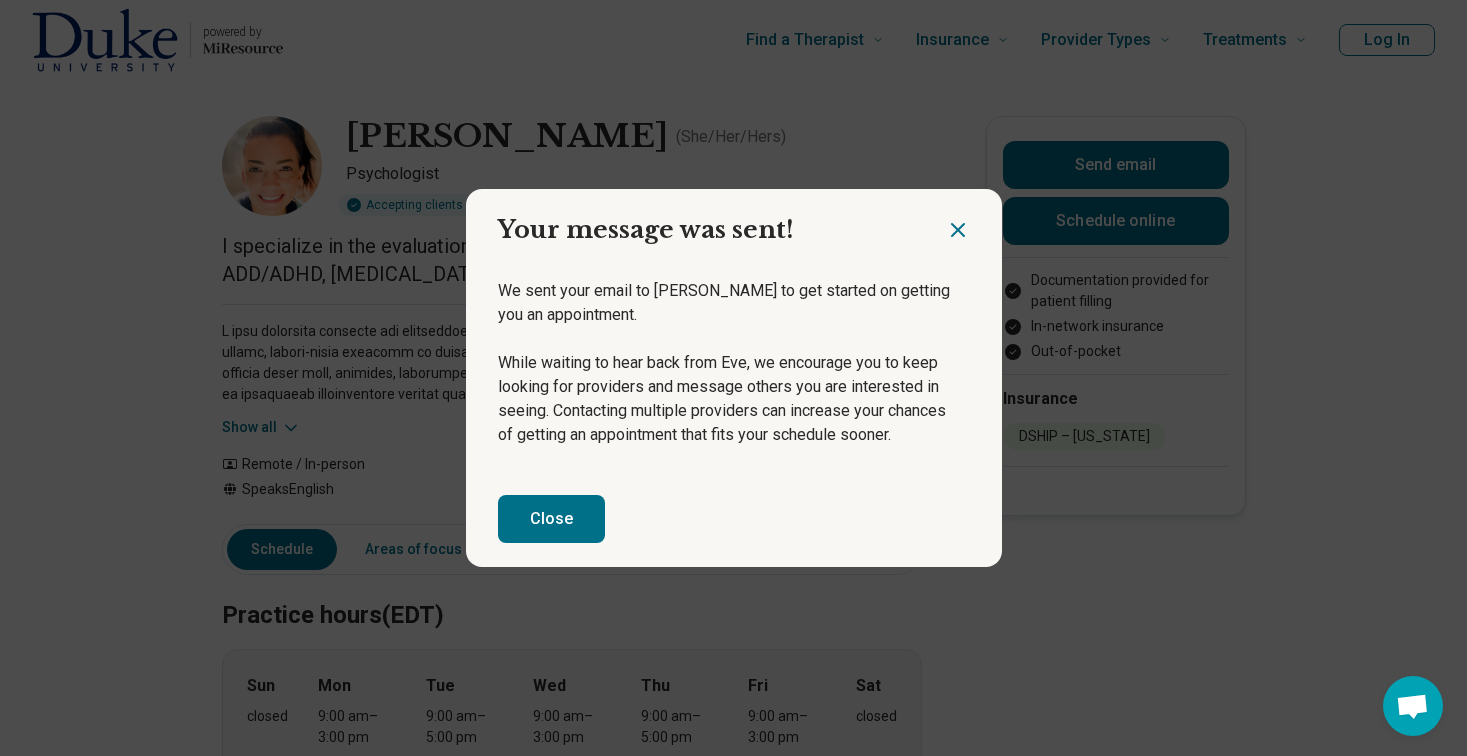 click on "Close" at bounding box center (551, 519) 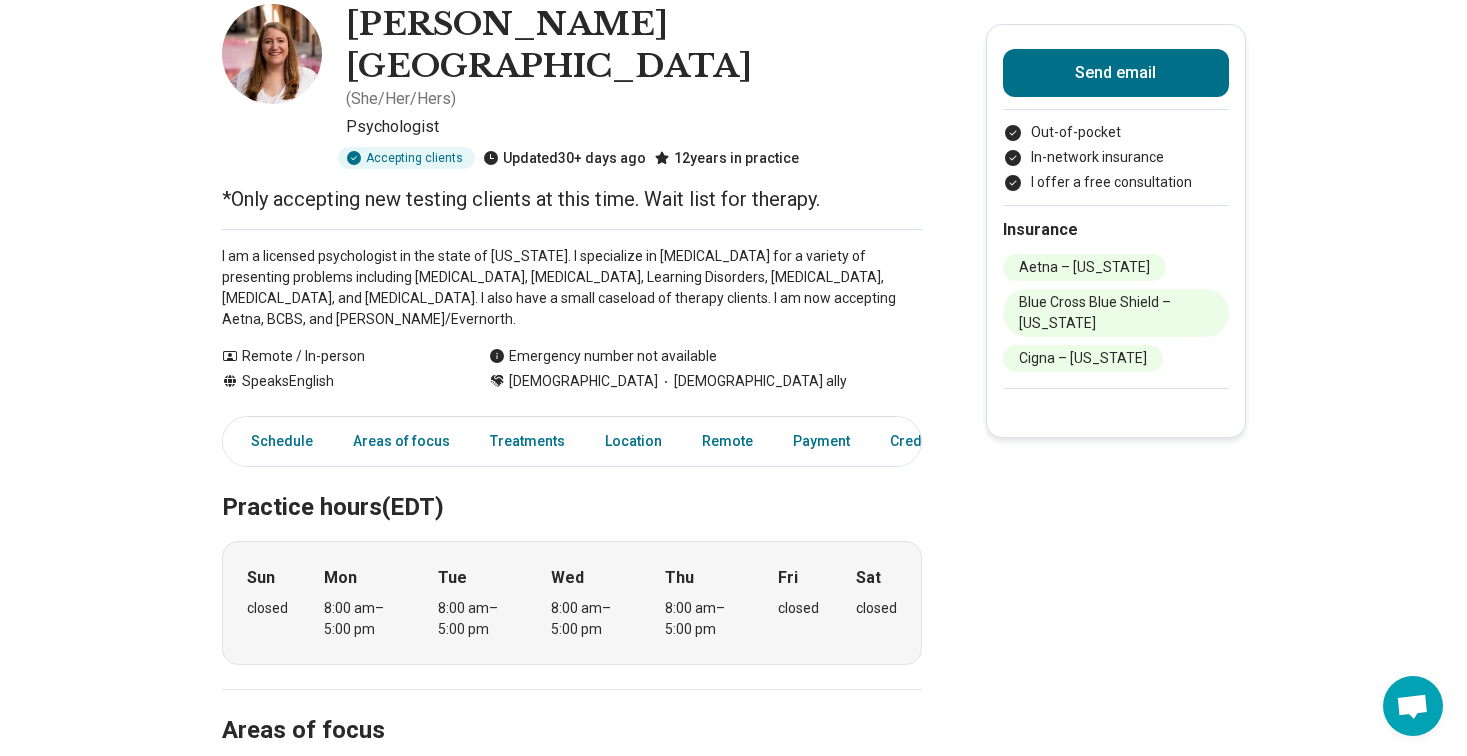 scroll, scrollTop: 117, scrollLeft: 0, axis: vertical 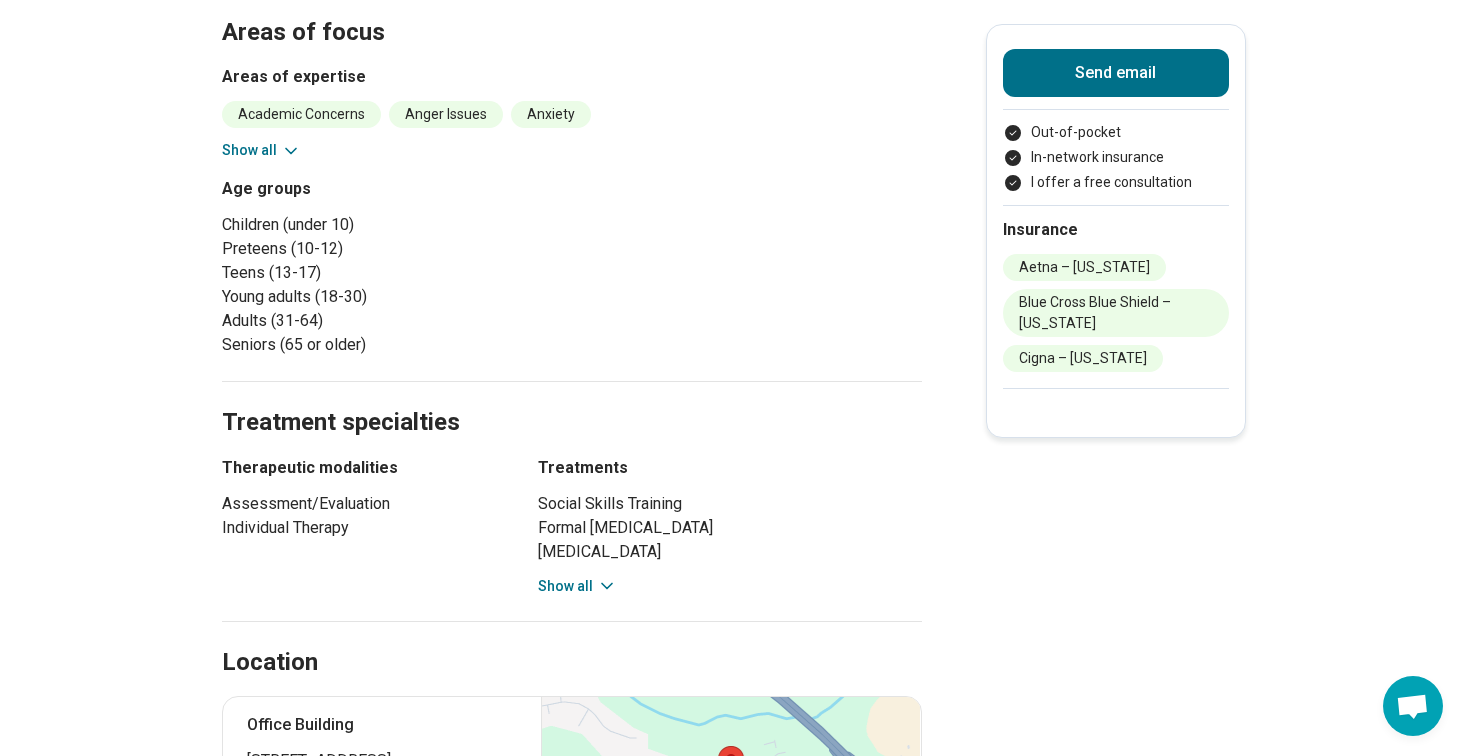 click on "Show all" at bounding box center [577, 586] 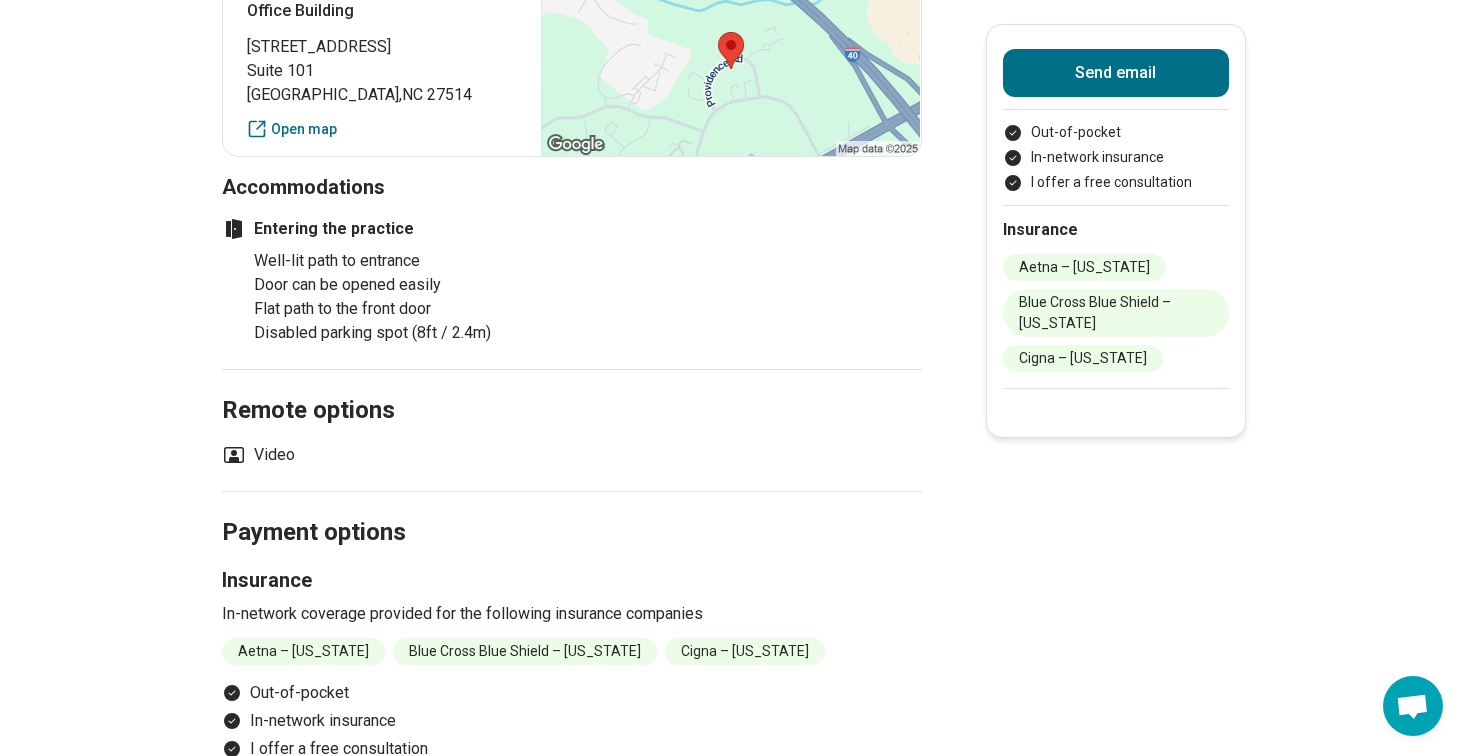 scroll, scrollTop: 1776, scrollLeft: 0, axis: vertical 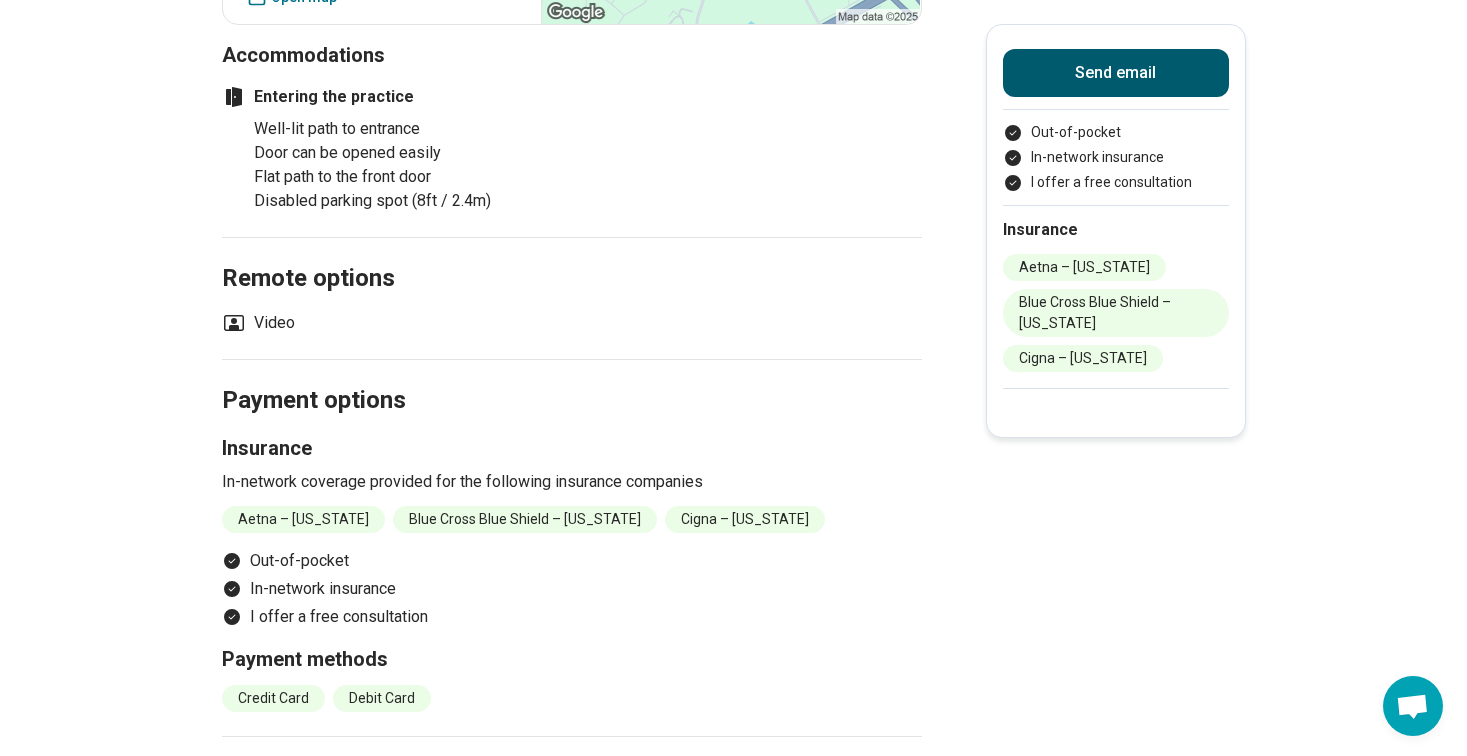 click on "Send email" at bounding box center [1116, 73] 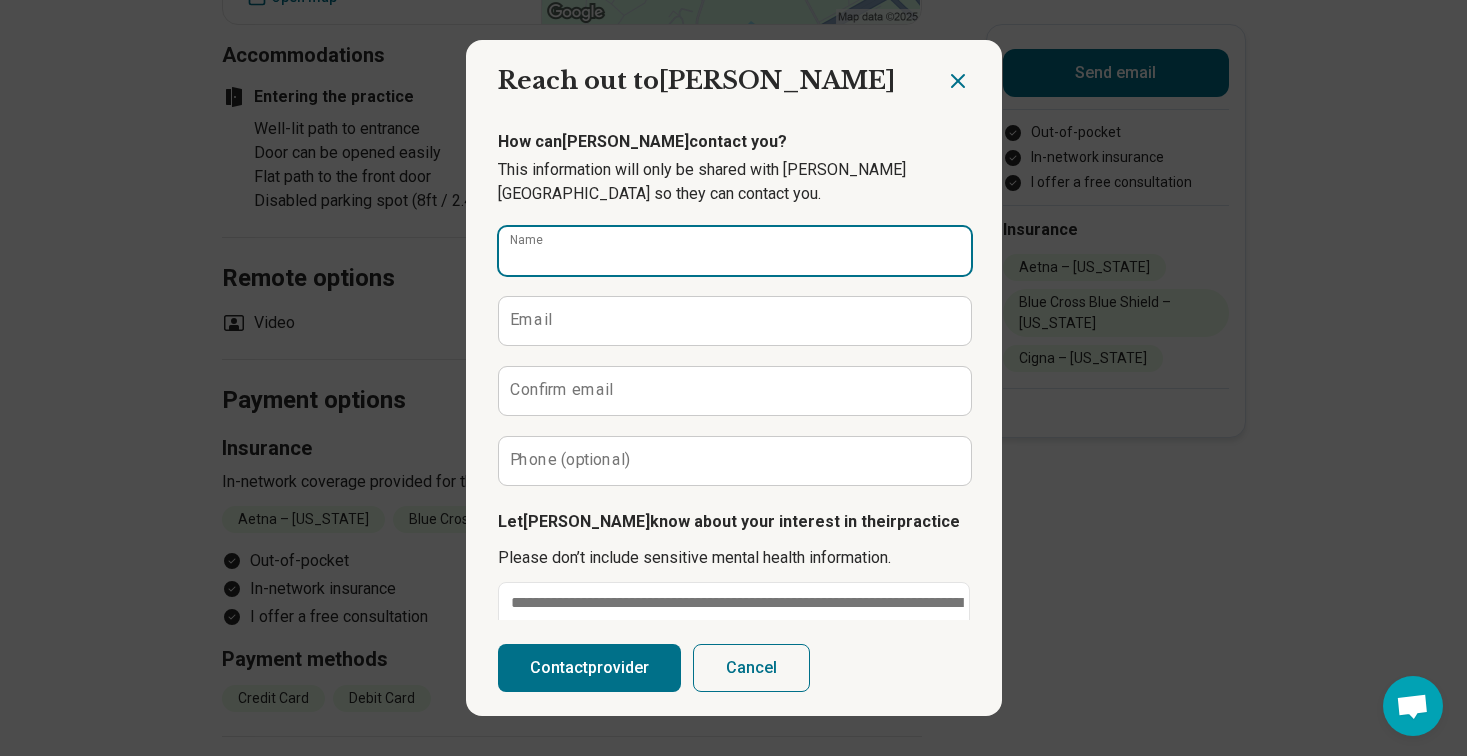 click on "Name" at bounding box center (735, 251) 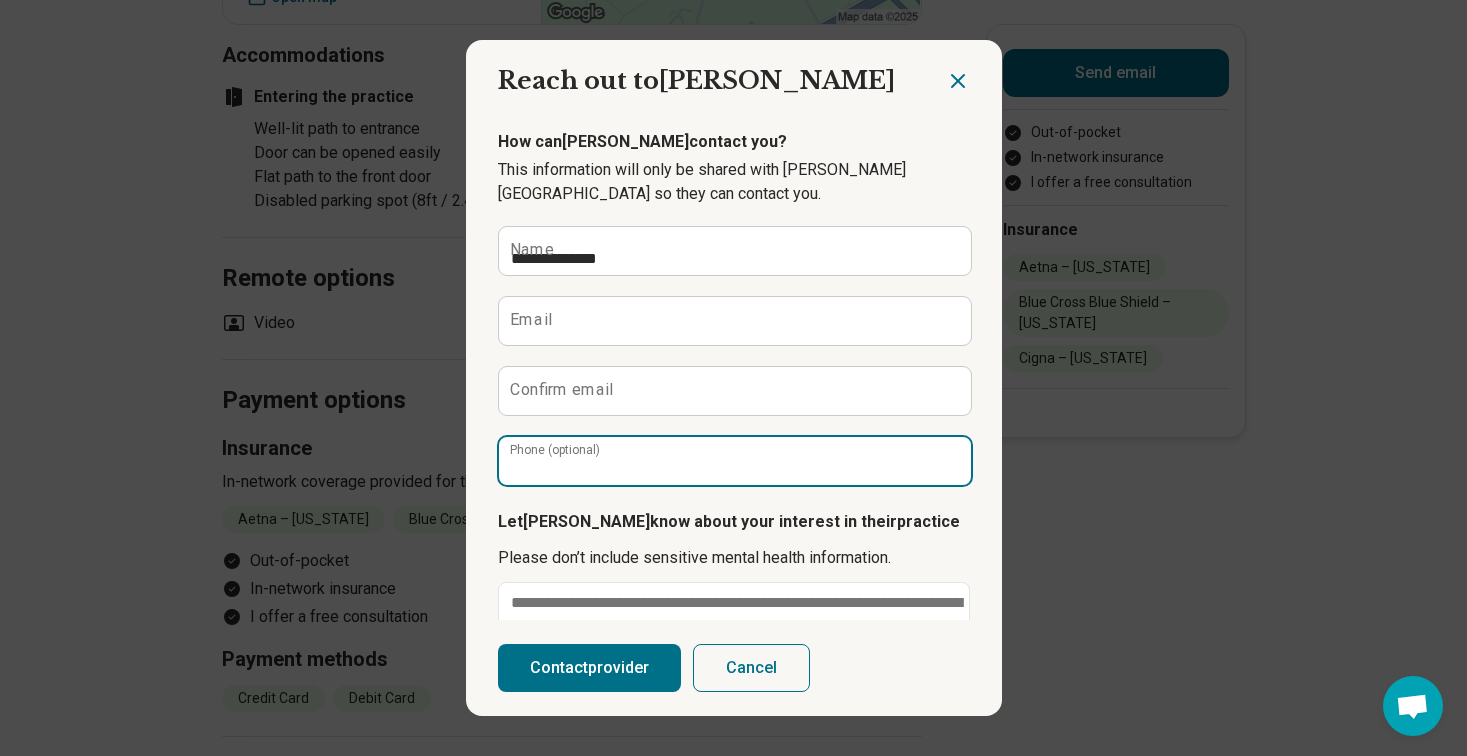 type on "**********" 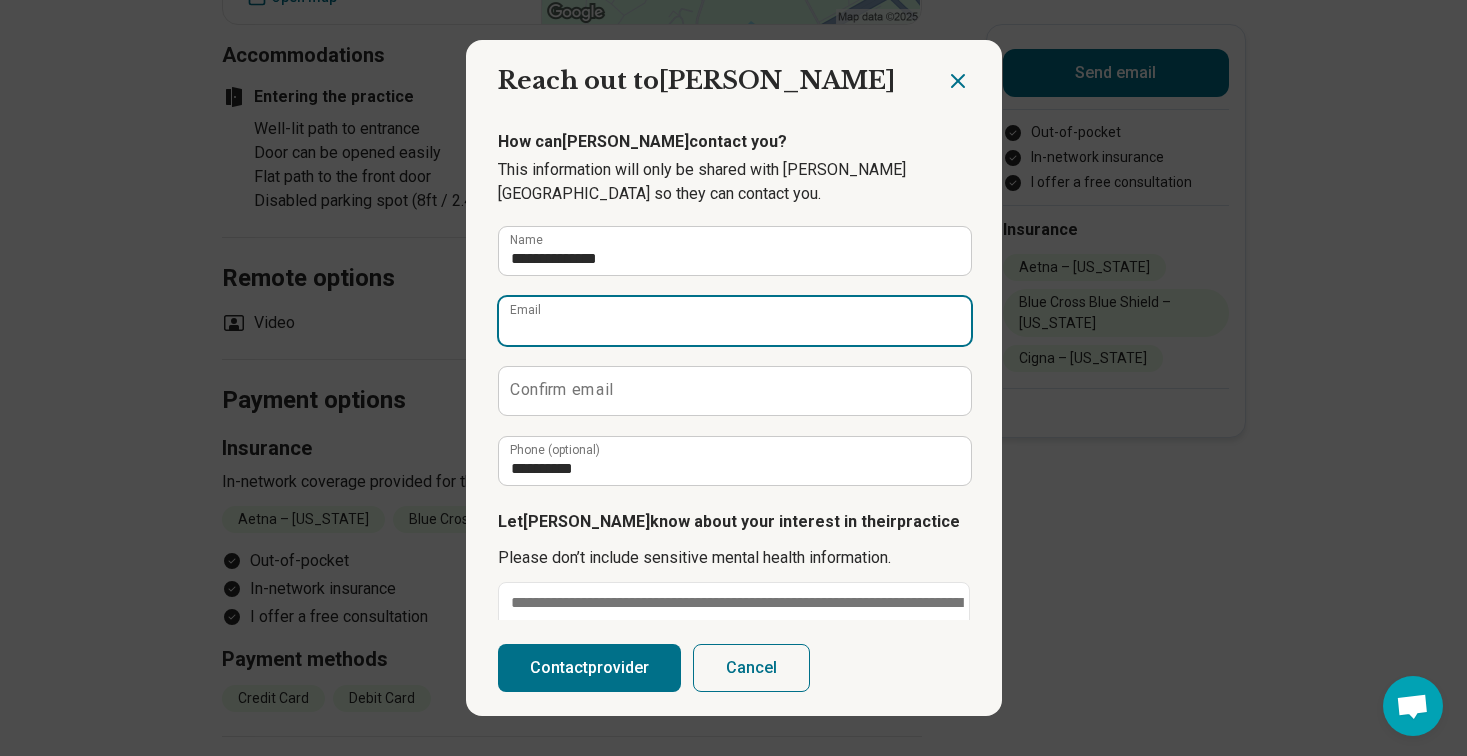click on "Email" at bounding box center [735, 321] 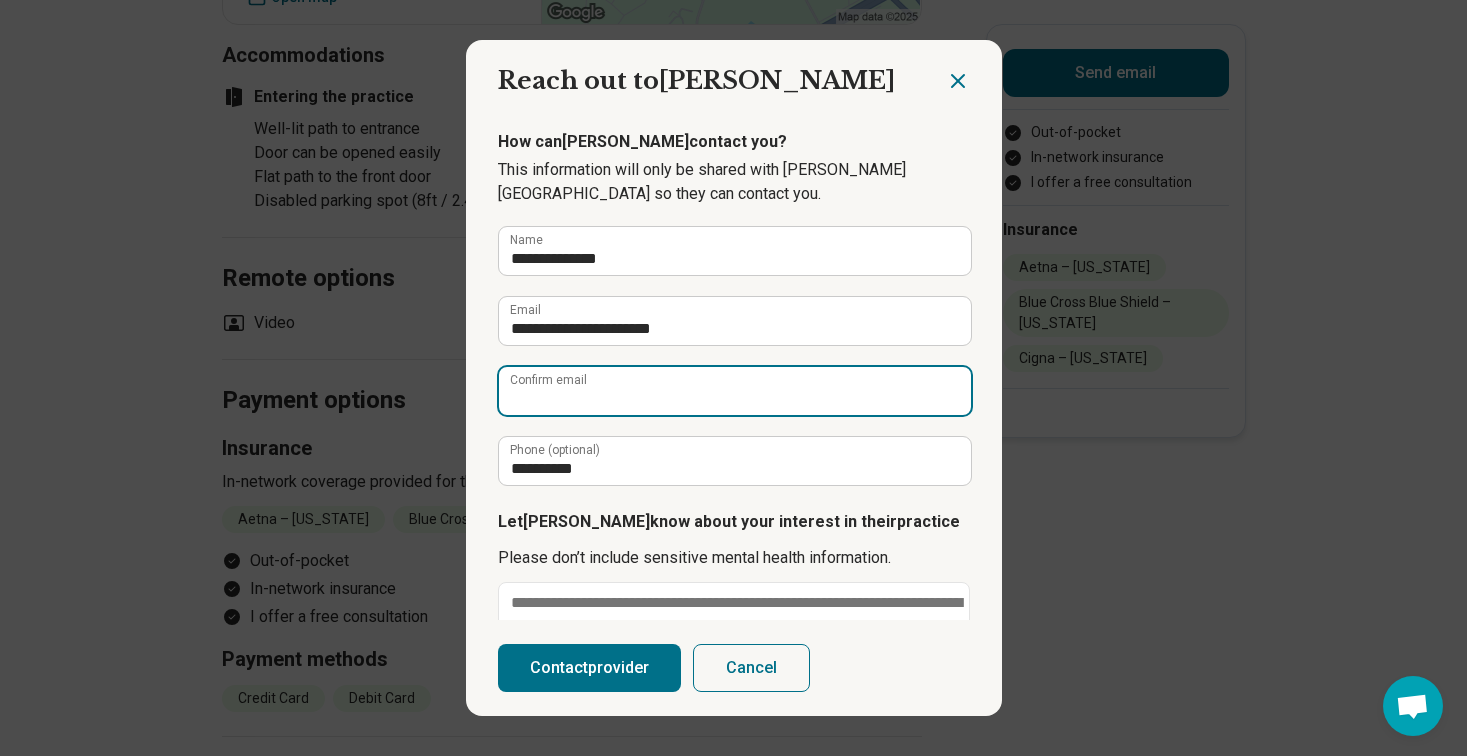 click on "Confirm email" at bounding box center [735, 391] 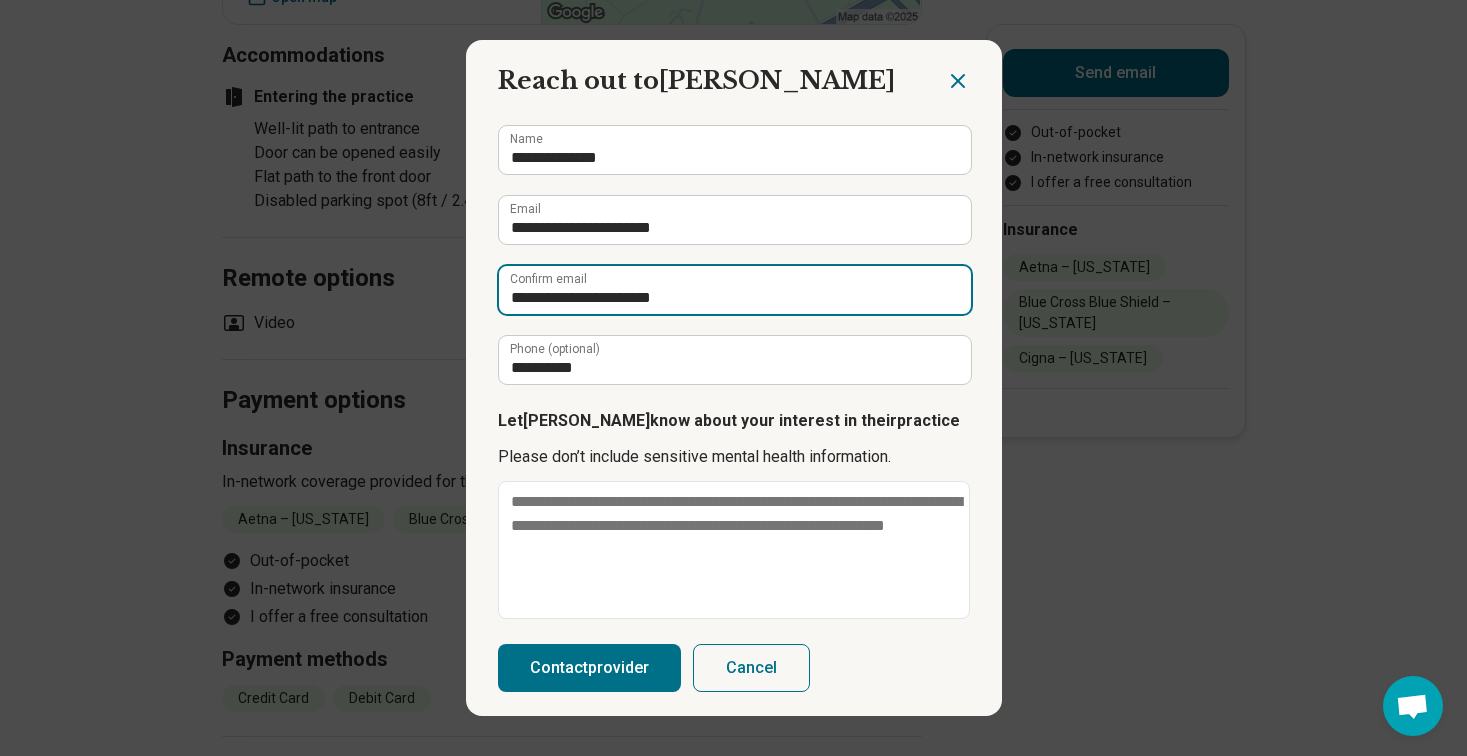 scroll, scrollTop: 149, scrollLeft: 0, axis: vertical 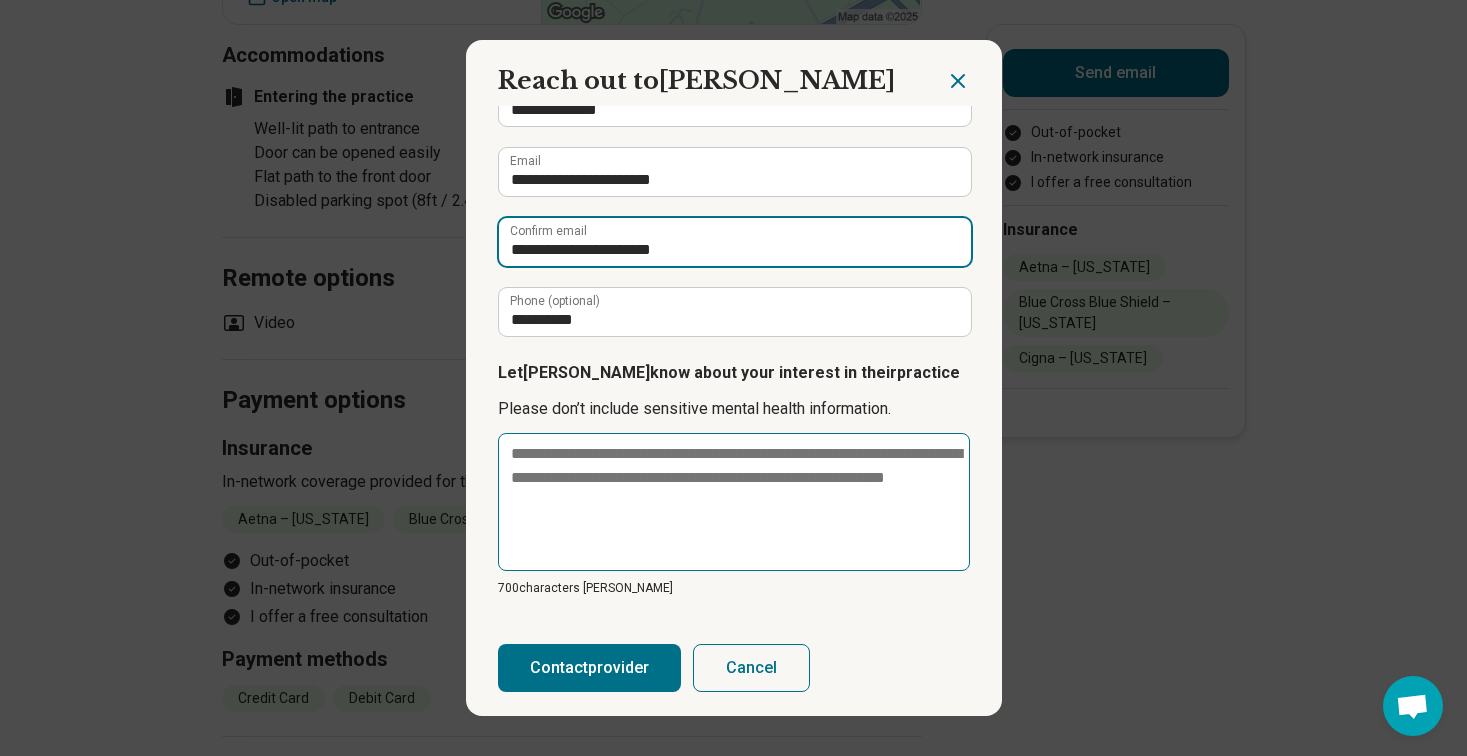 type on "**********" 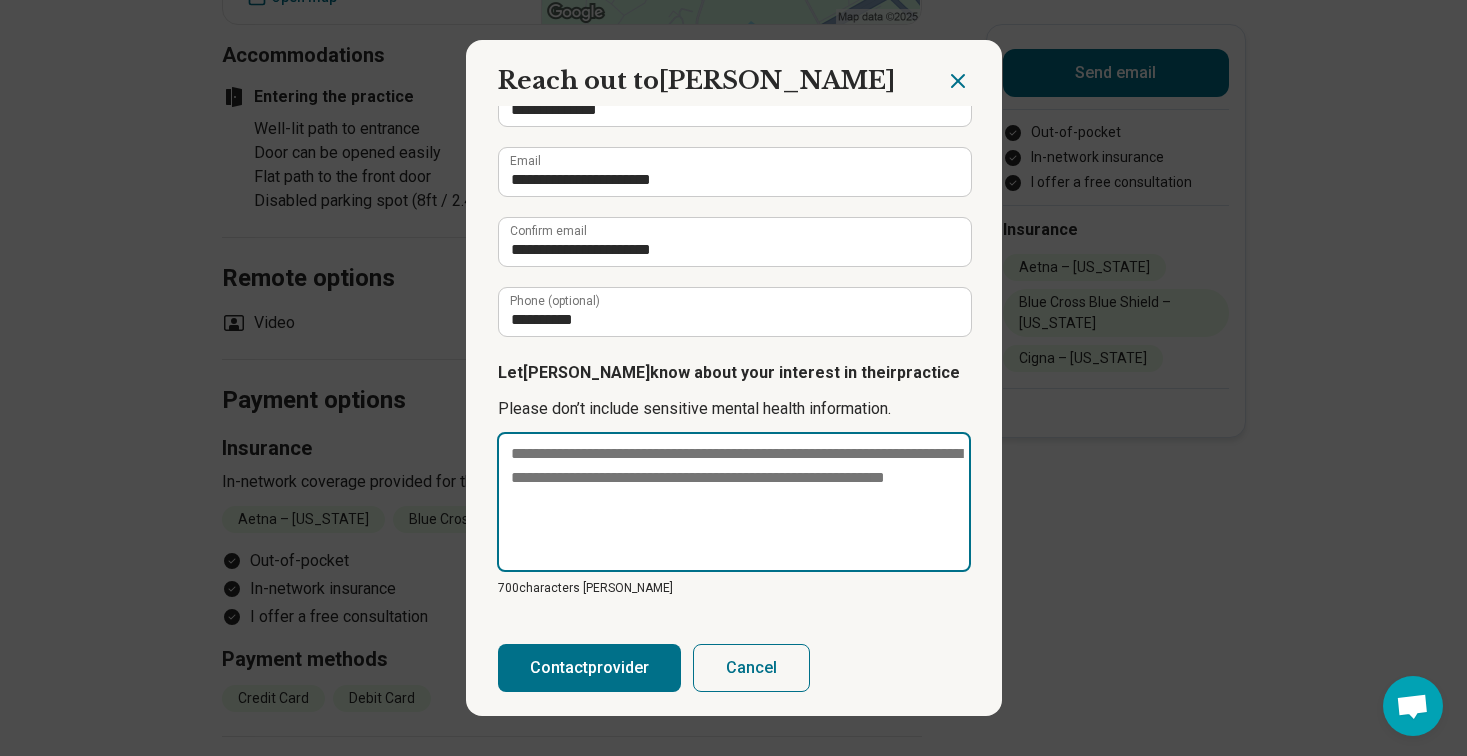 click at bounding box center [734, 502] 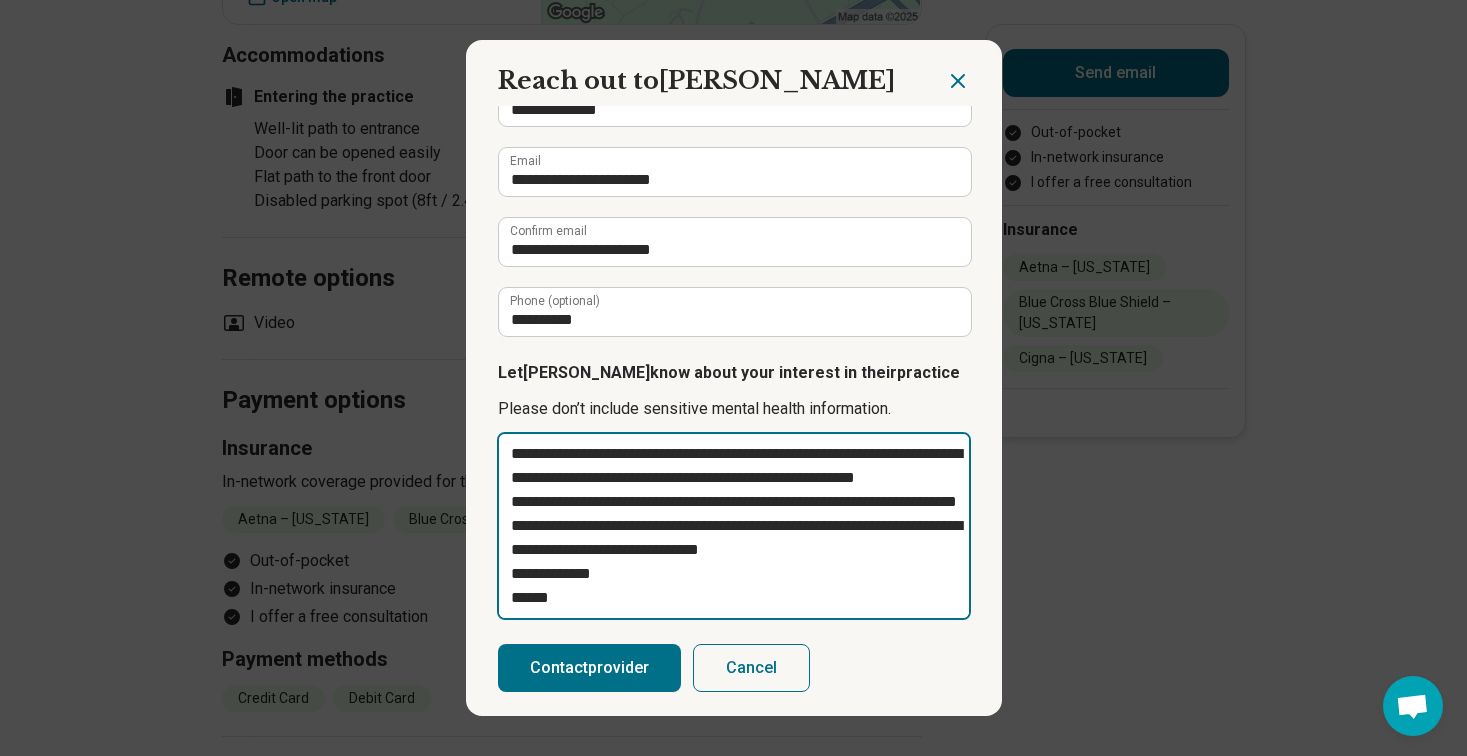 scroll, scrollTop: 72, scrollLeft: 0, axis: vertical 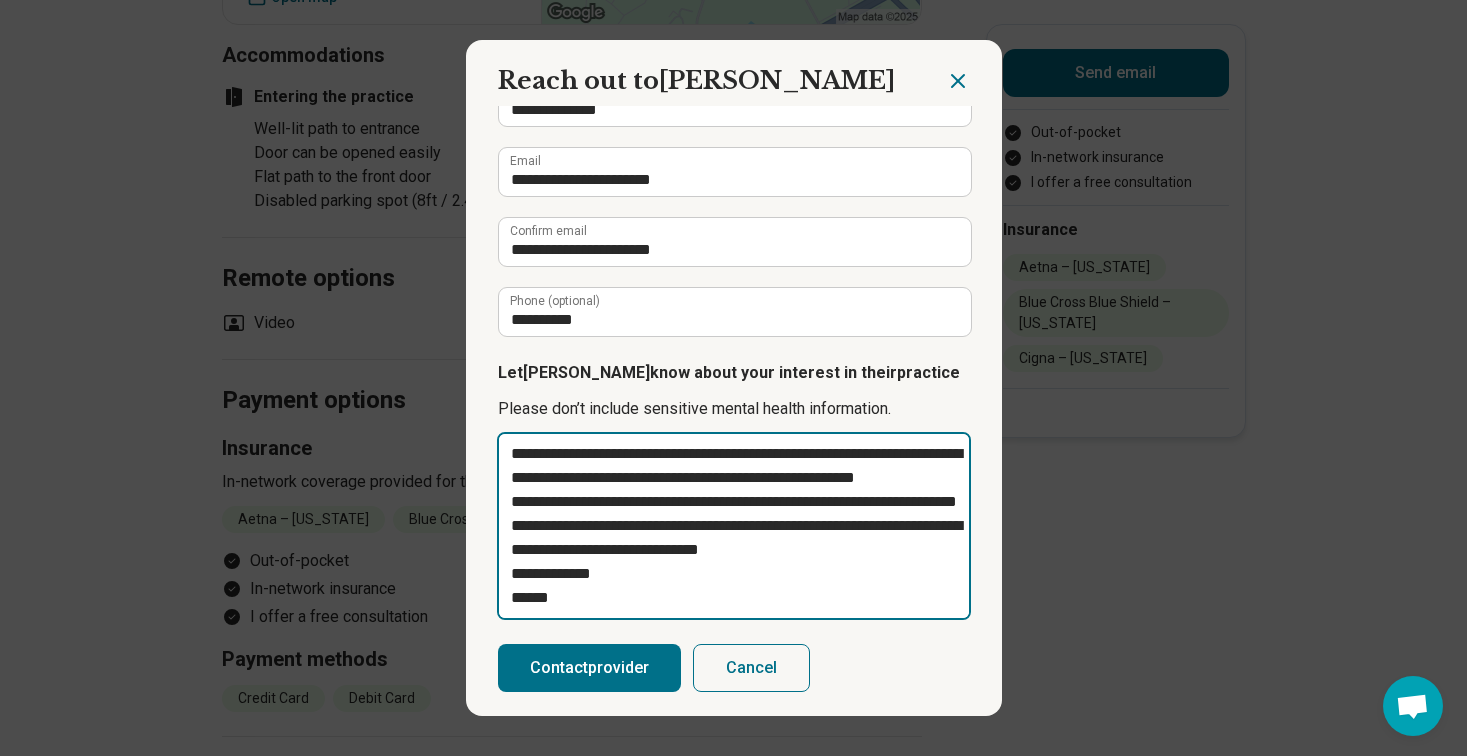 type on "**********" 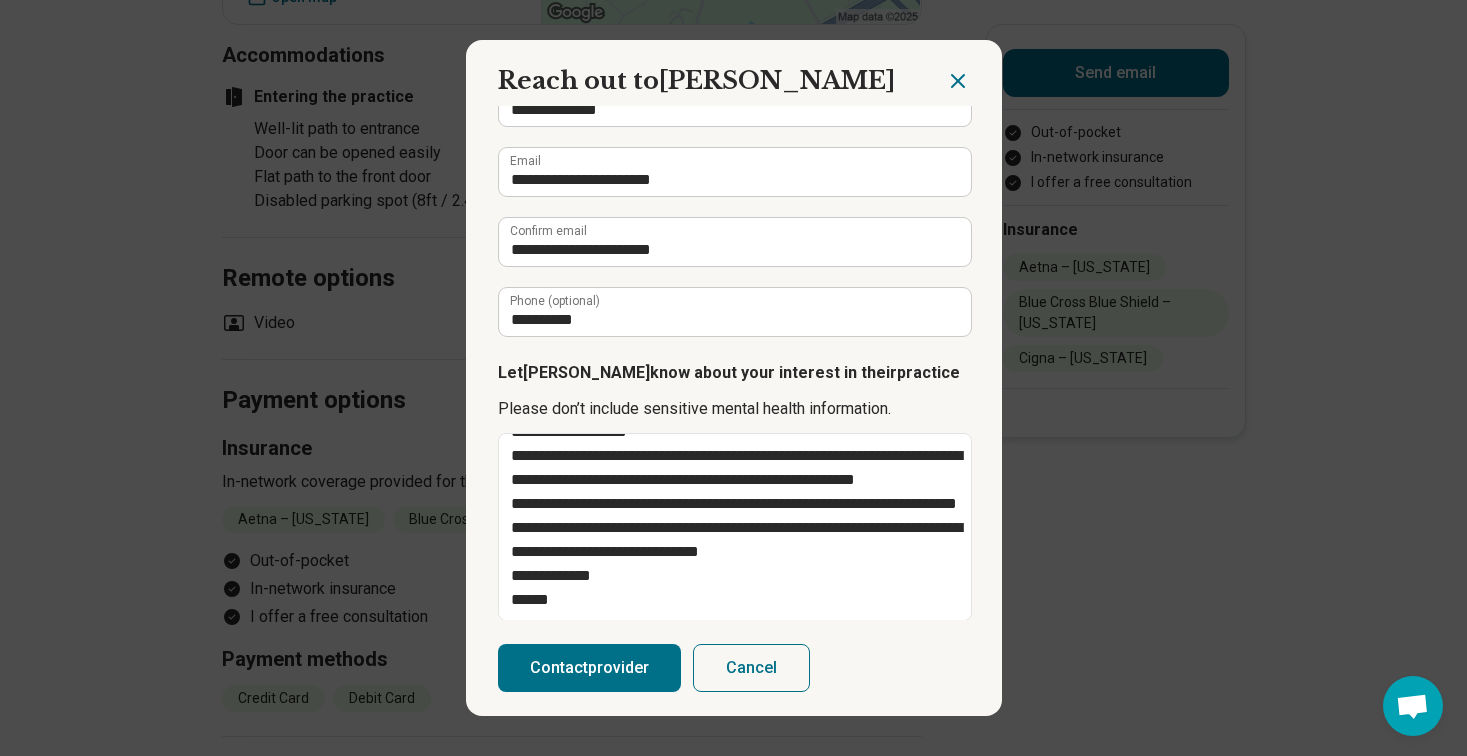 click on "Contact  provider" at bounding box center [589, 668] 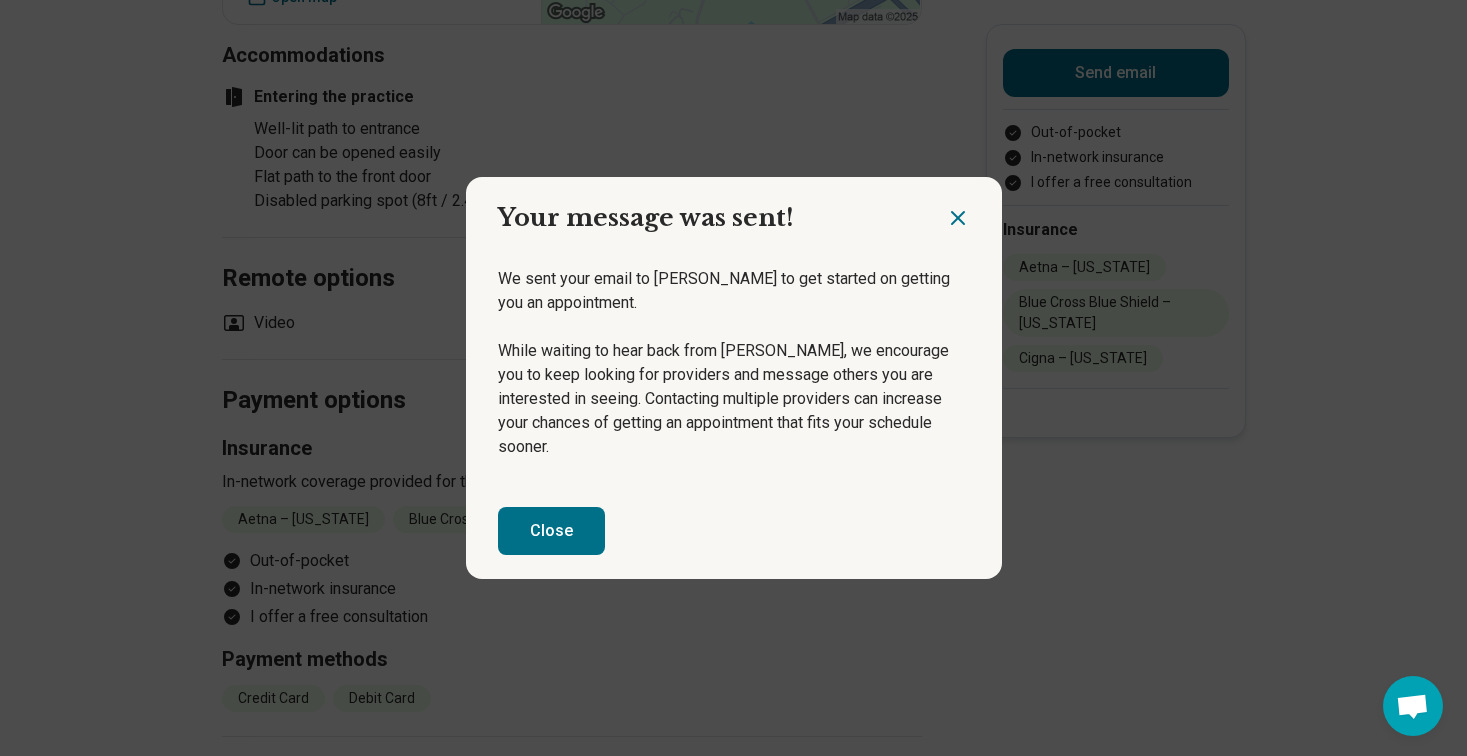 click on "Close" at bounding box center (551, 531) 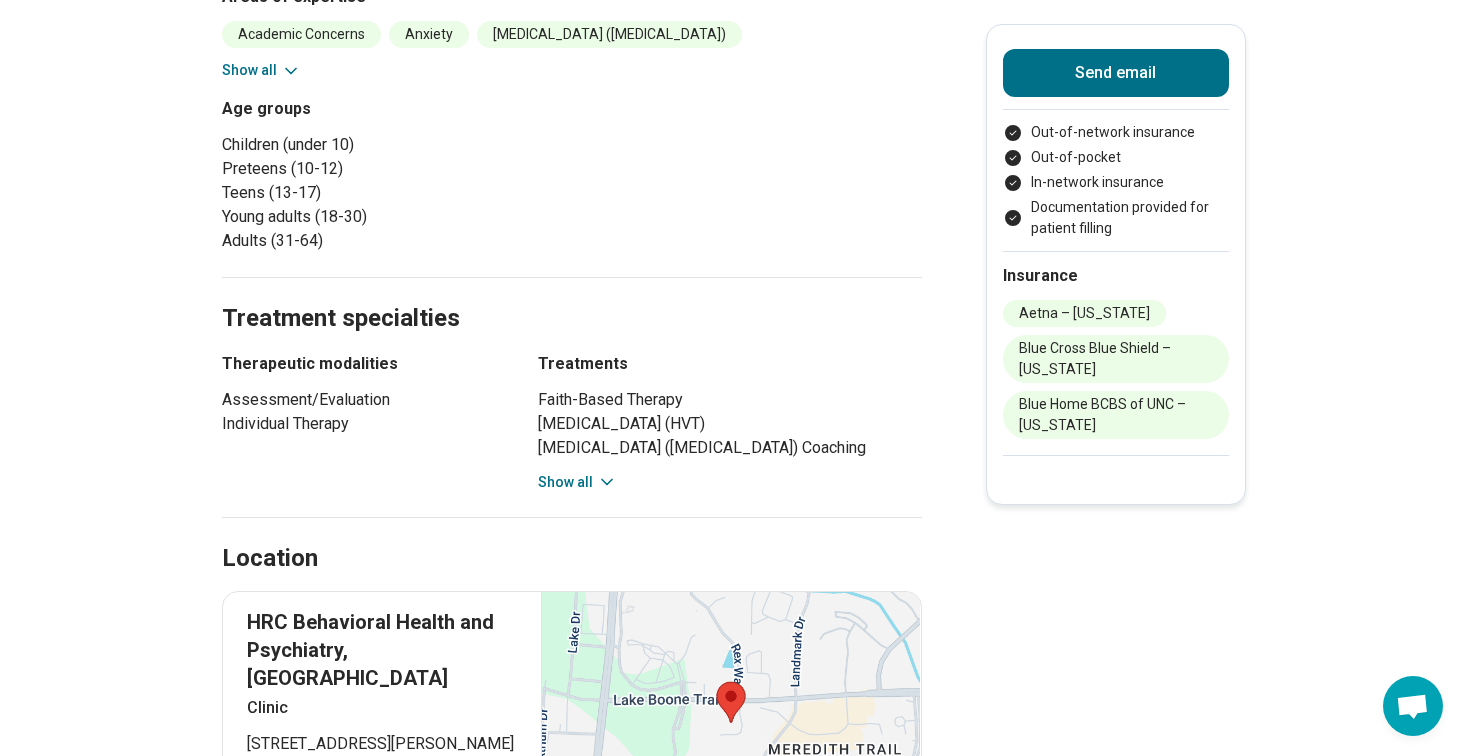 scroll, scrollTop: 1062, scrollLeft: 0, axis: vertical 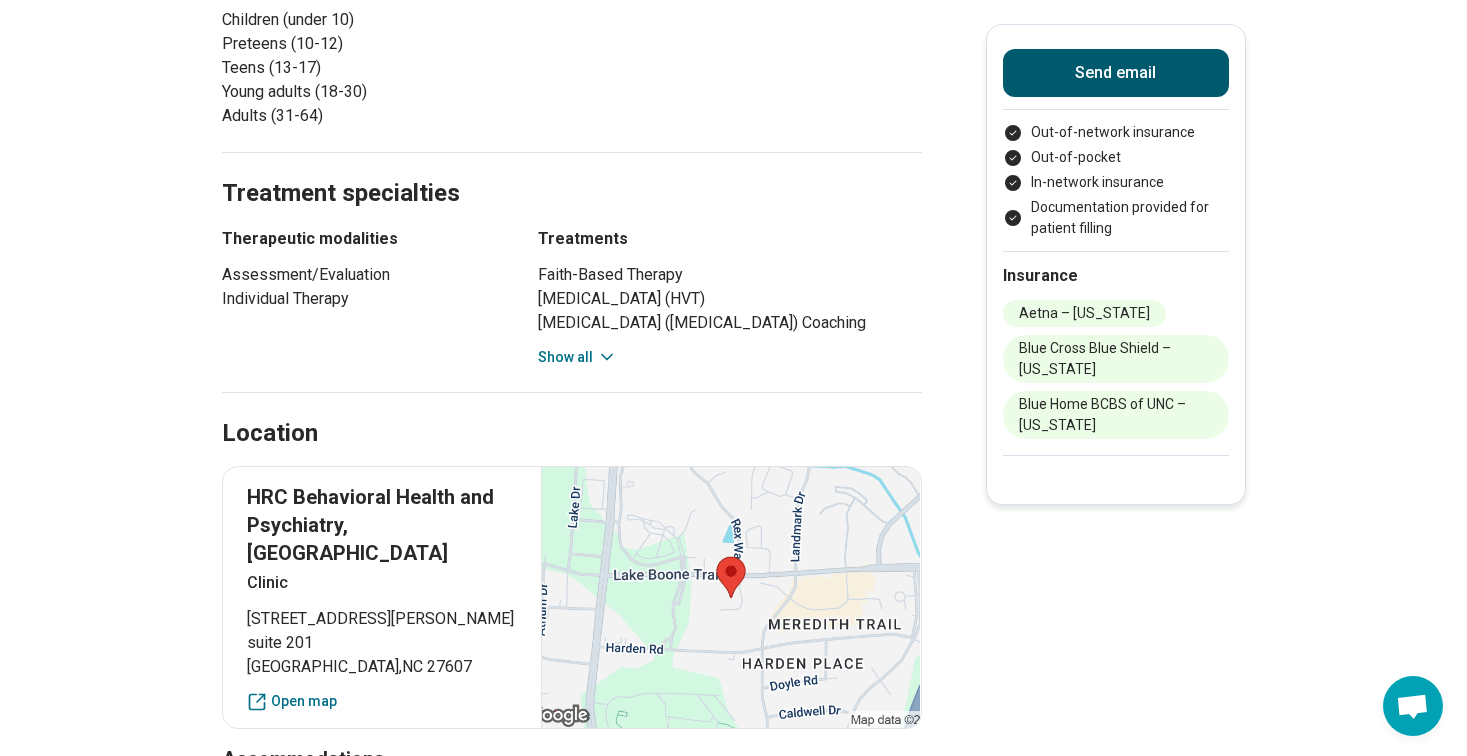 click on "Send email" at bounding box center (1116, 73) 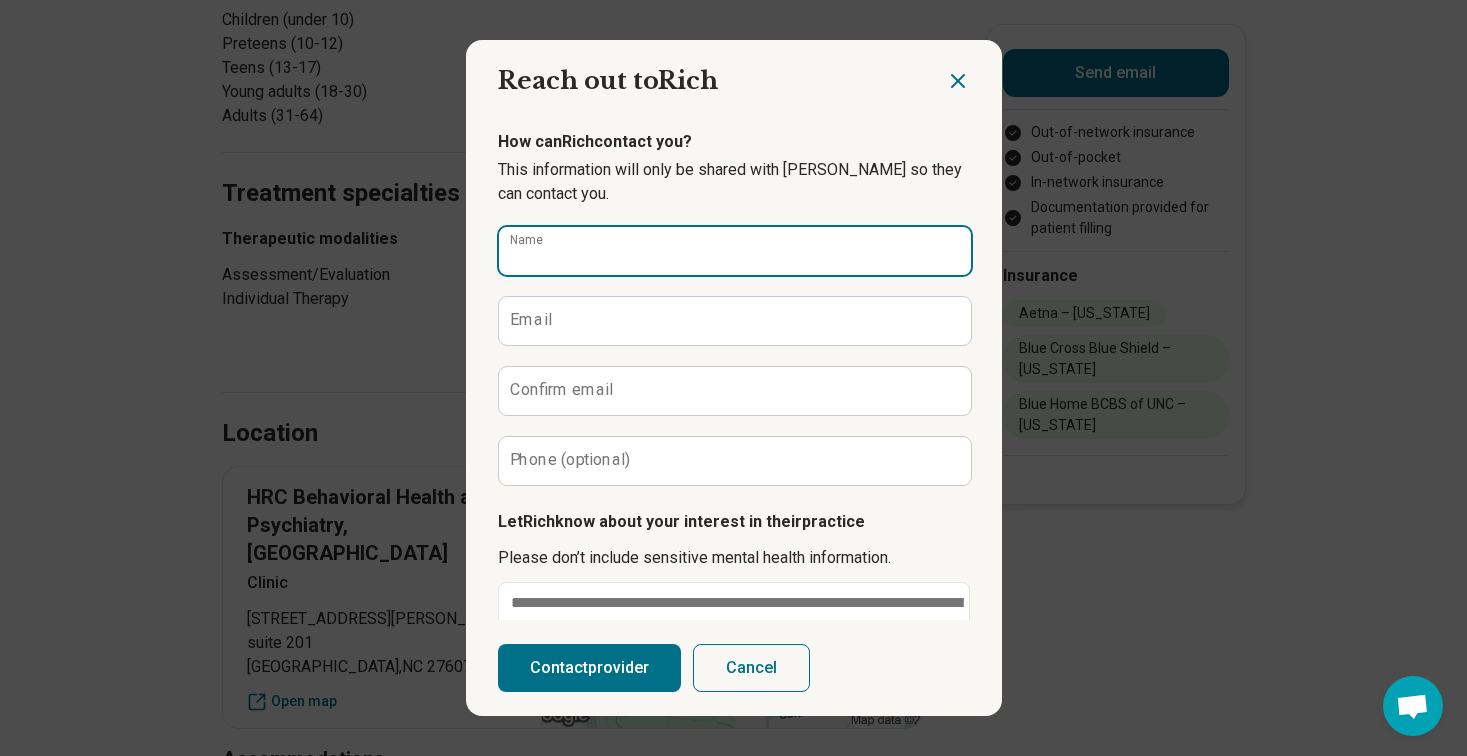 click on "Name" at bounding box center (735, 251) 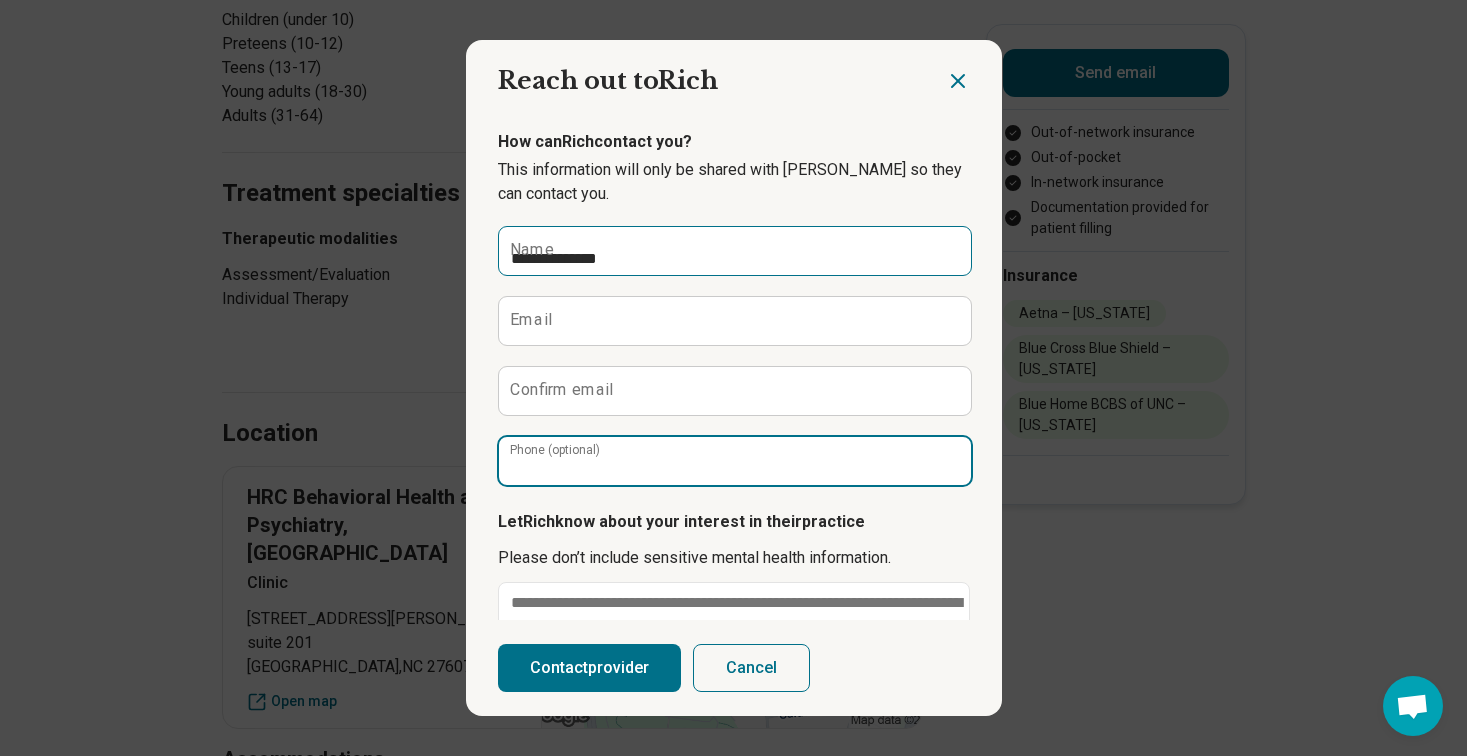 type on "**********" 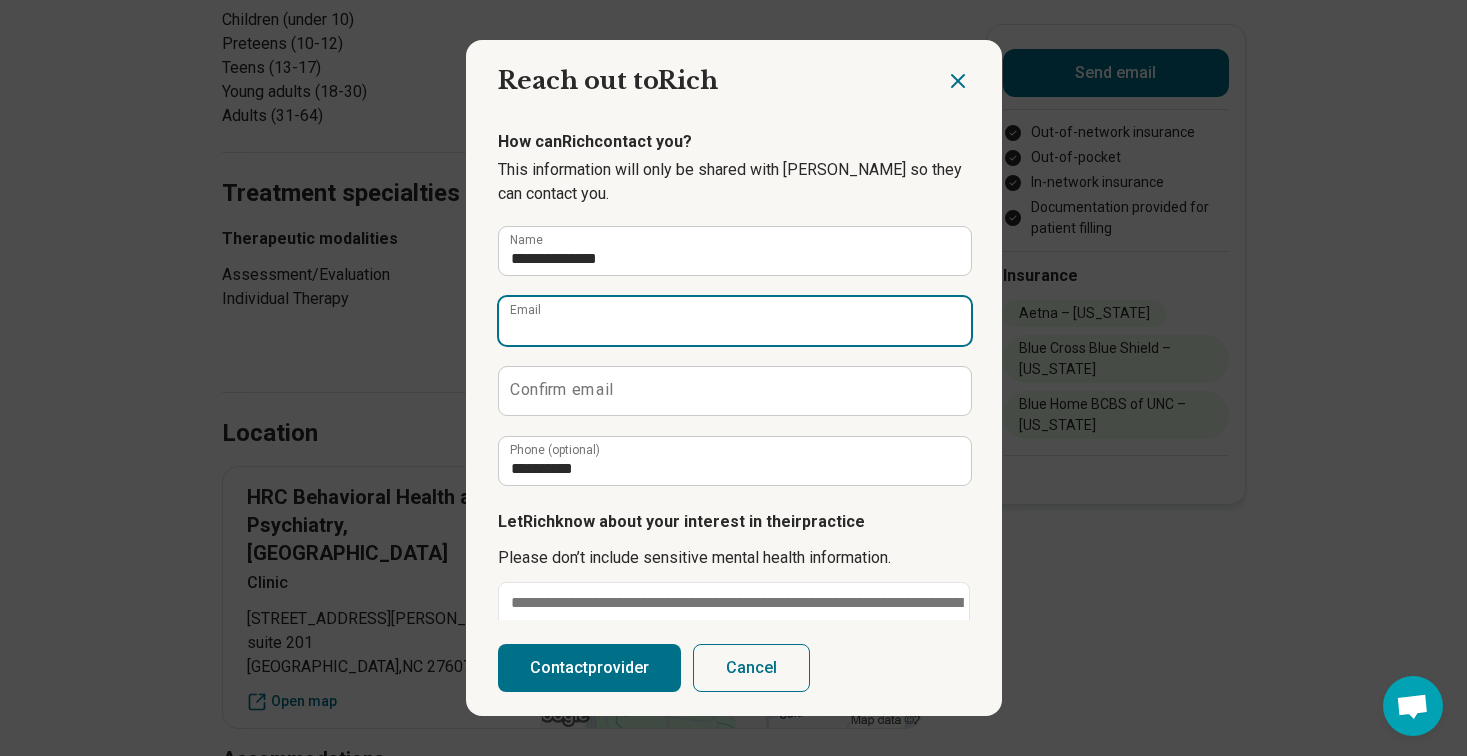 click on "Email" at bounding box center [735, 321] 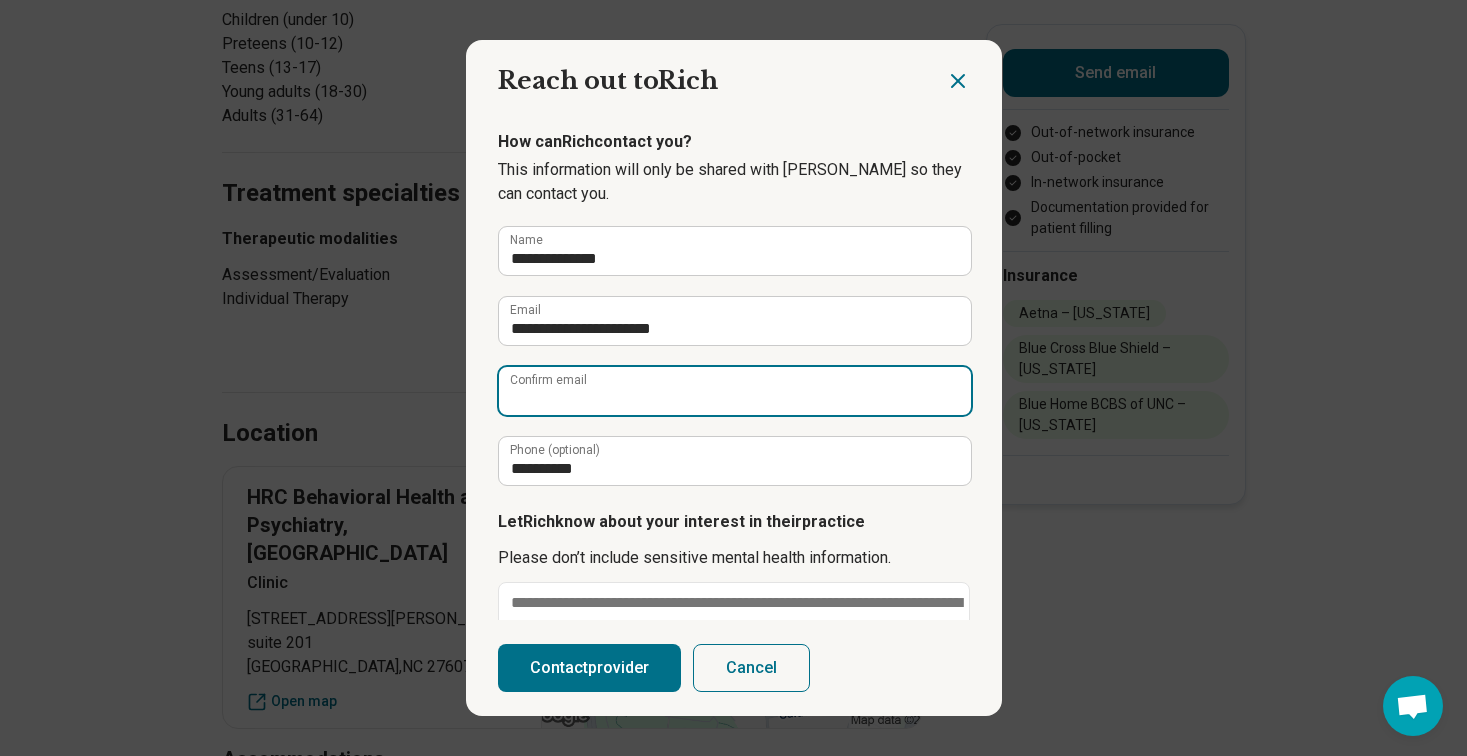 click on "Confirm email" at bounding box center (735, 391) 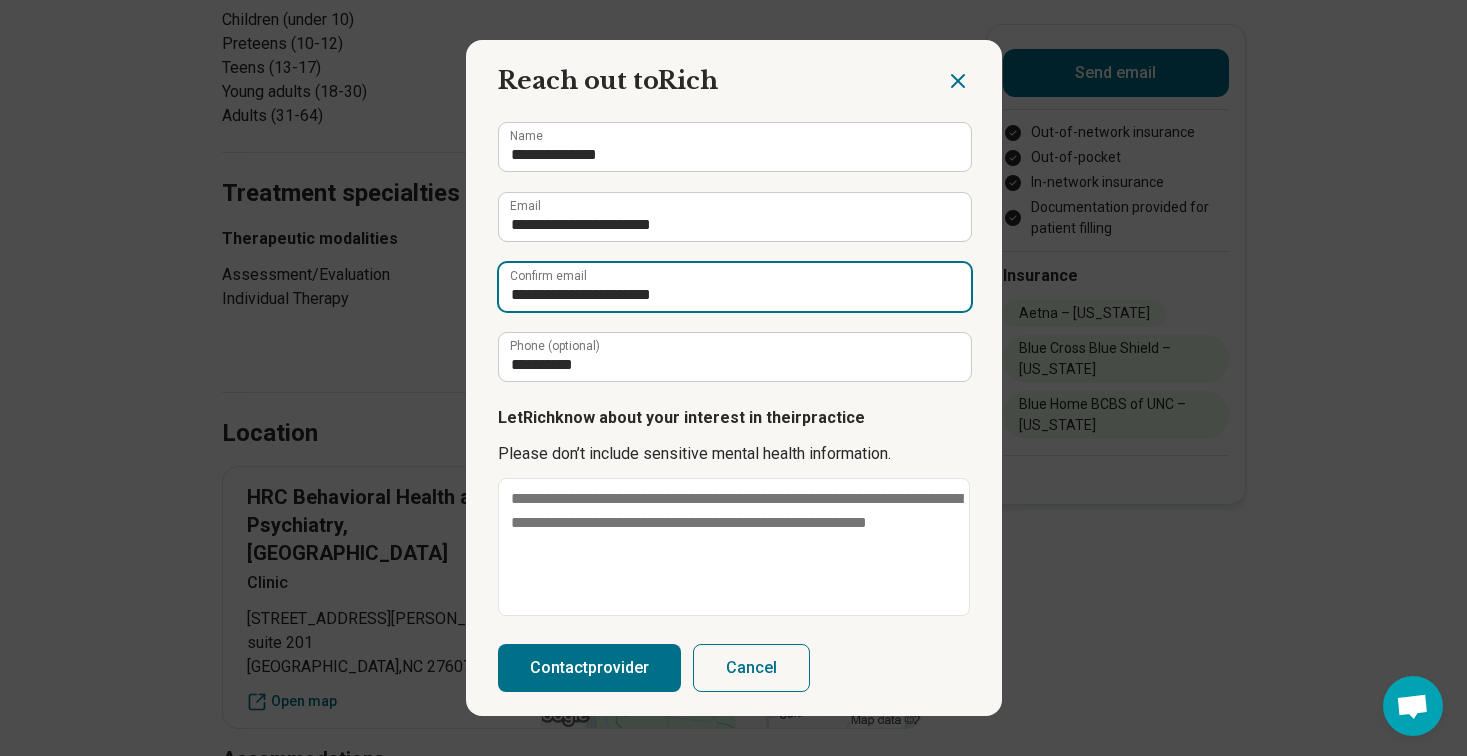 scroll, scrollTop: 124, scrollLeft: 0, axis: vertical 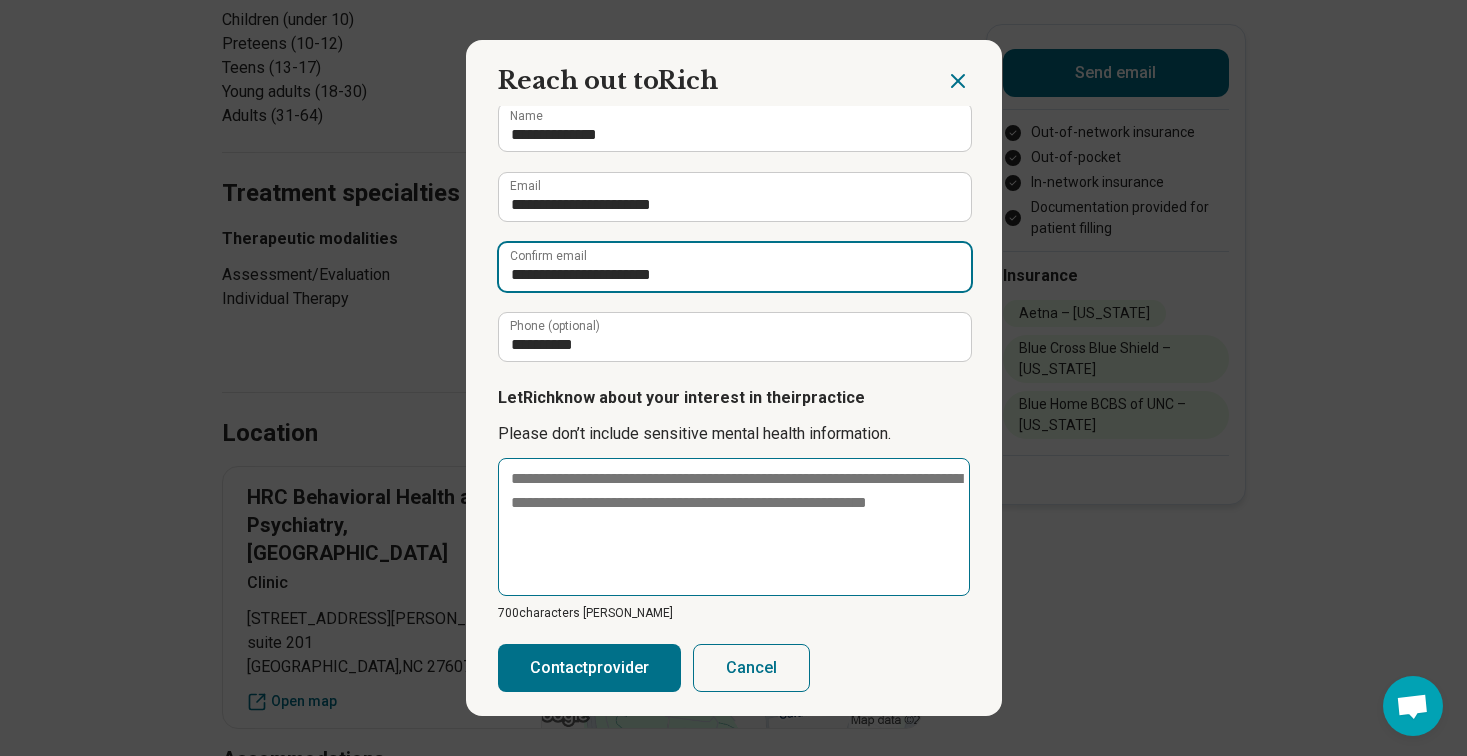type on "**********" 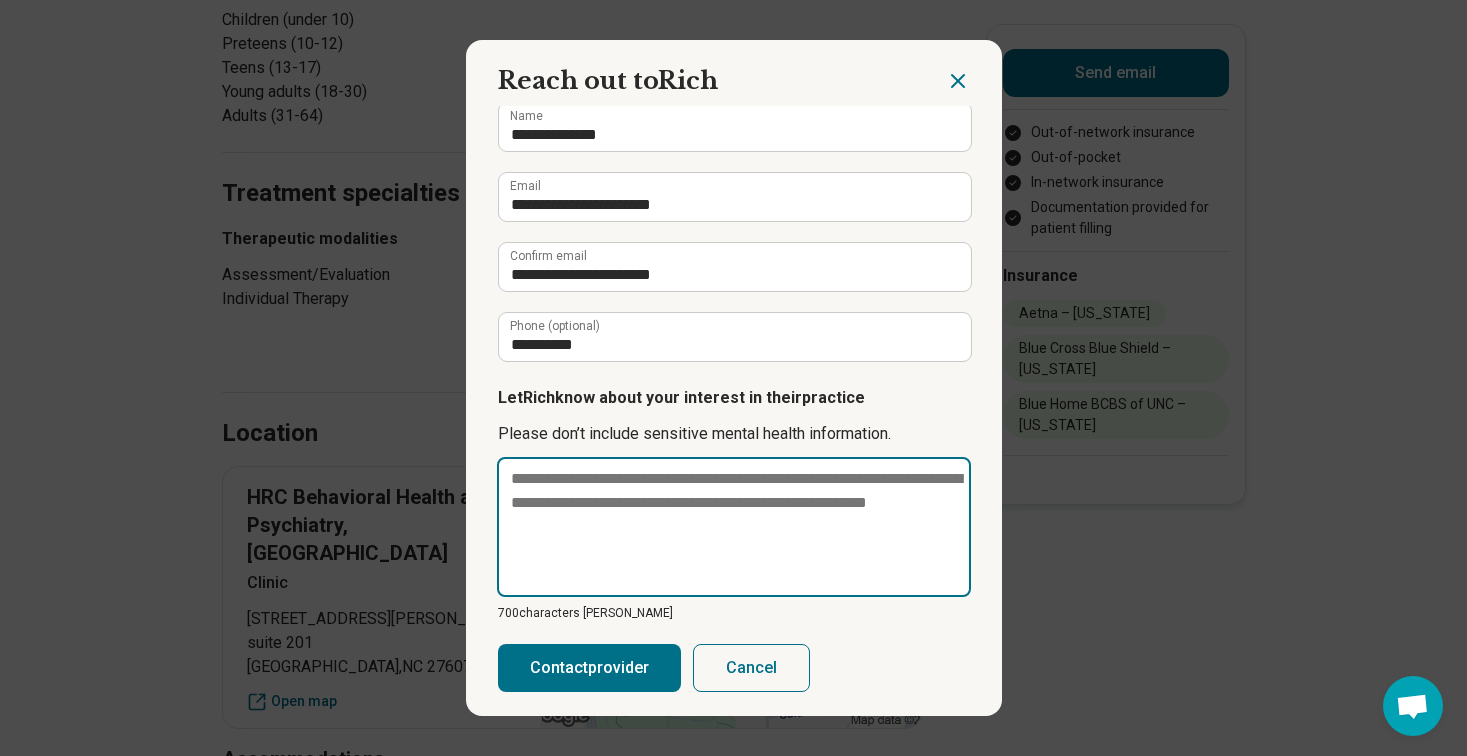 click at bounding box center [734, 527] 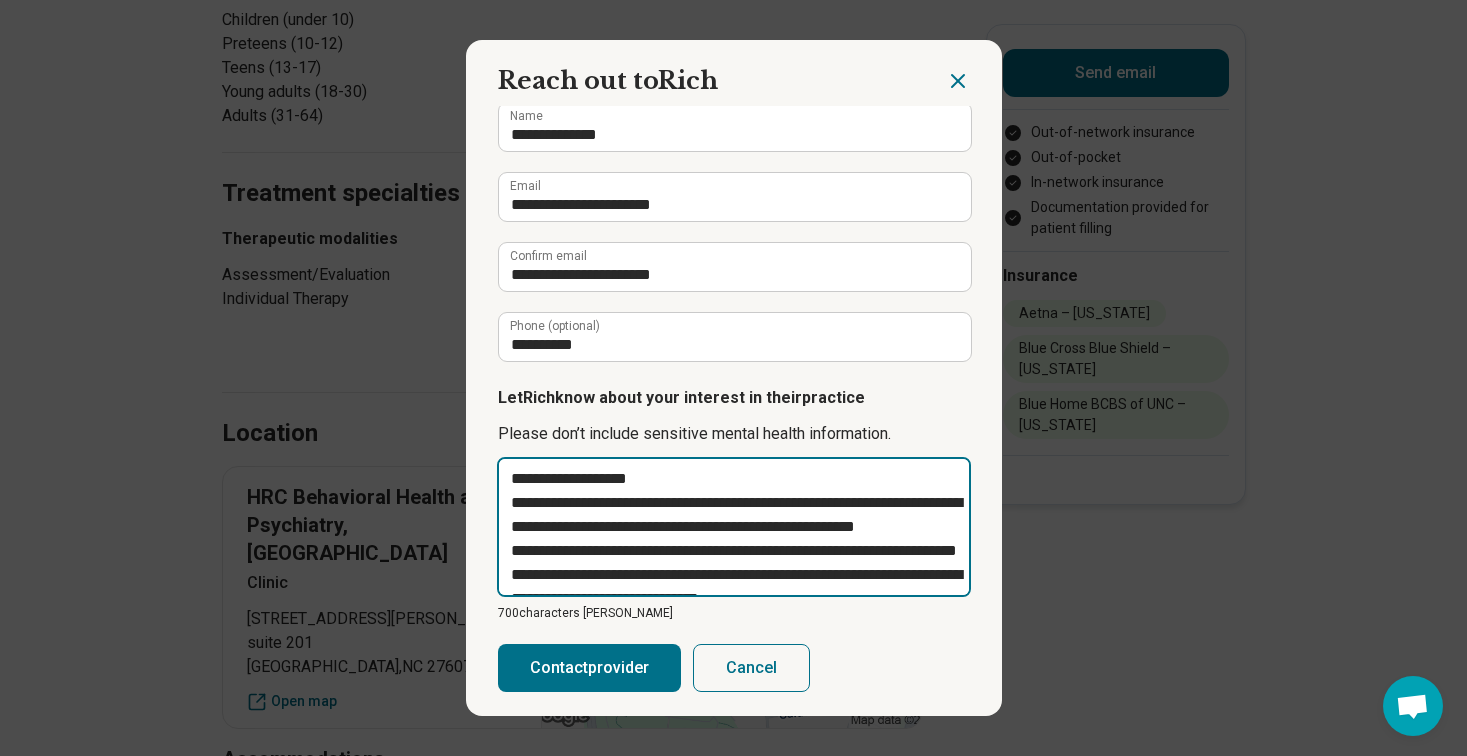 scroll, scrollTop: 62, scrollLeft: 0, axis: vertical 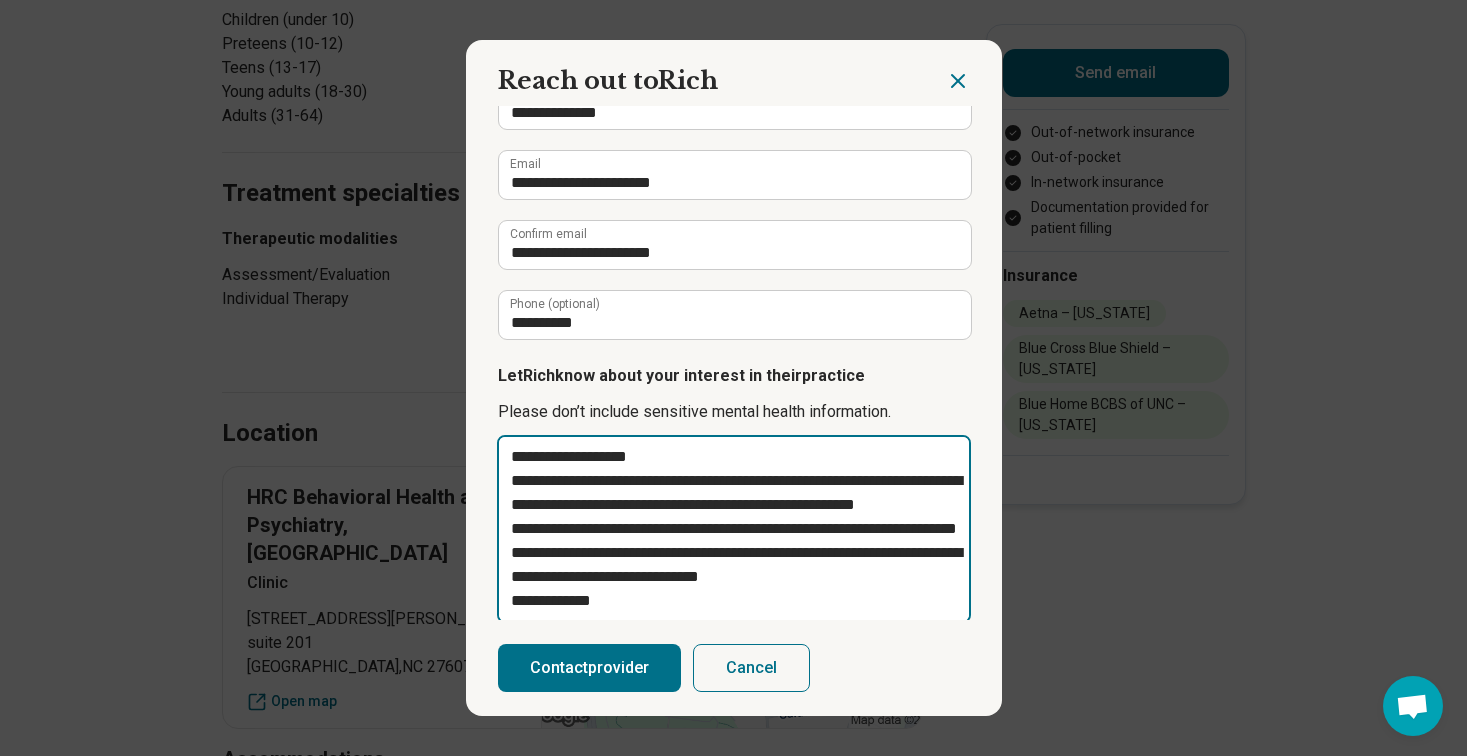 click on "**********" at bounding box center (734, 529) 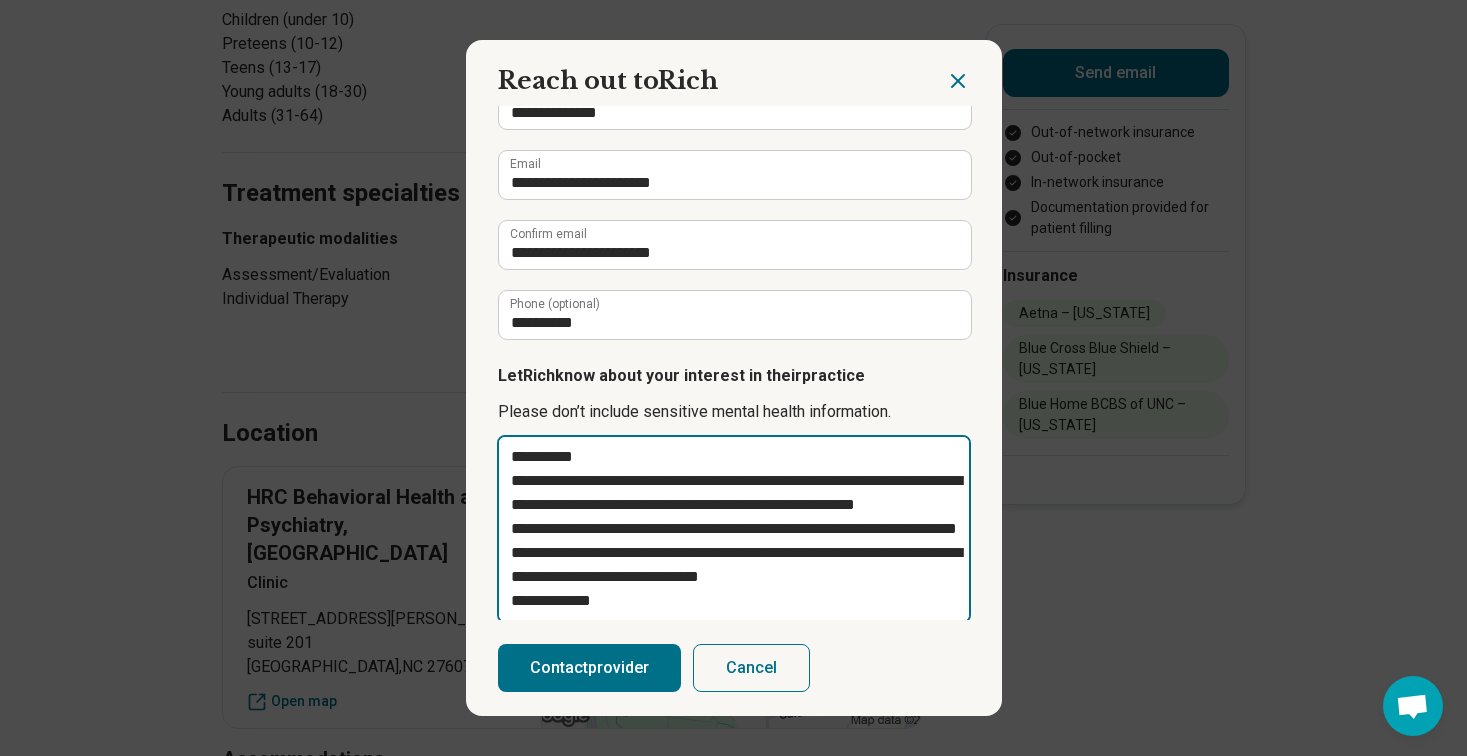 type on "**********" 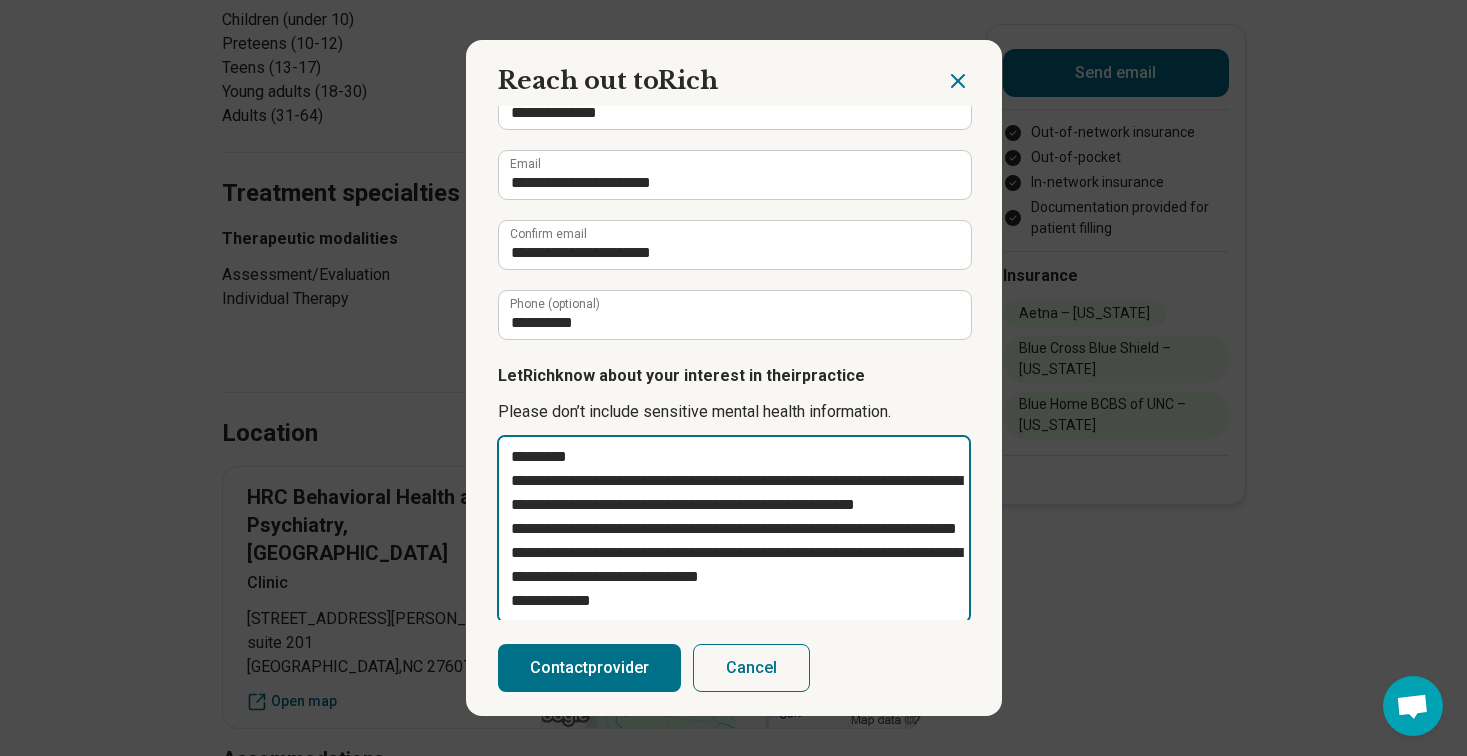 type on "**********" 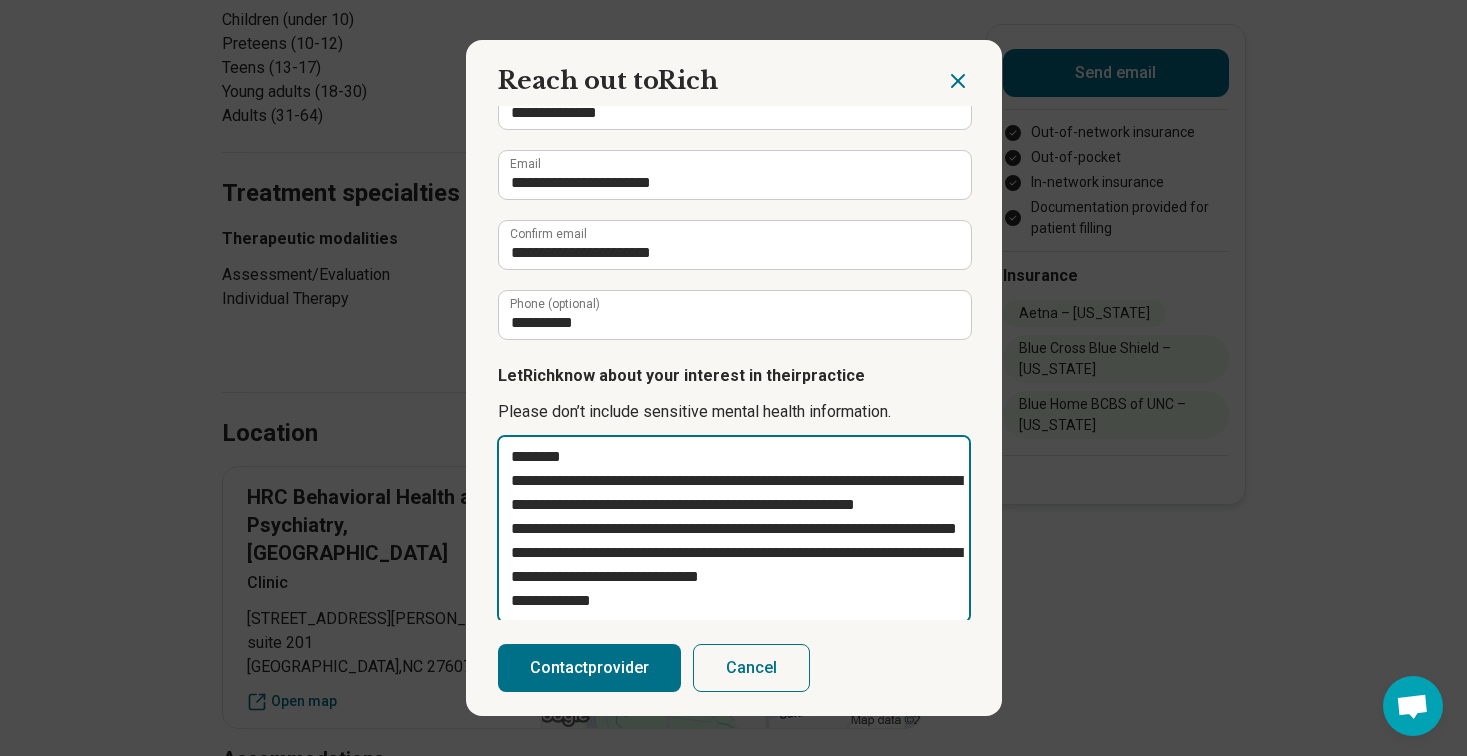 type on "**********" 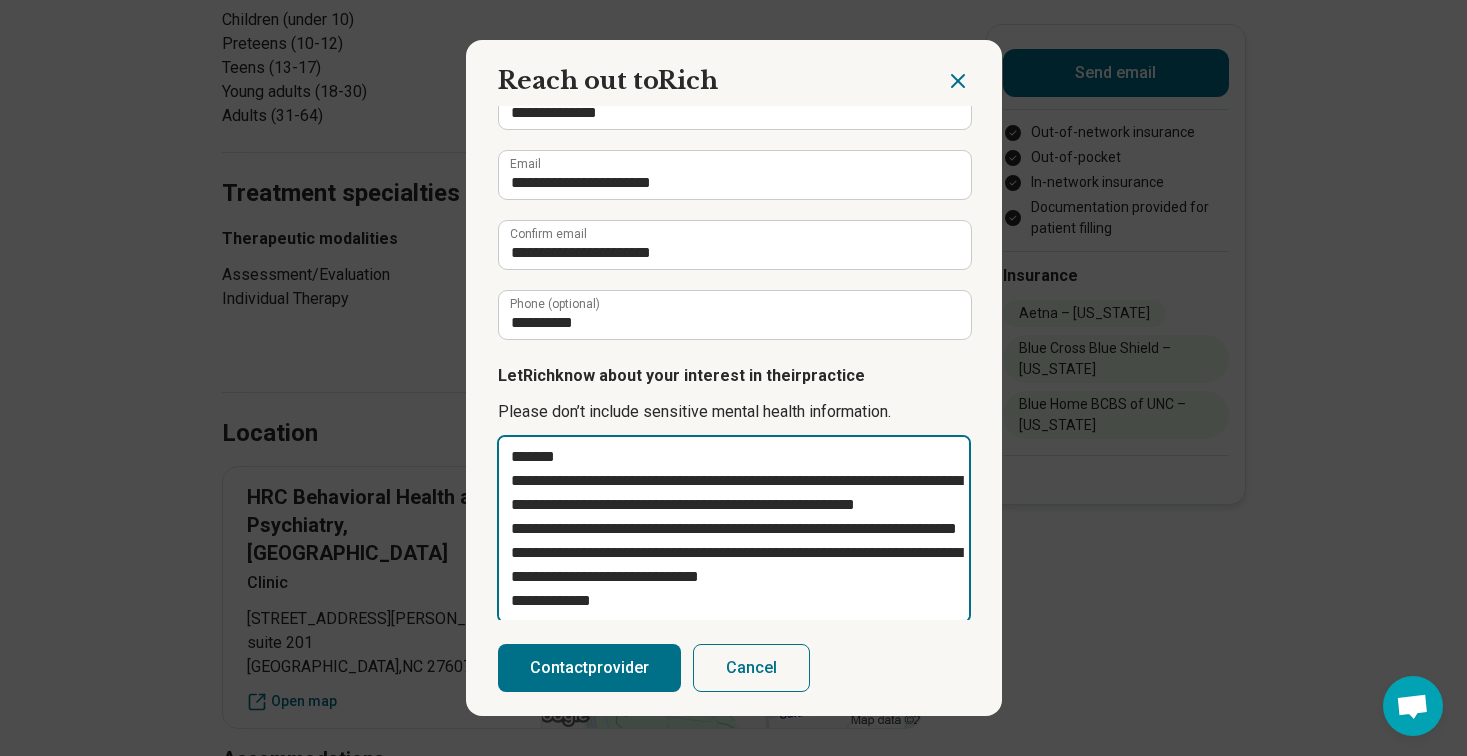 type on "**********" 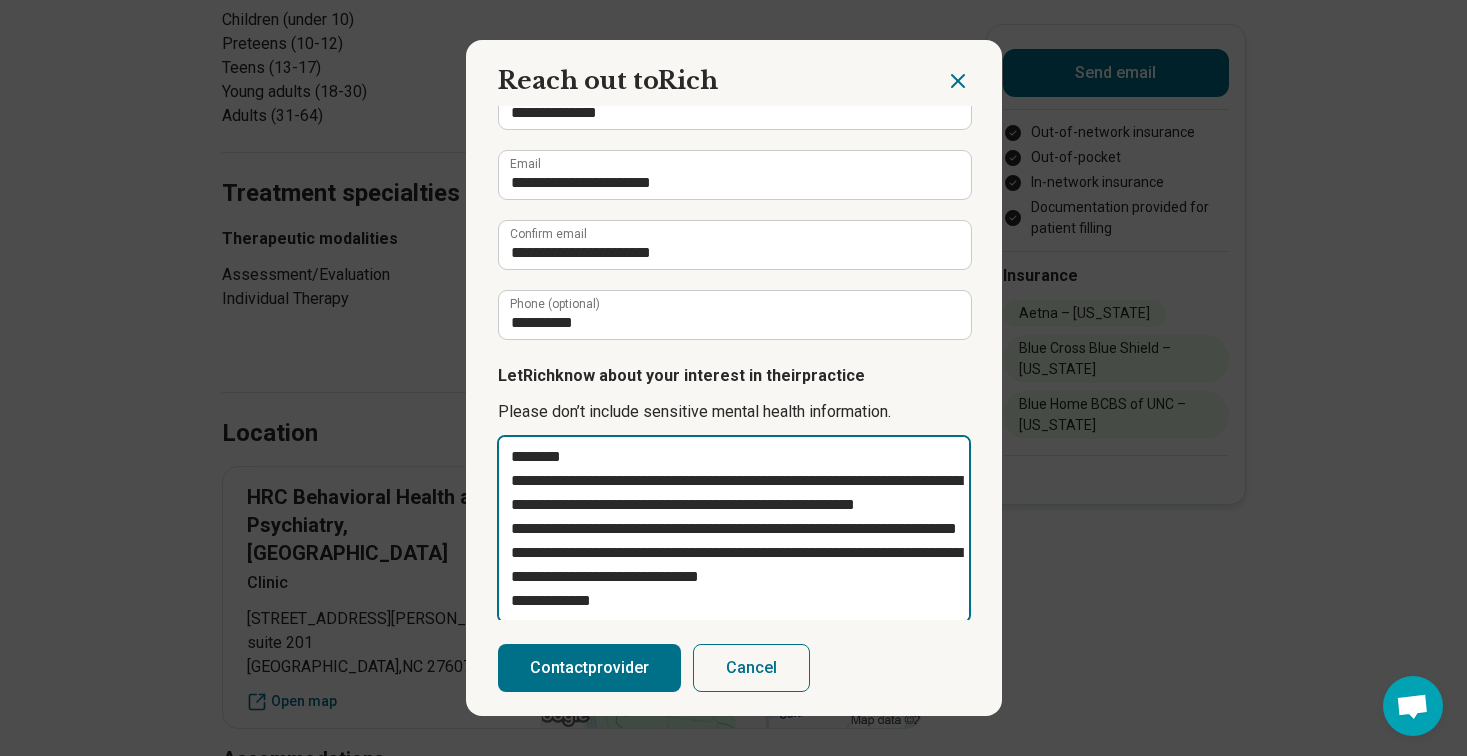 type on "**********" 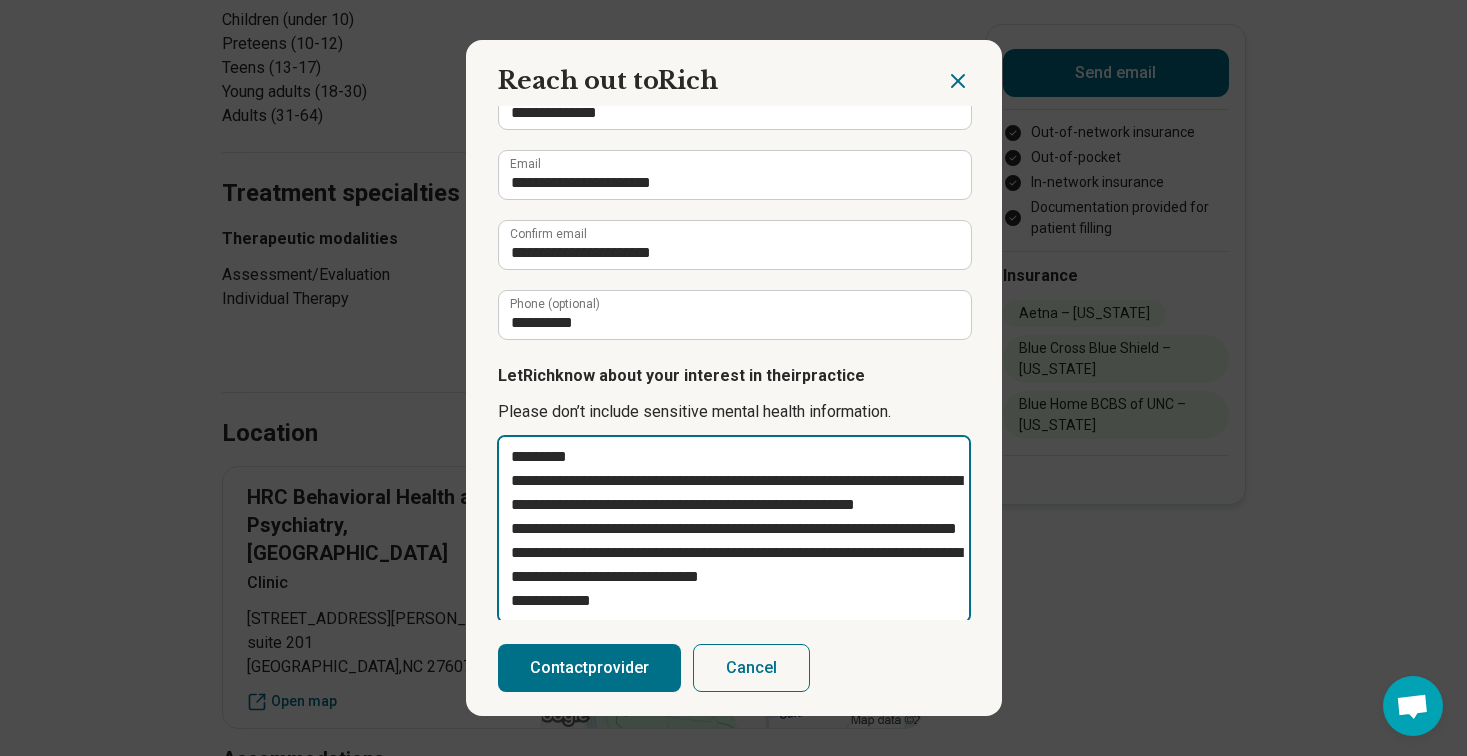type on "**********" 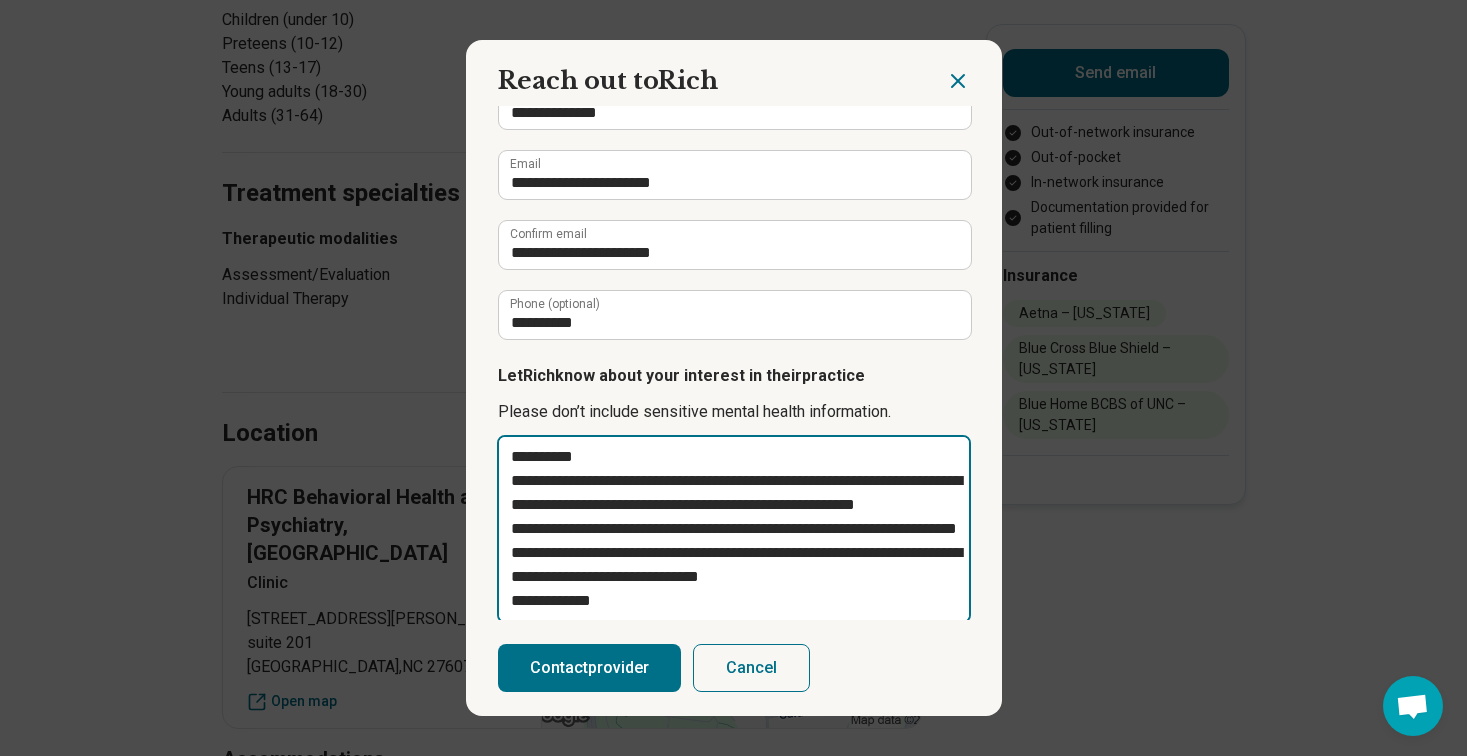 type on "**********" 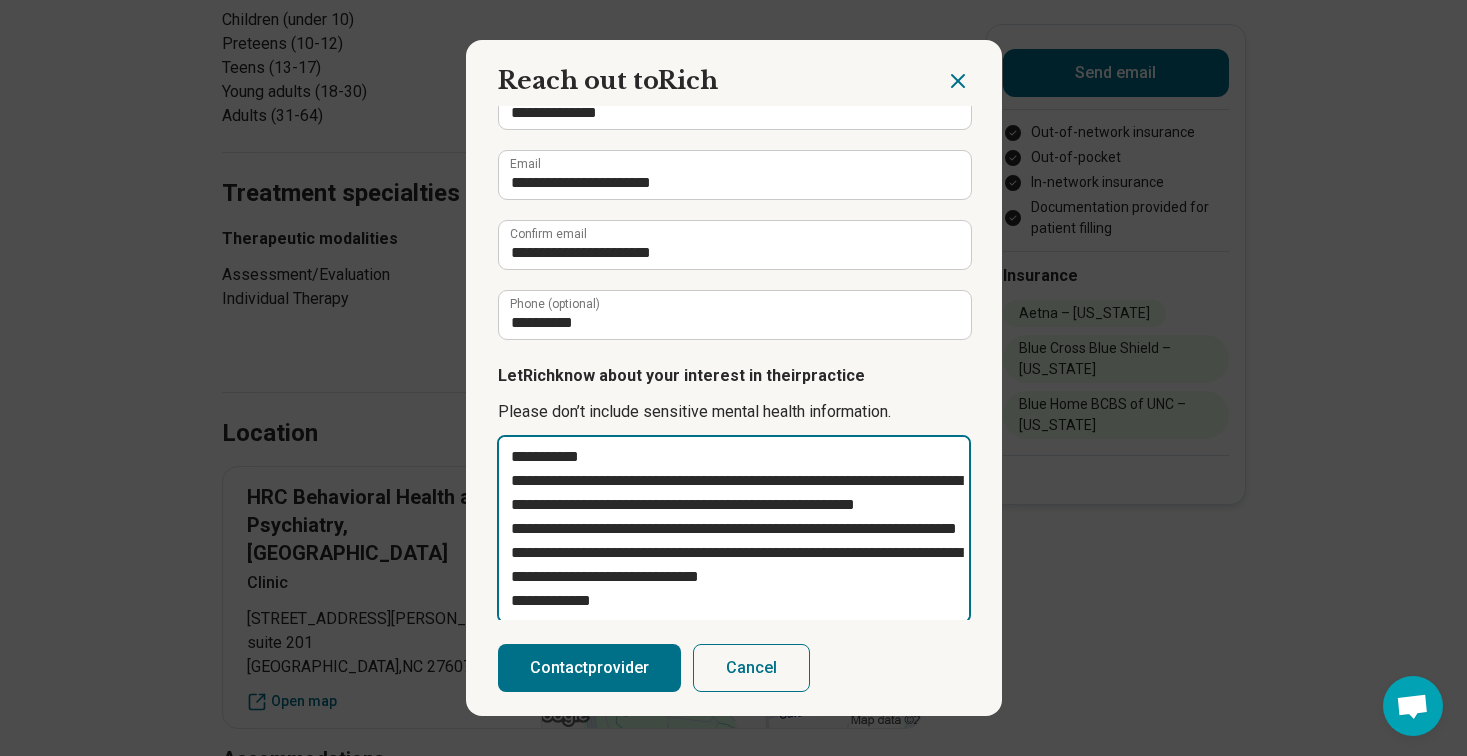 type on "**********" 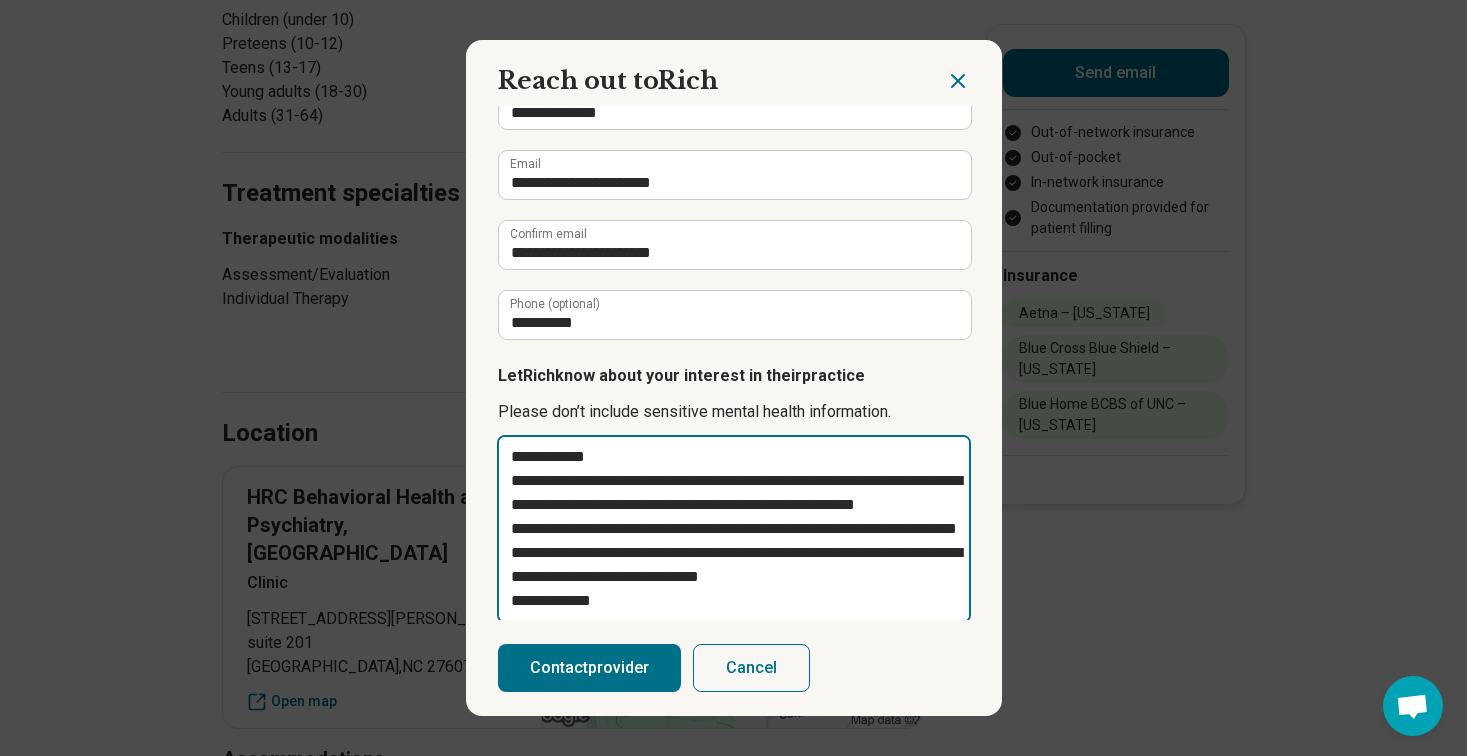 type on "**********" 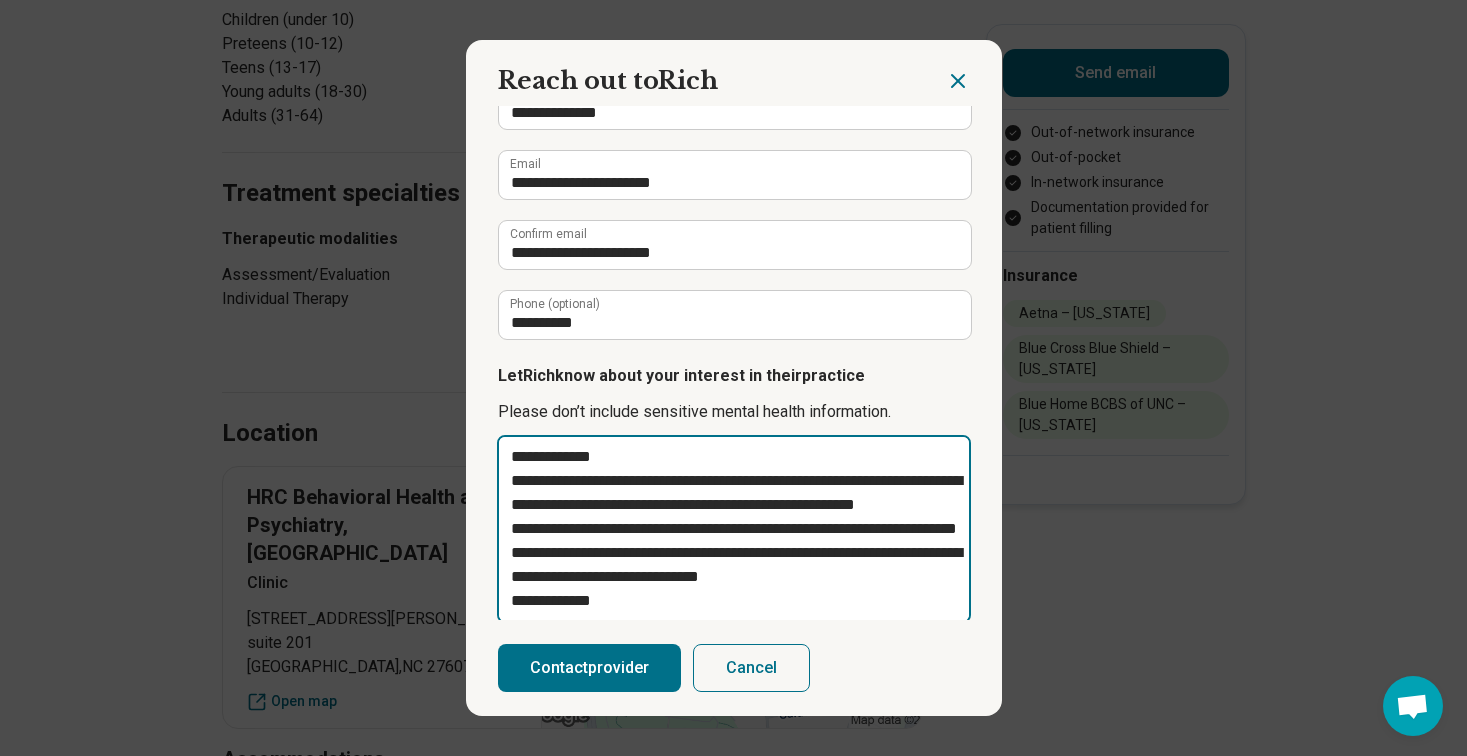 type on "**********" 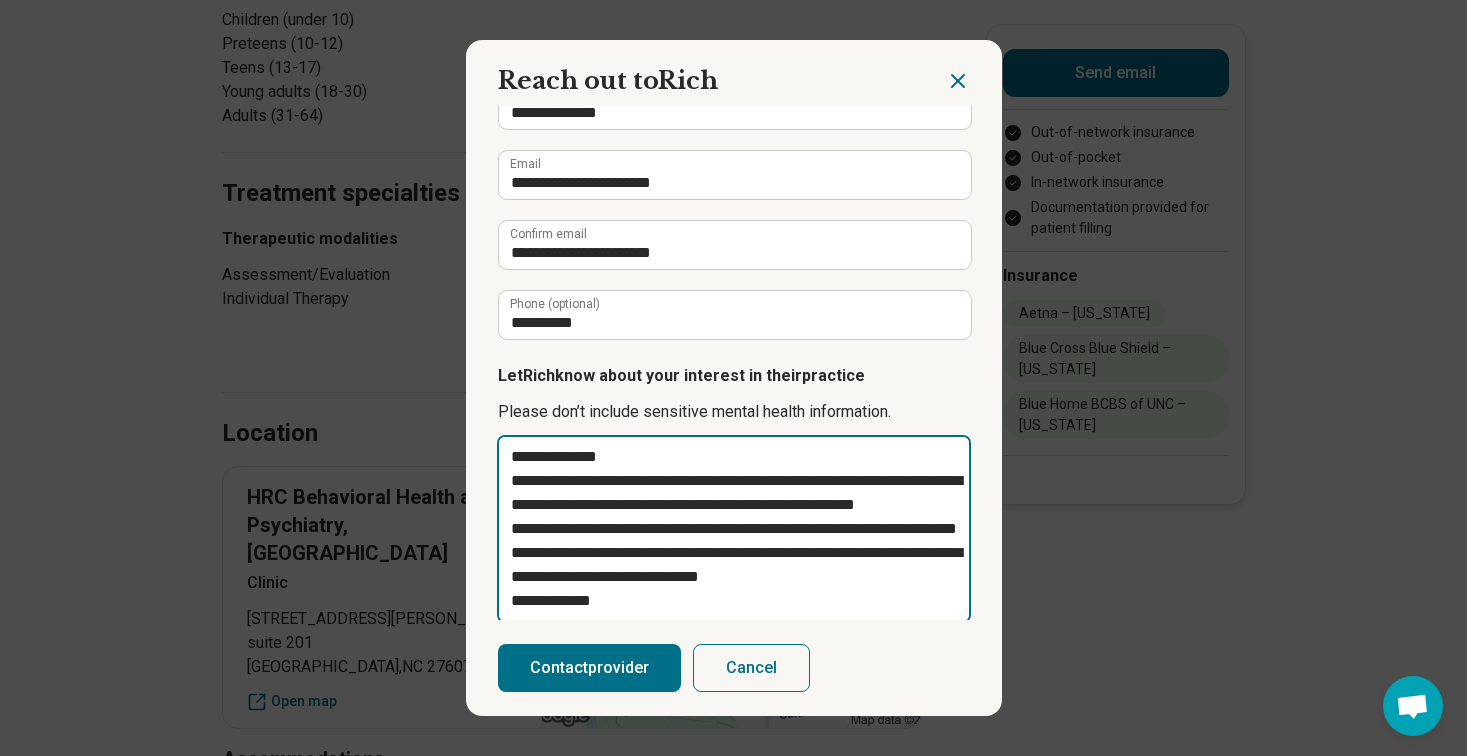 type on "**********" 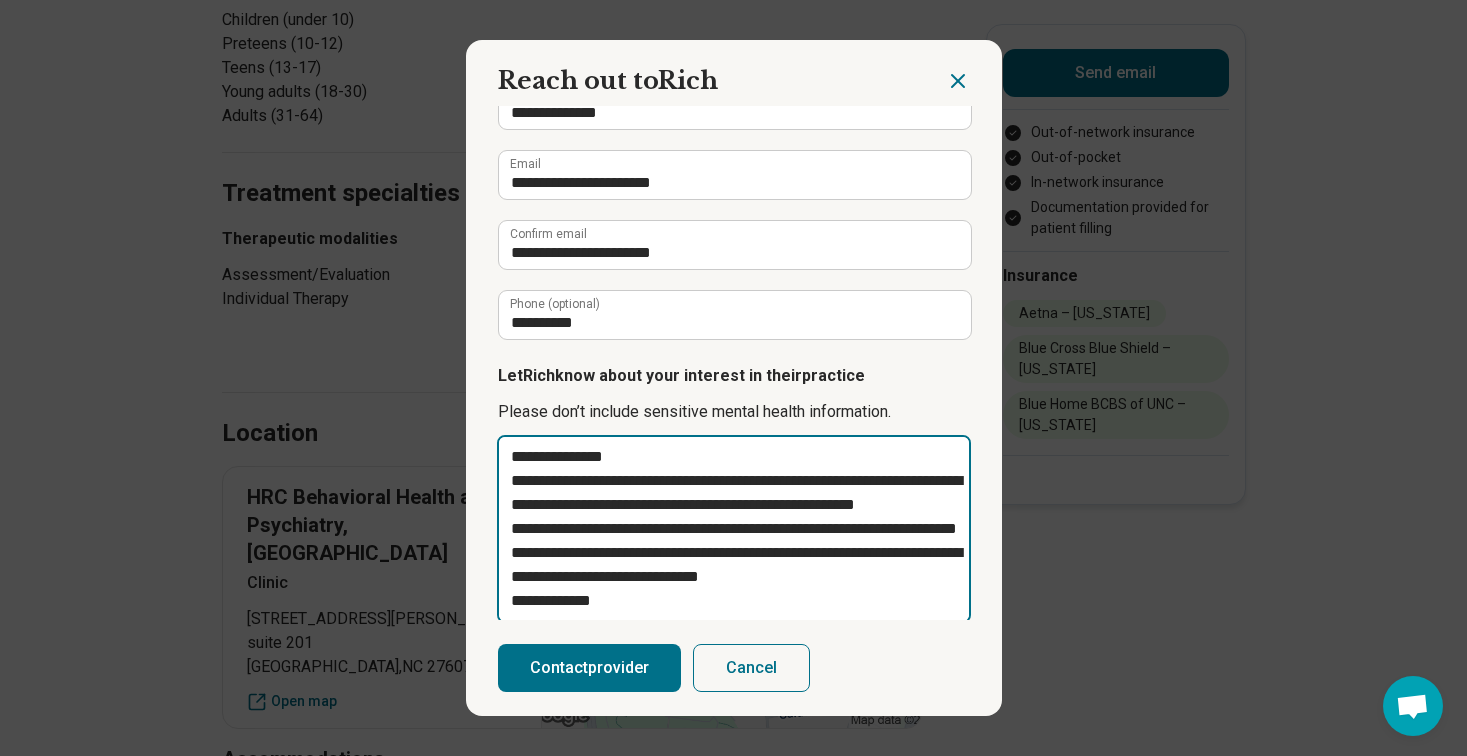 type on "**********" 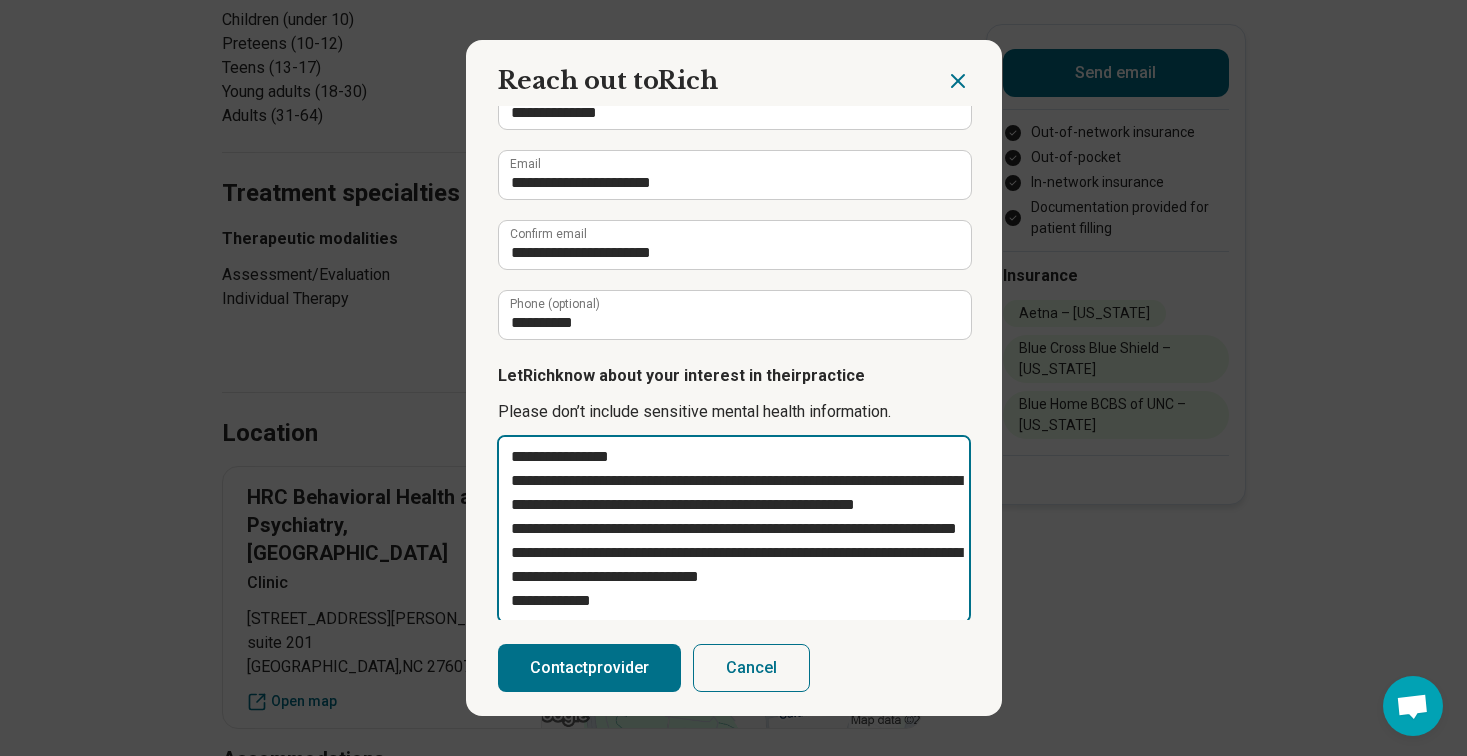 type on "**********" 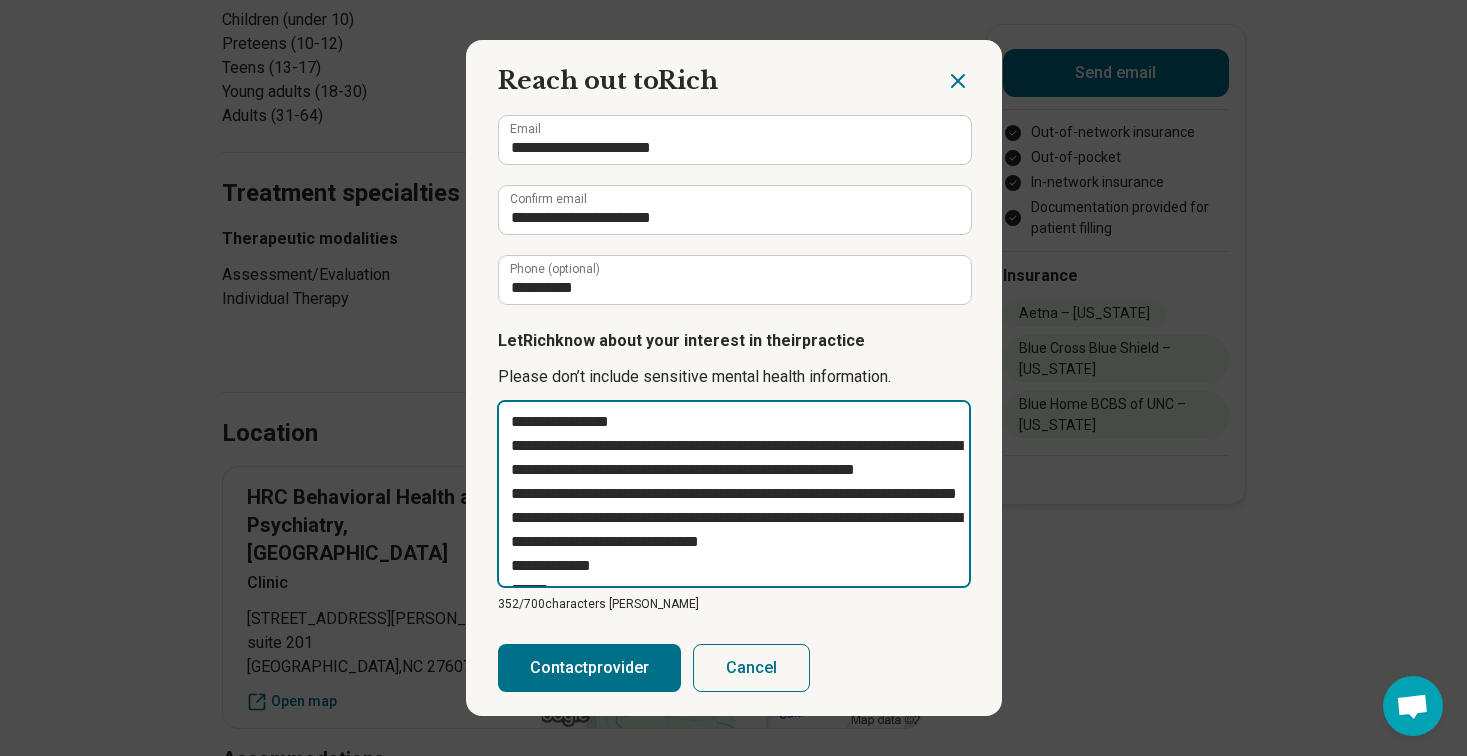 scroll, scrollTop: 197, scrollLeft: 0, axis: vertical 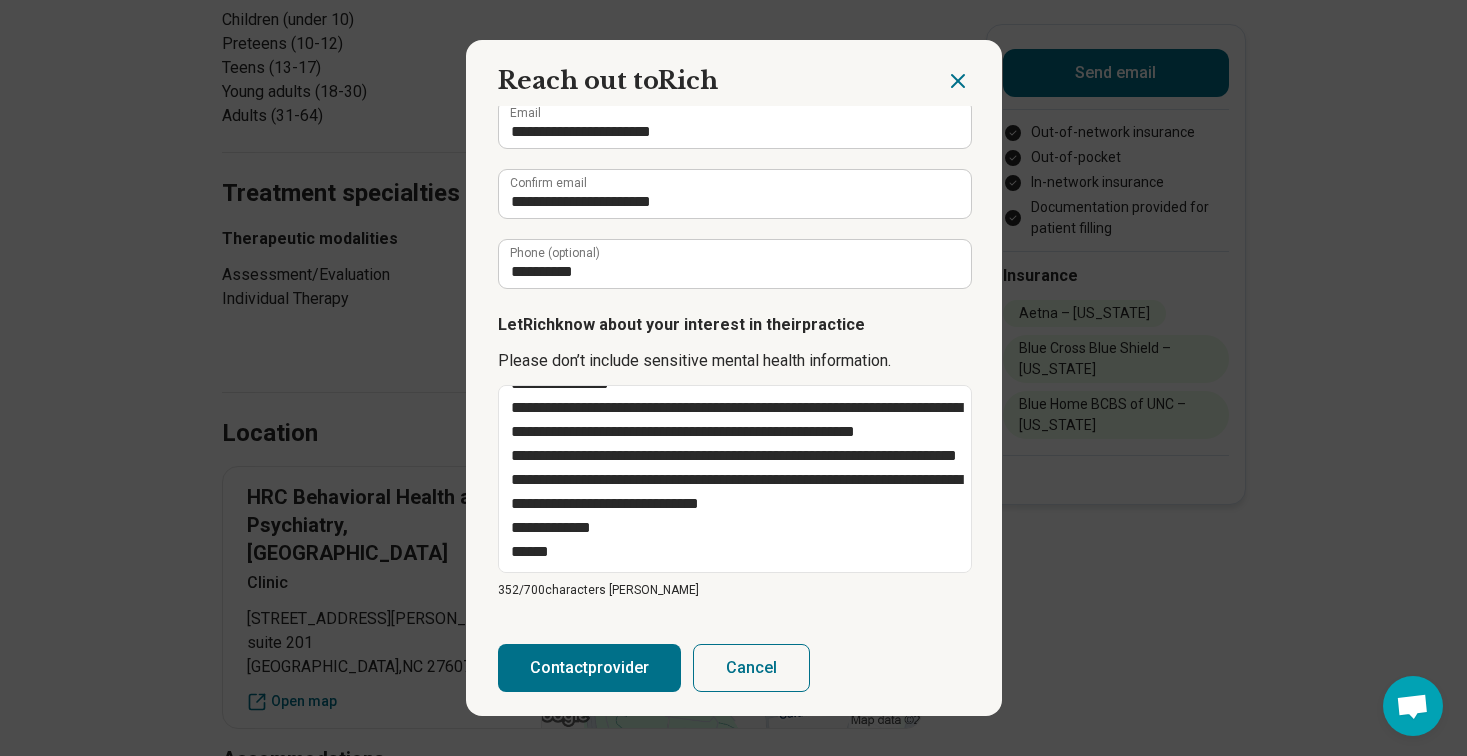 click on "Contact  provider" at bounding box center (589, 668) 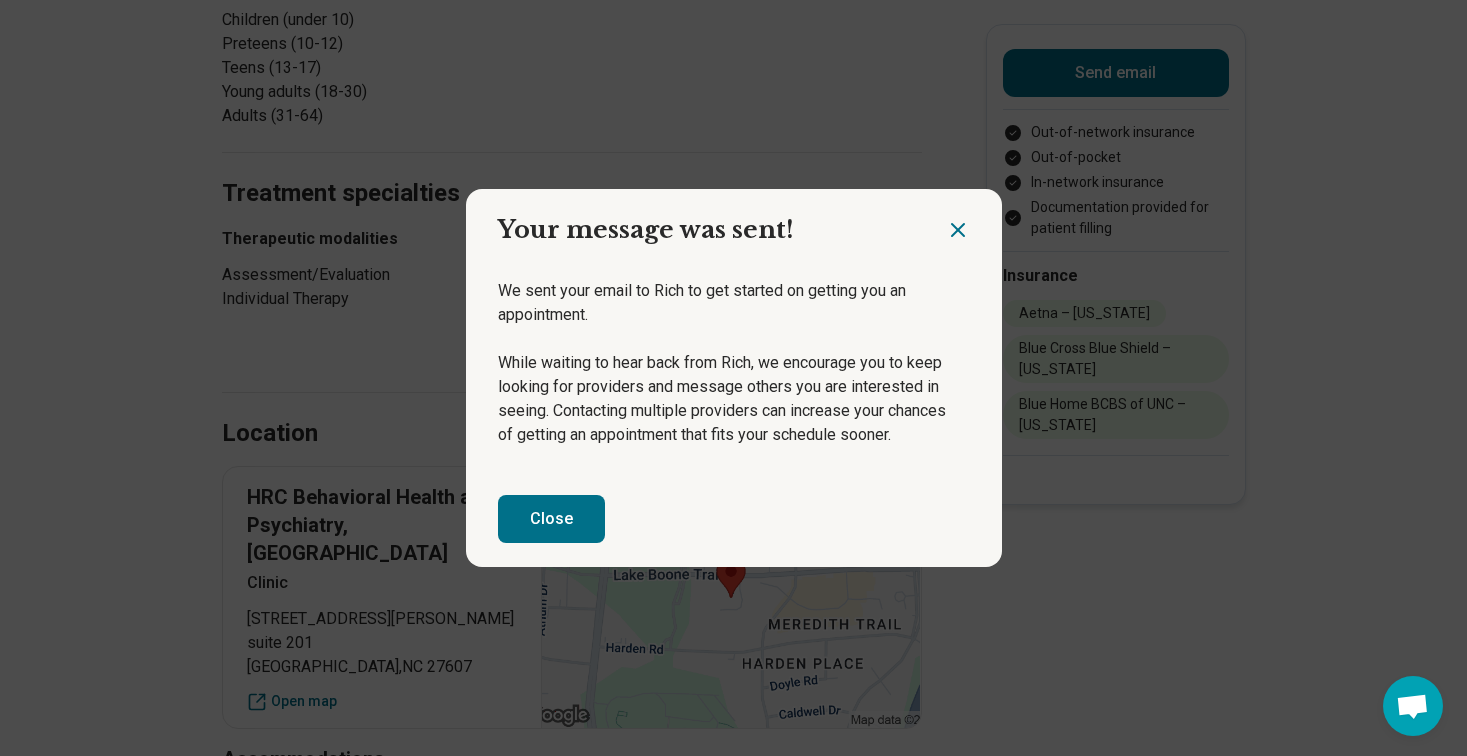 click on "Close" at bounding box center (551, 519) 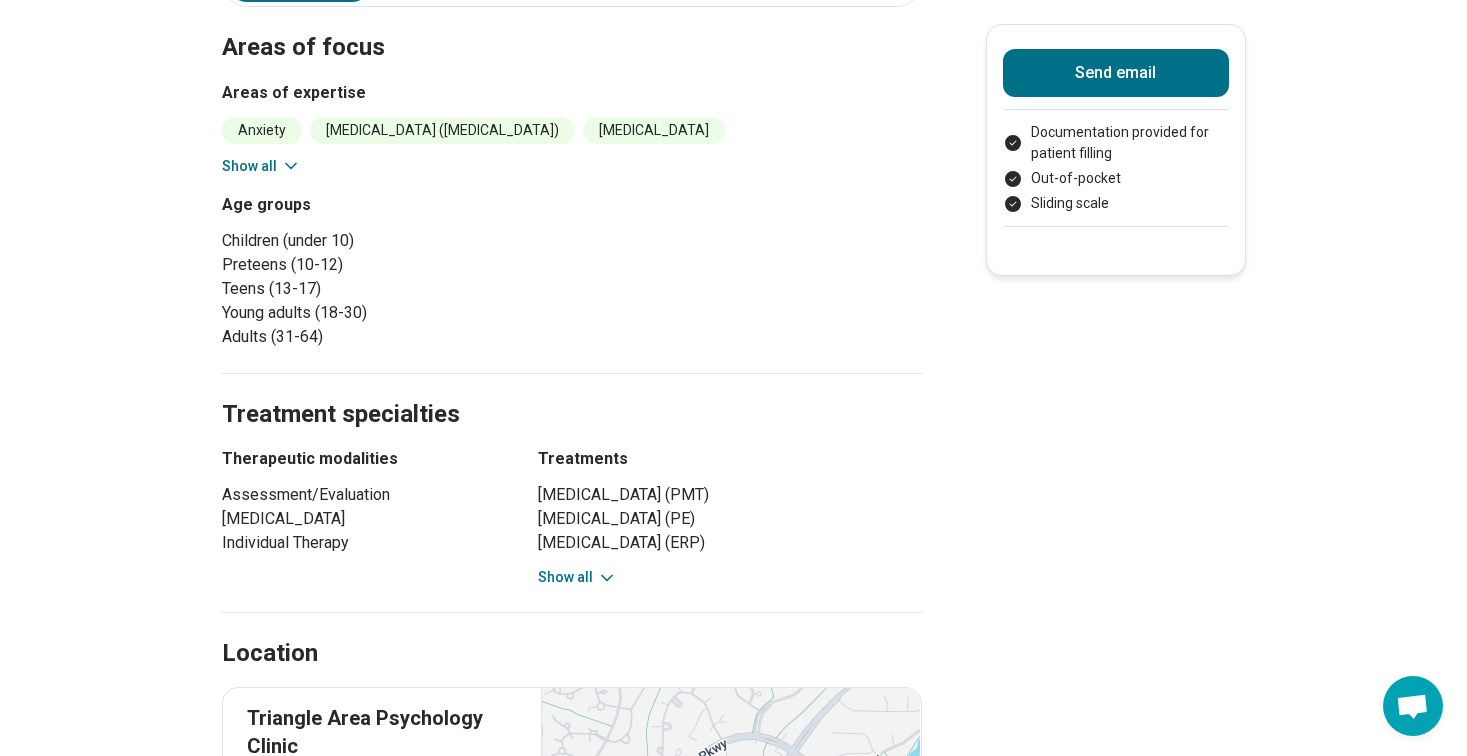 scroll, scrollTop: 645, scrollLeft: 0, axis: vertical 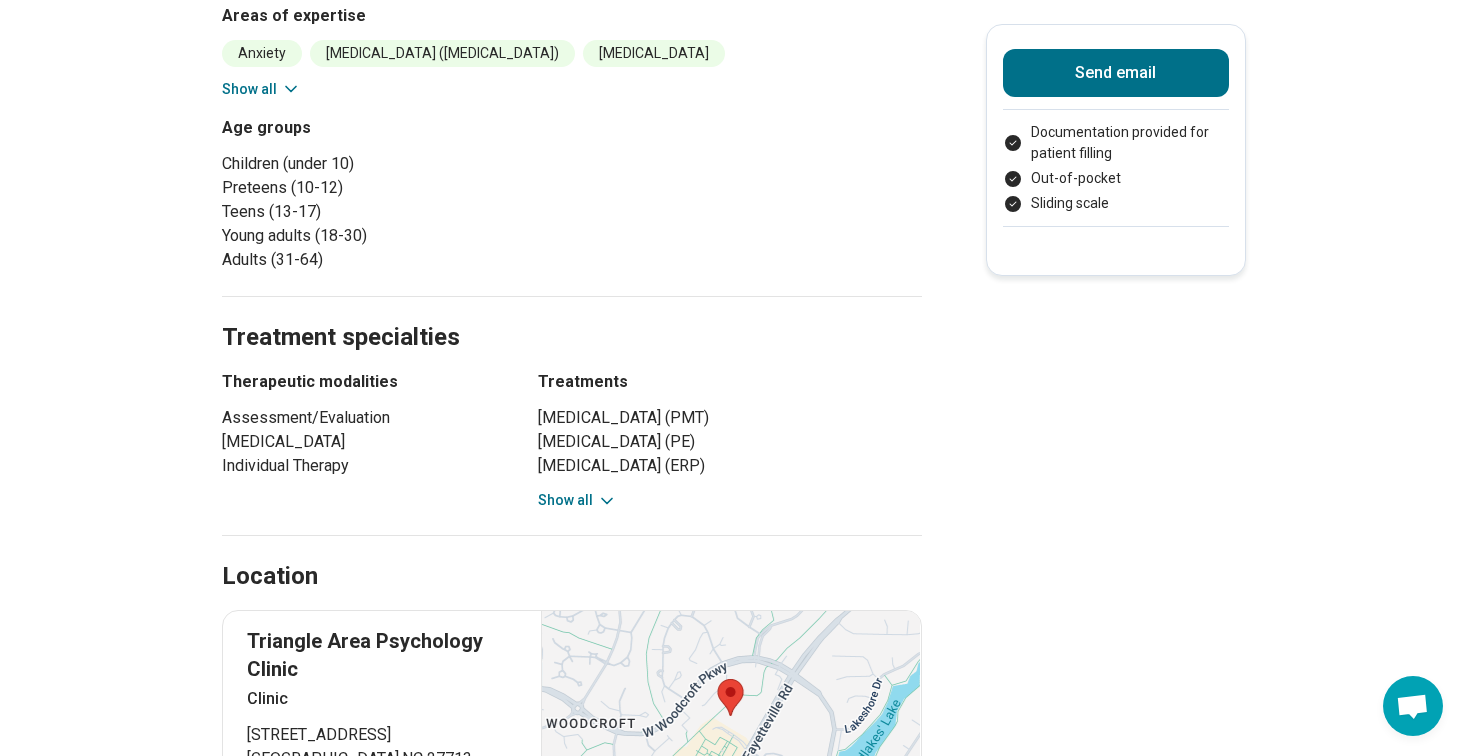 click on "Send email Documentation provided for patient filling Out-of-pocket Sliding scale" at bounding box center [1116, 150] 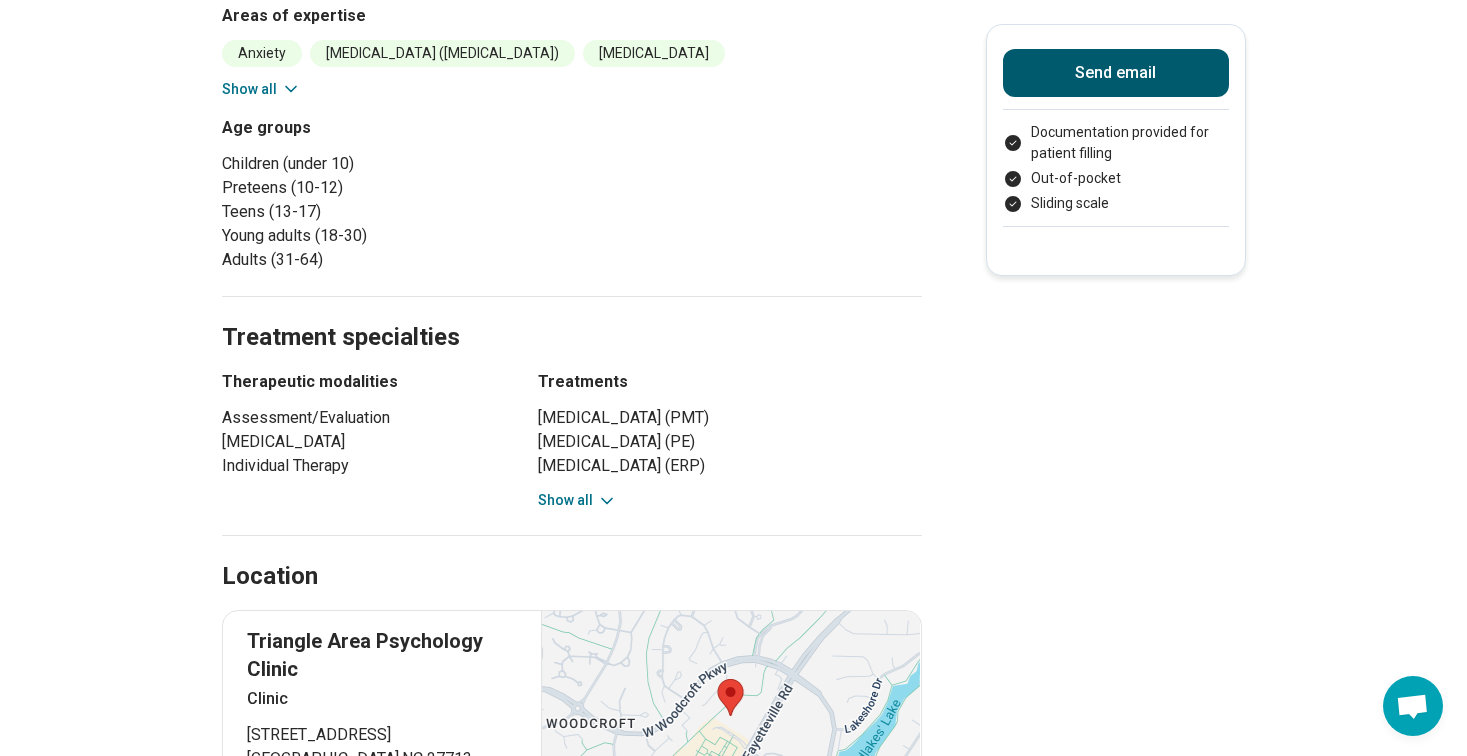 click on "Send email" at bounding box center (1116, 73) 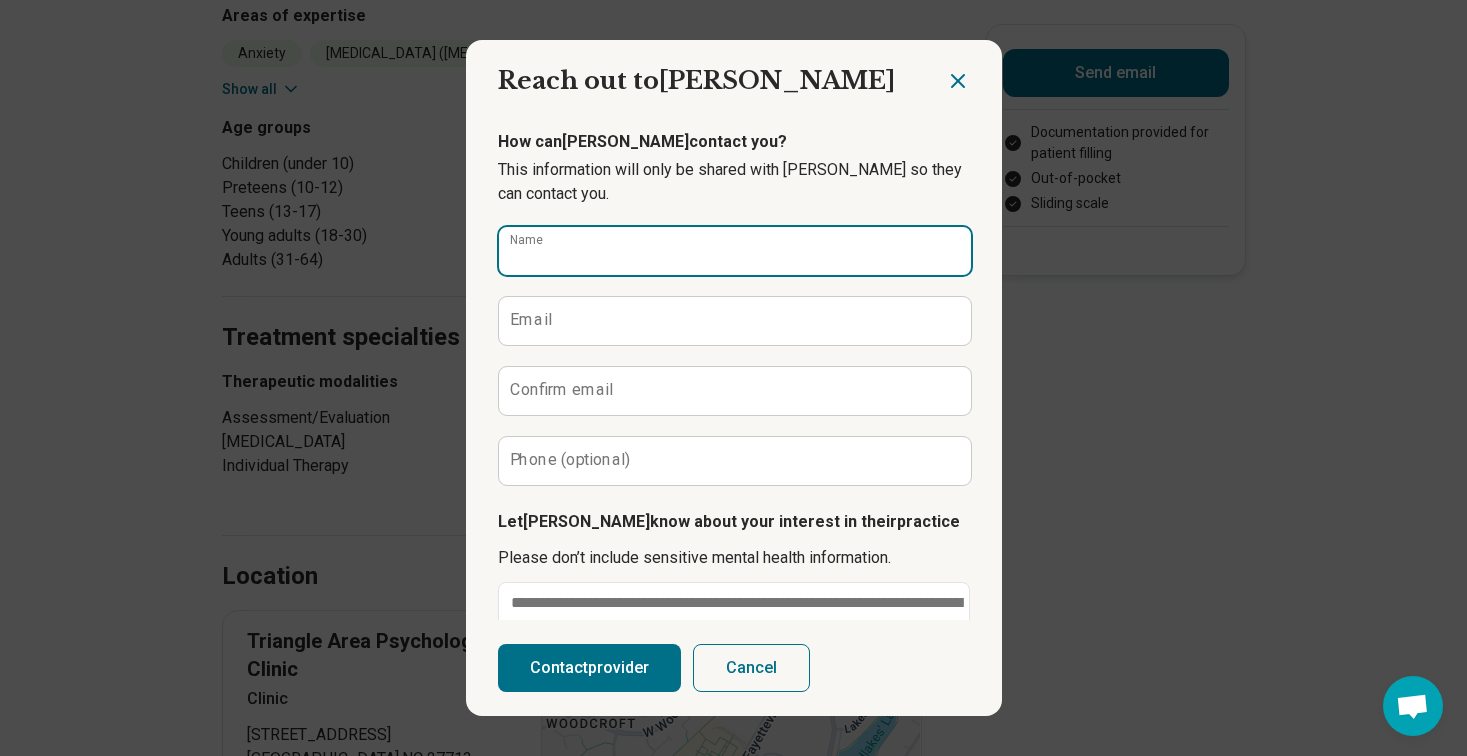 click on "Name" at bounding box center (735, 251) 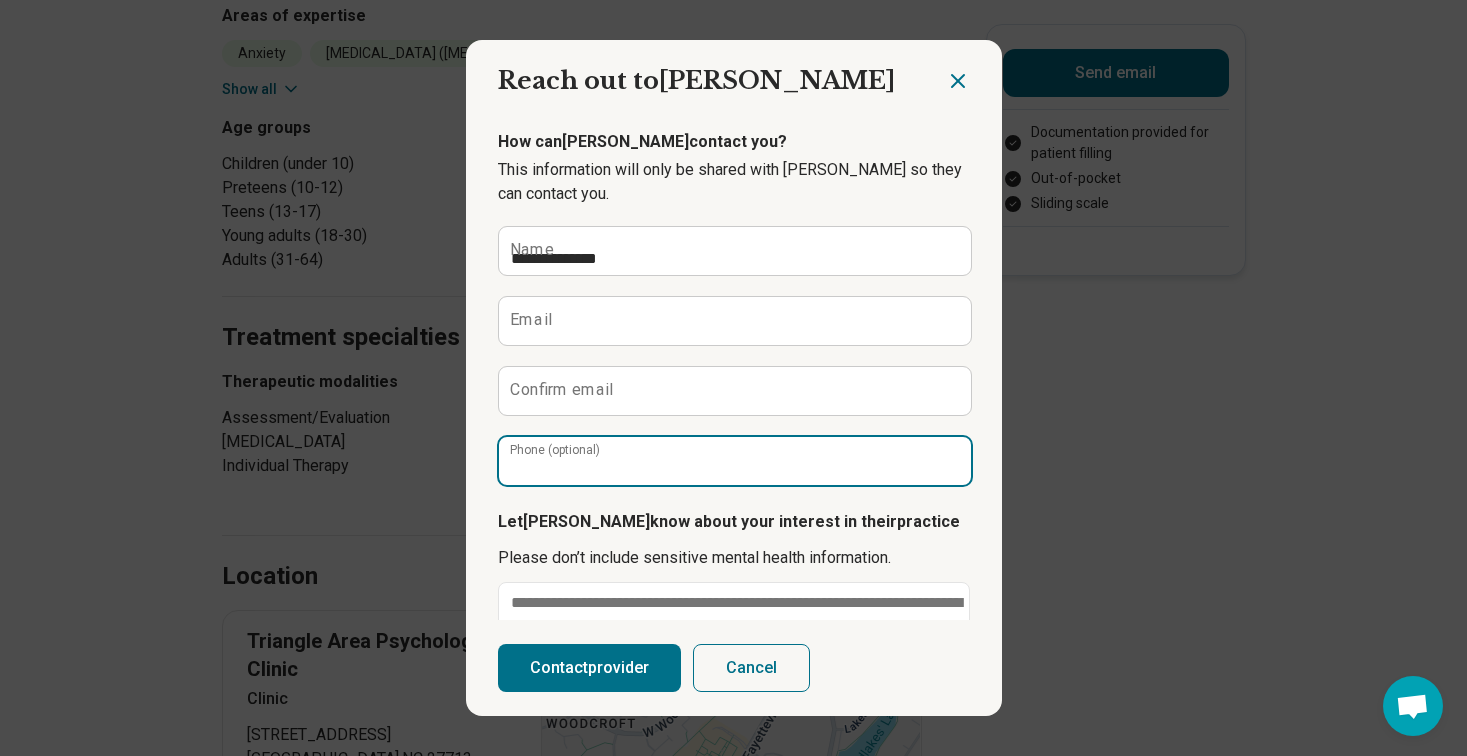 type on "**********" 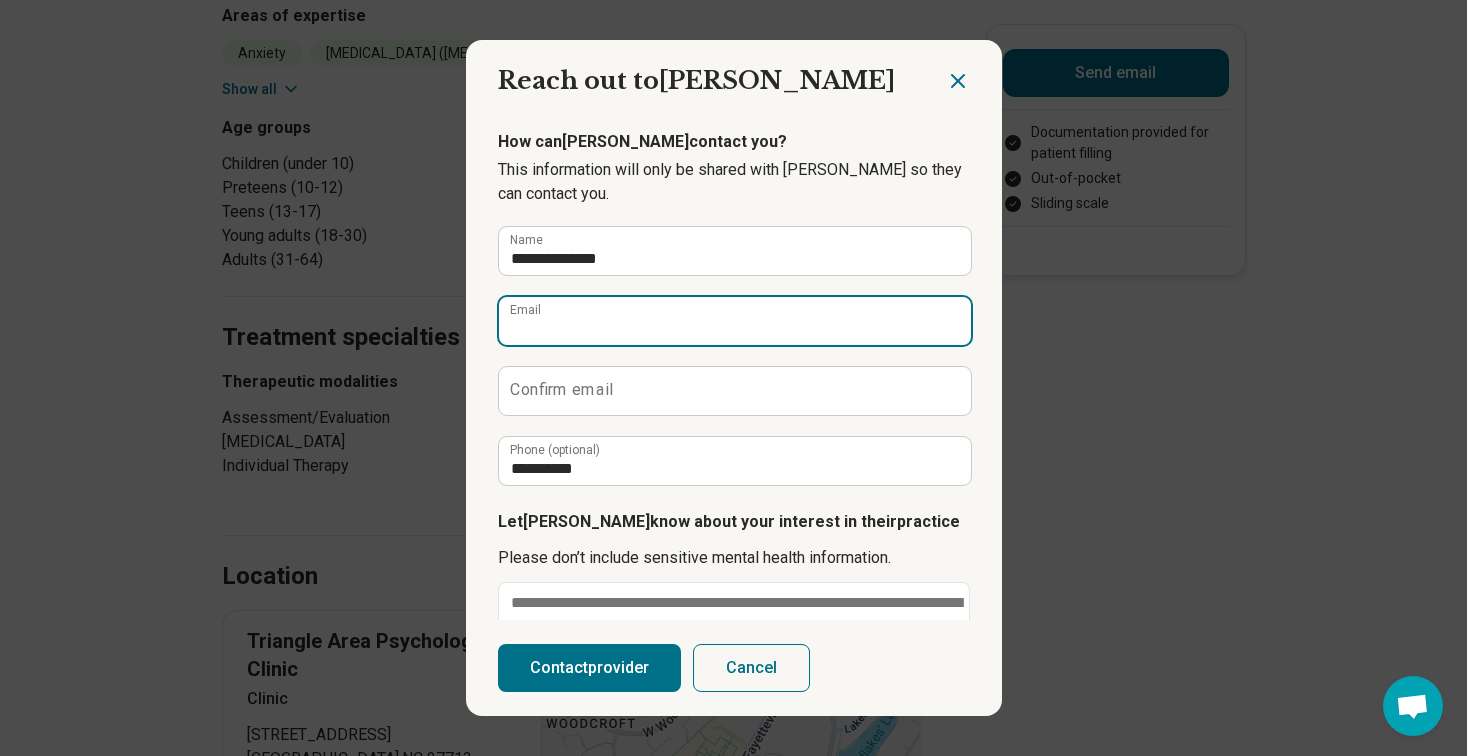 click on "Email" at bounding box center (735, 321) 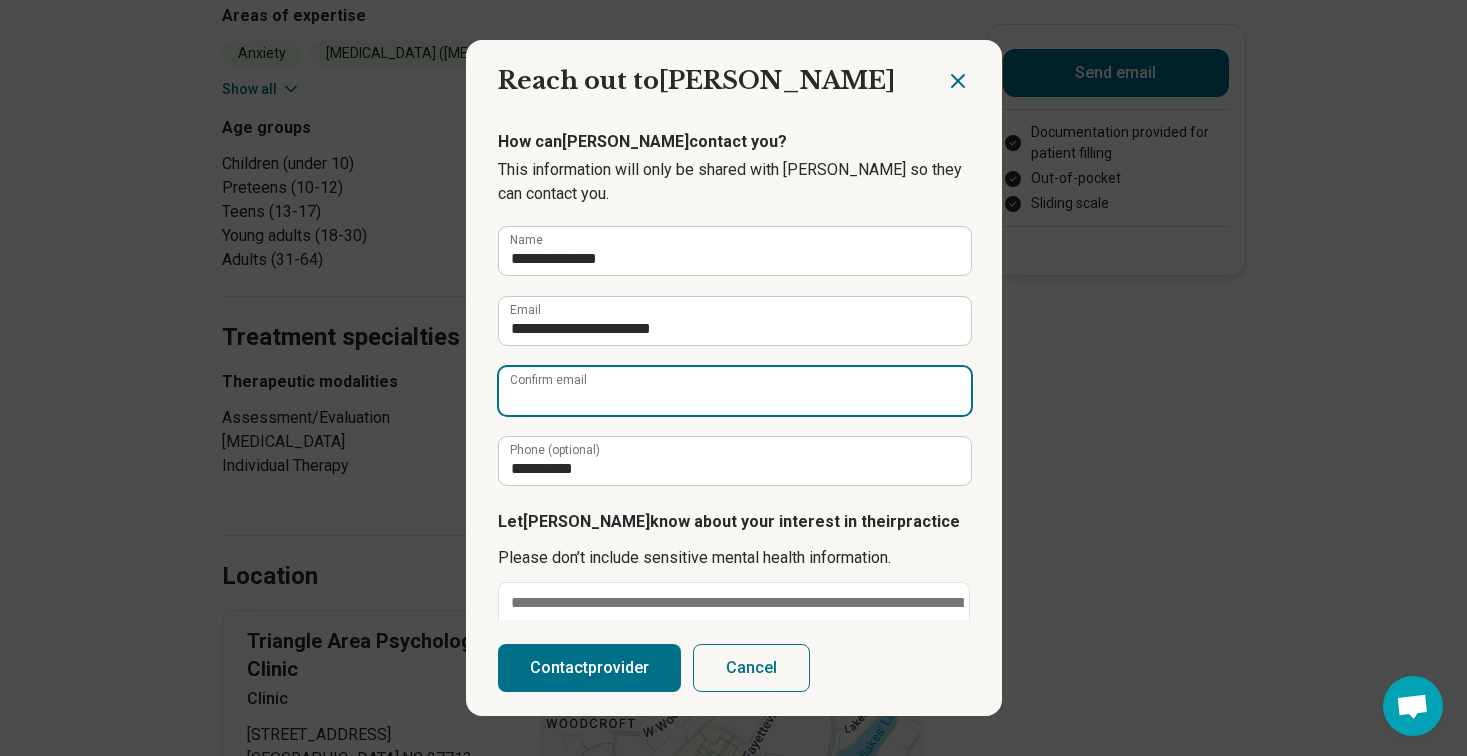 click on "Confirm email" at bounding box center (735, 391) 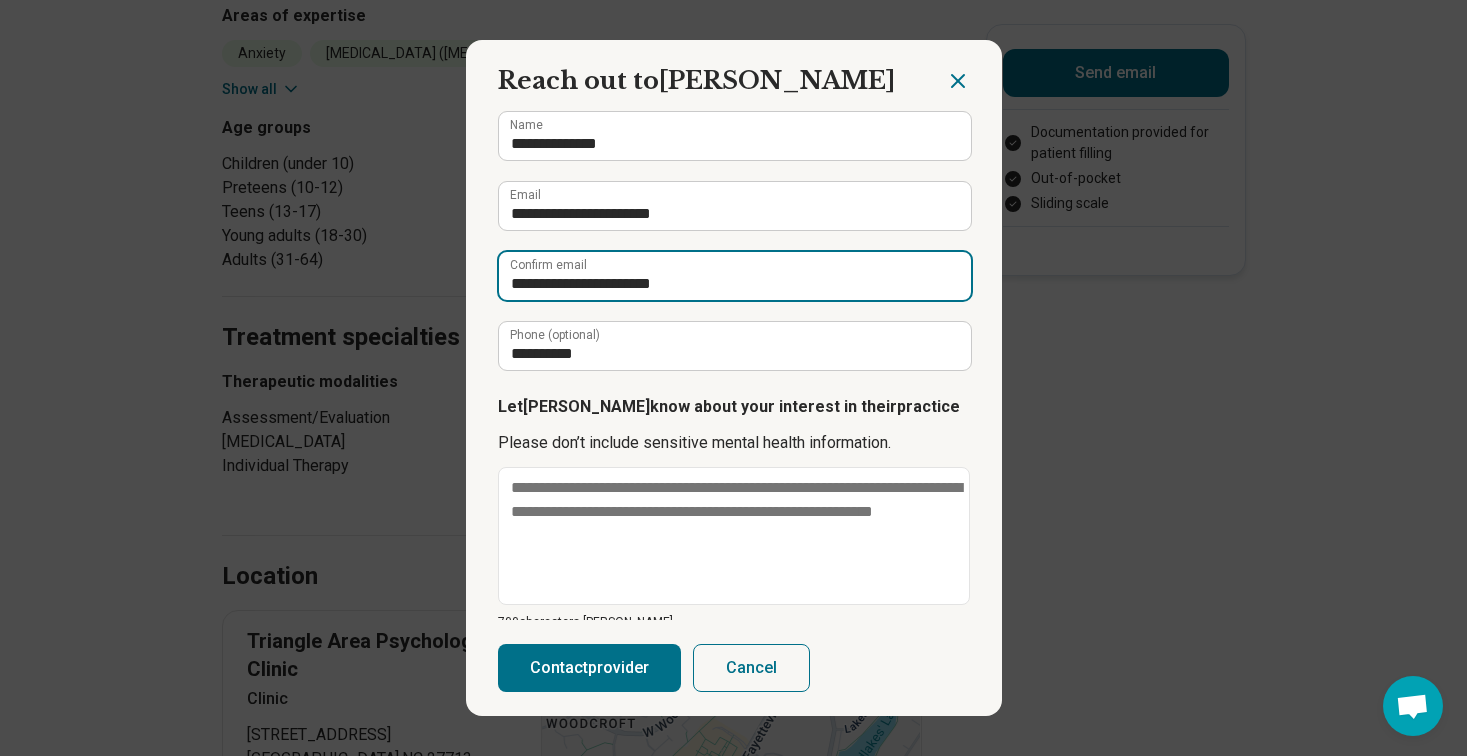 scroll, scrollTop: 121, scrollLeft: 0, axis: vertical 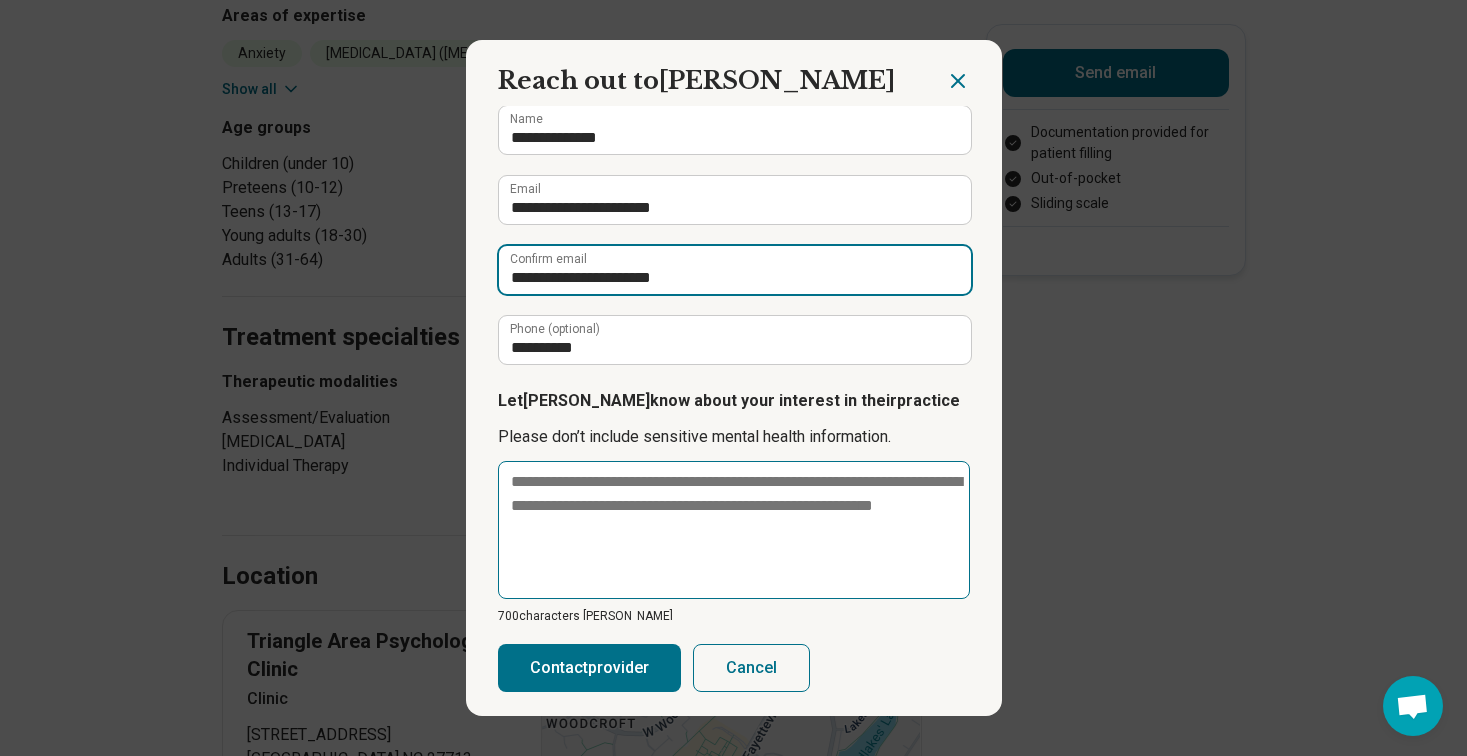 type on "**********" 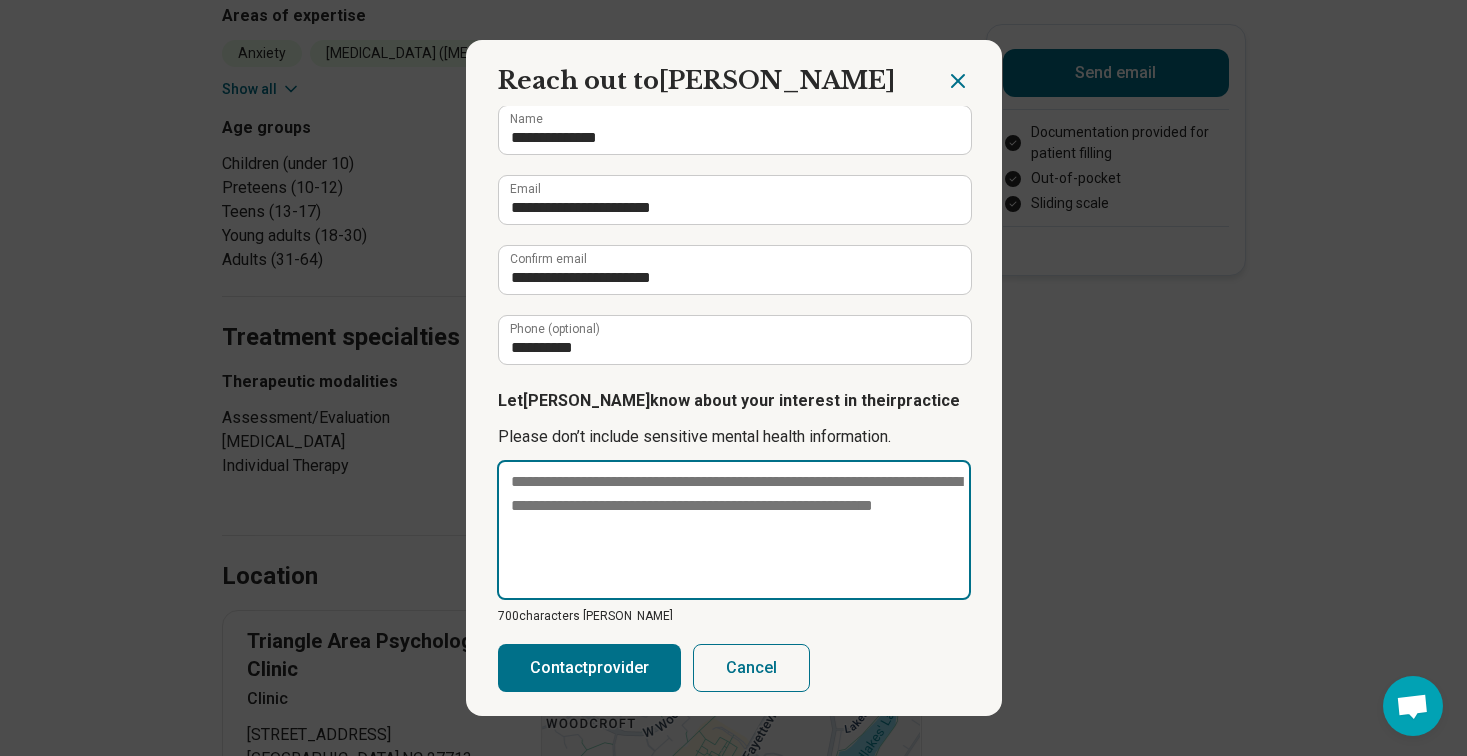 click at bounding box center [734, 530] 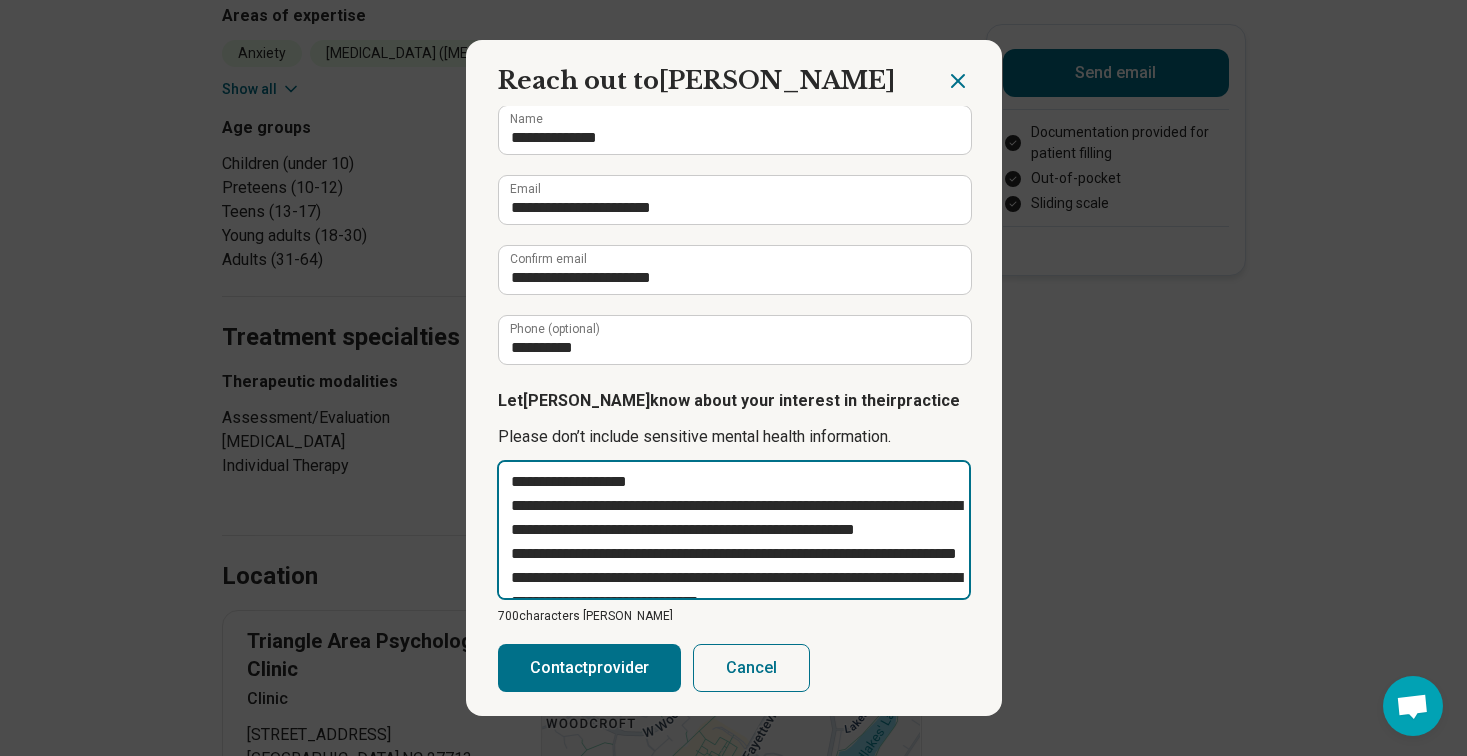 scroll, scrollTop: 62, scrollLeft: 0, axis: vertical 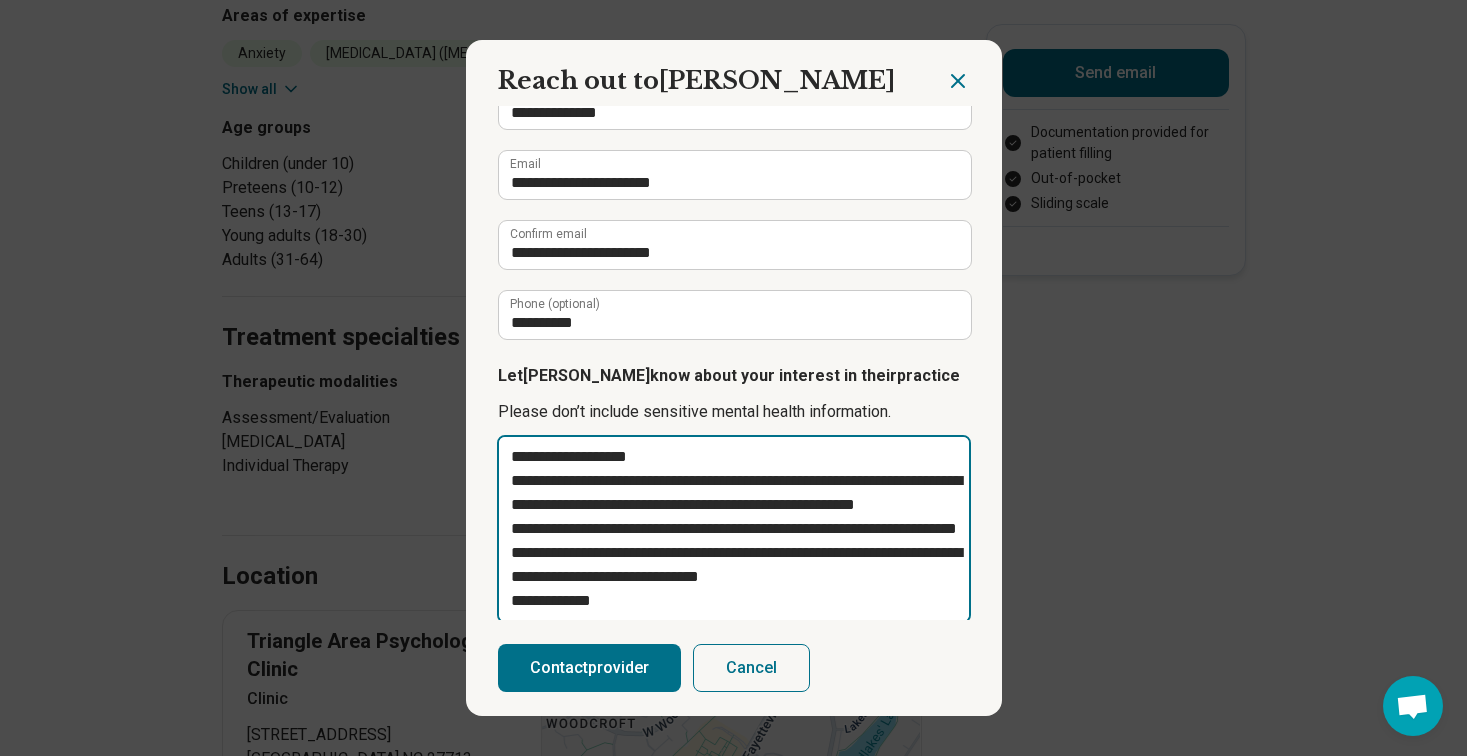 click on "**********" at bounding box center (734, 529) 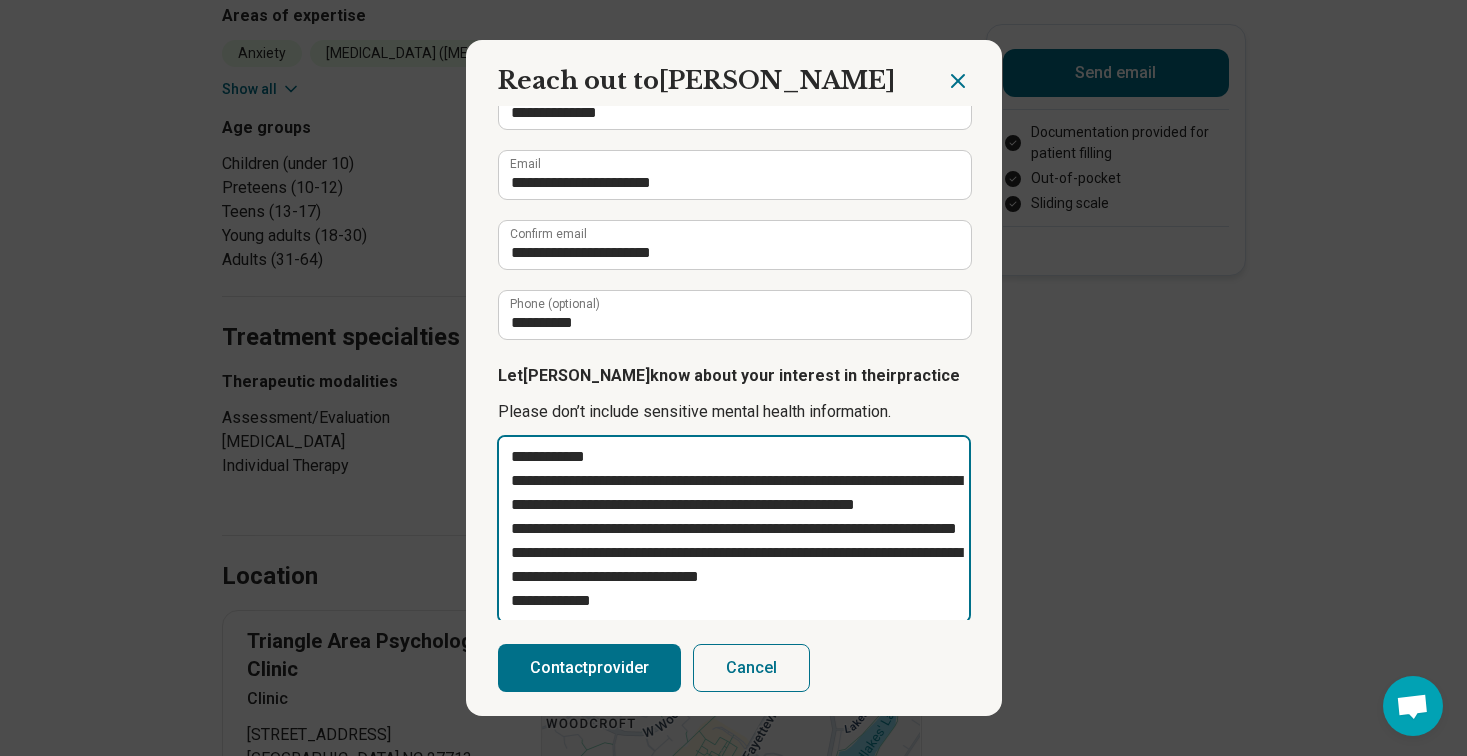type on "**********" 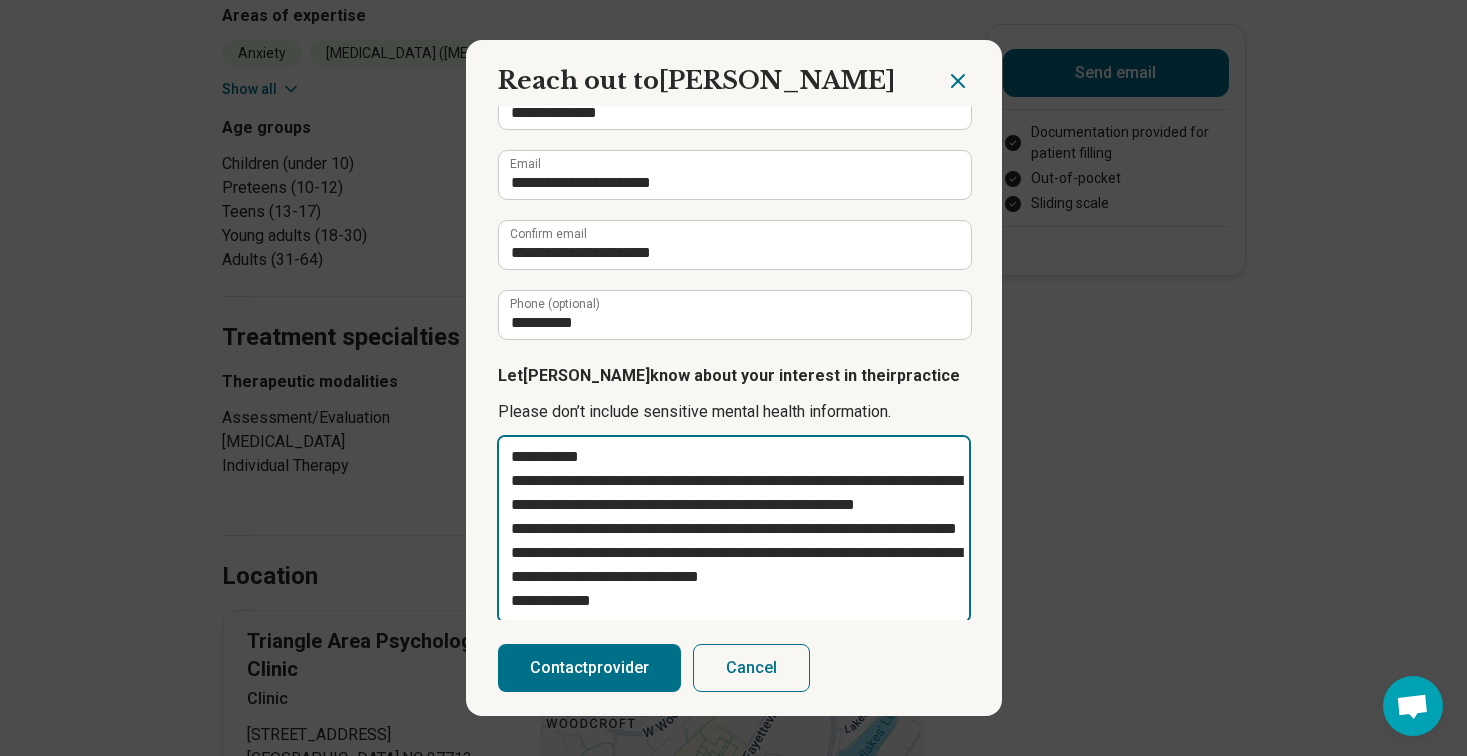 type on "**********" 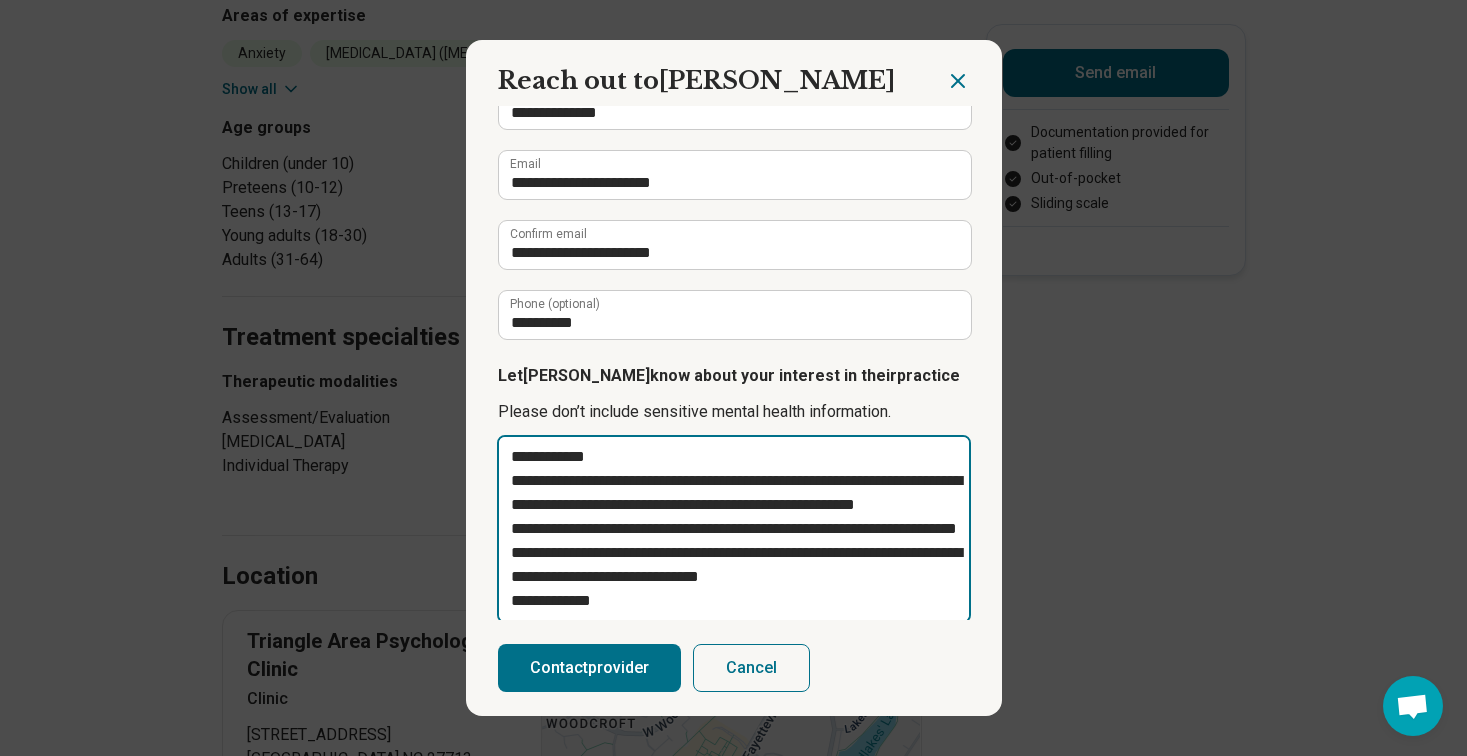 type on "**********" 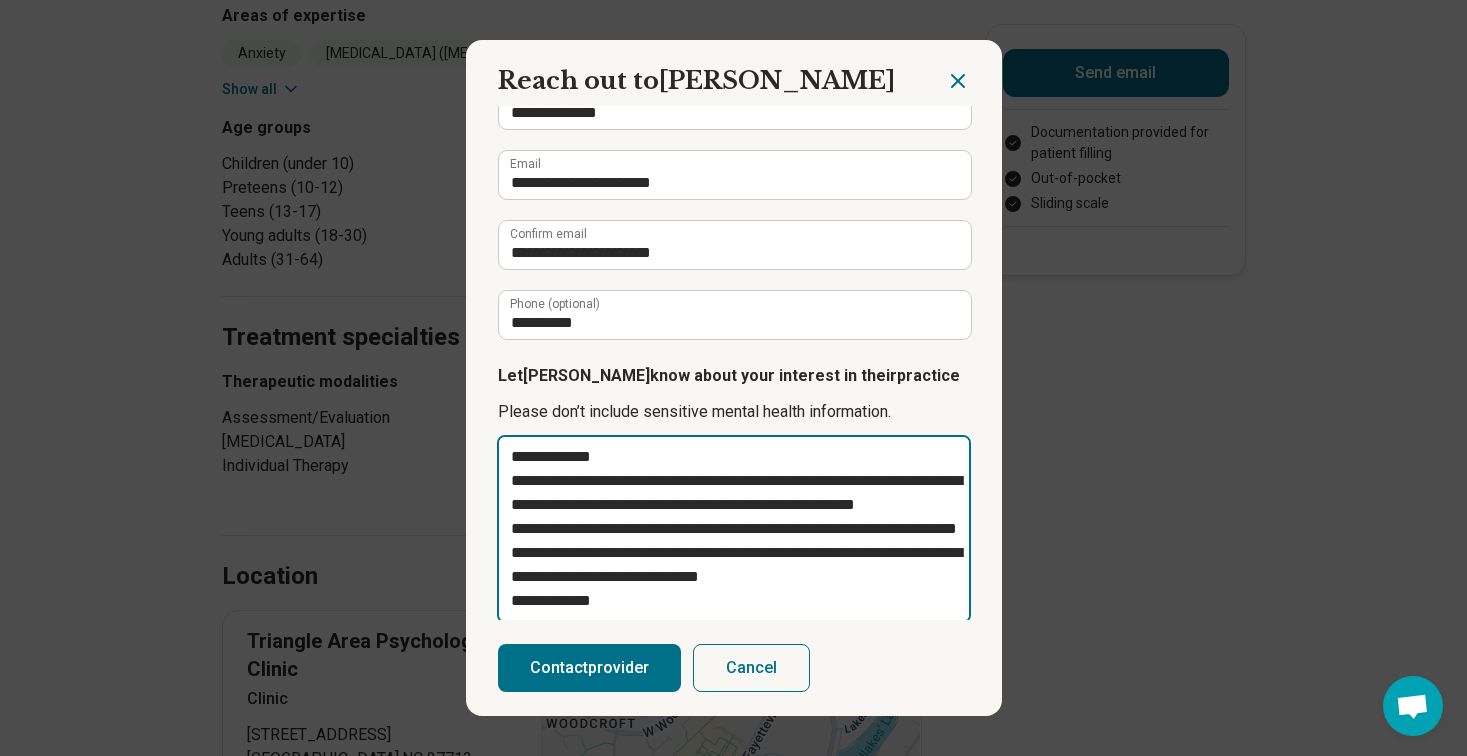 type on "**********" 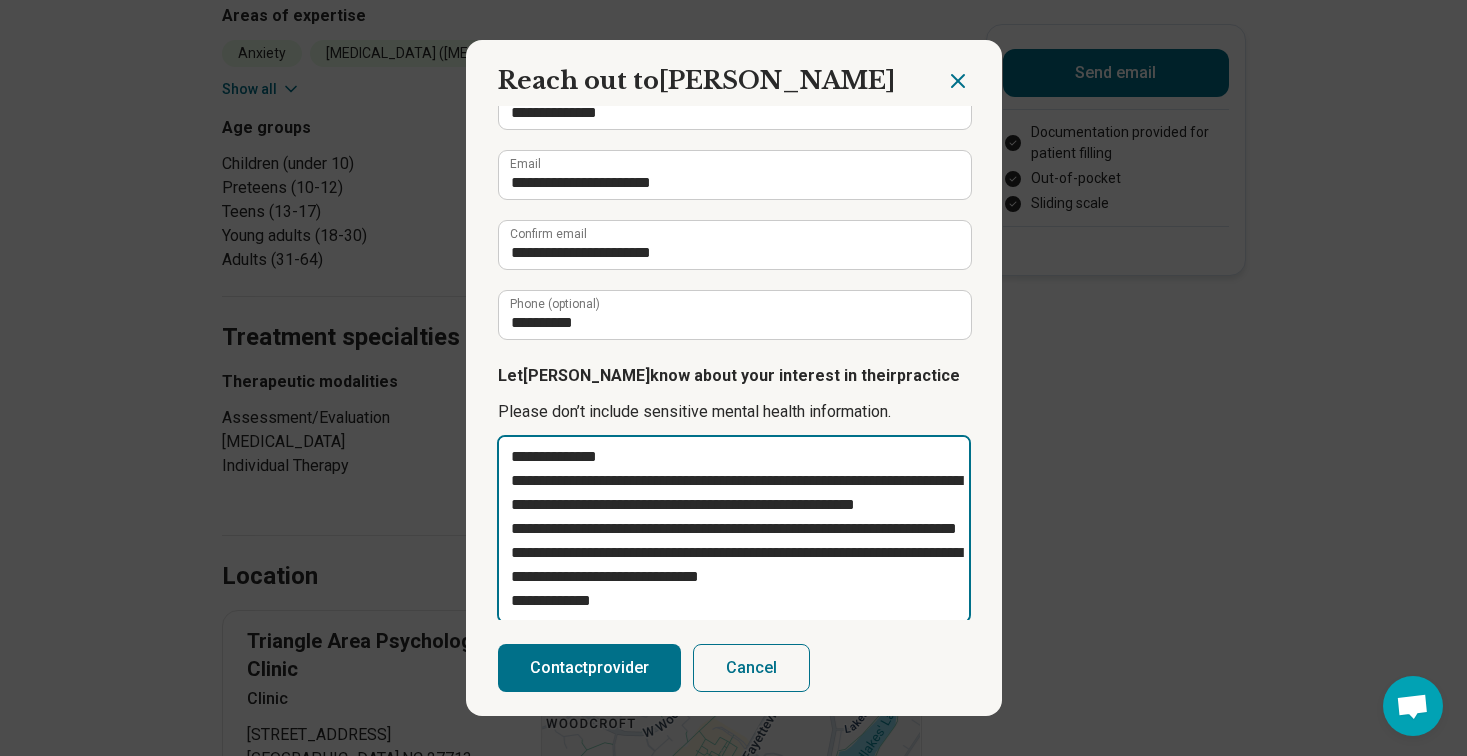 type on "**********" 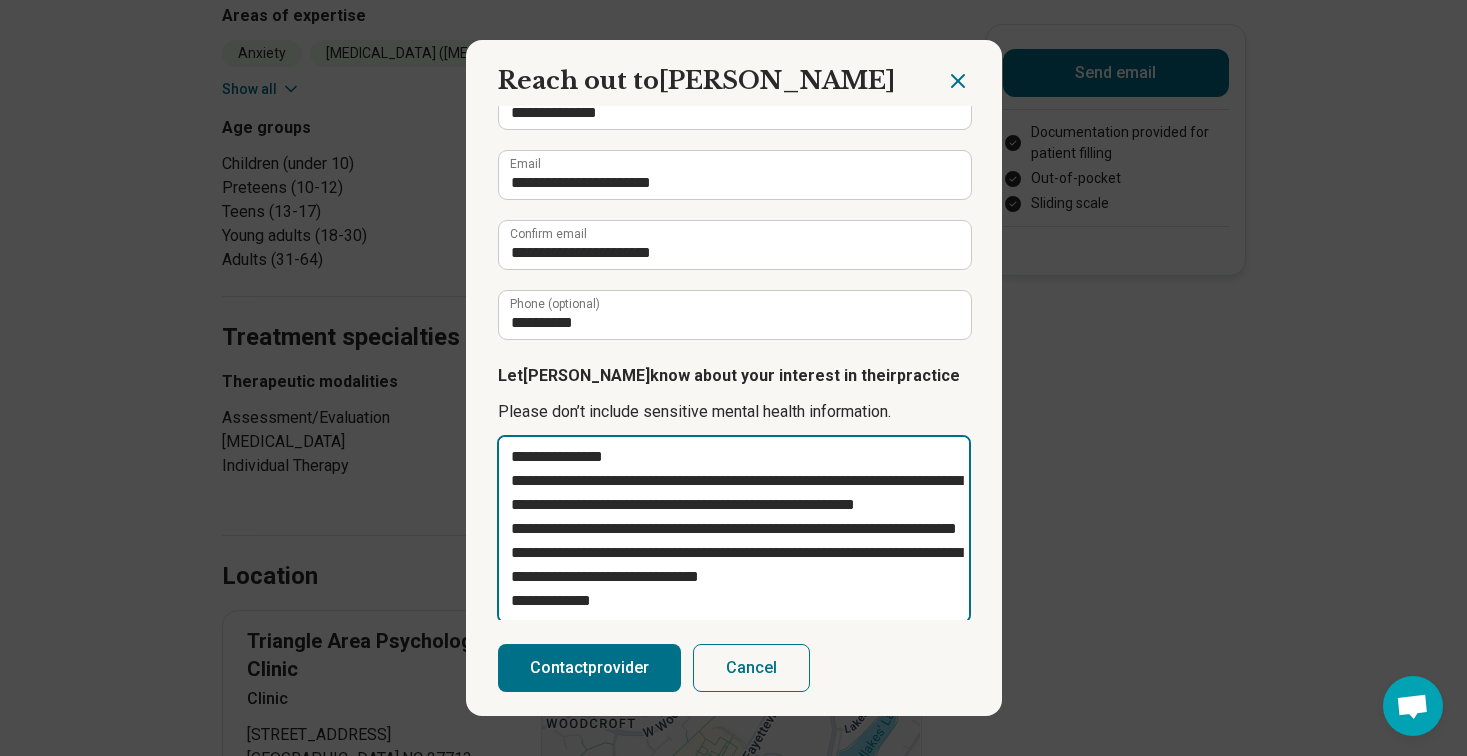 type on "**********" 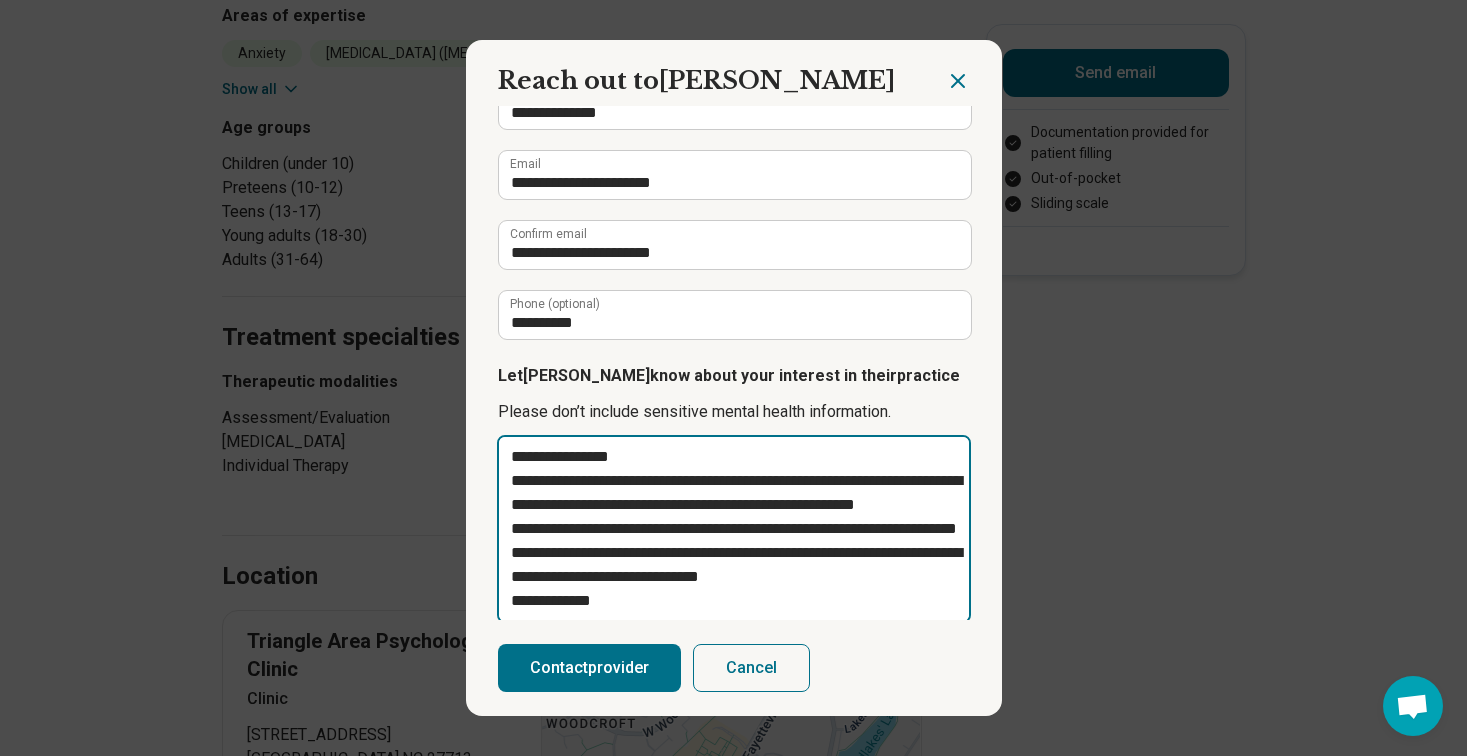 type on "**********" 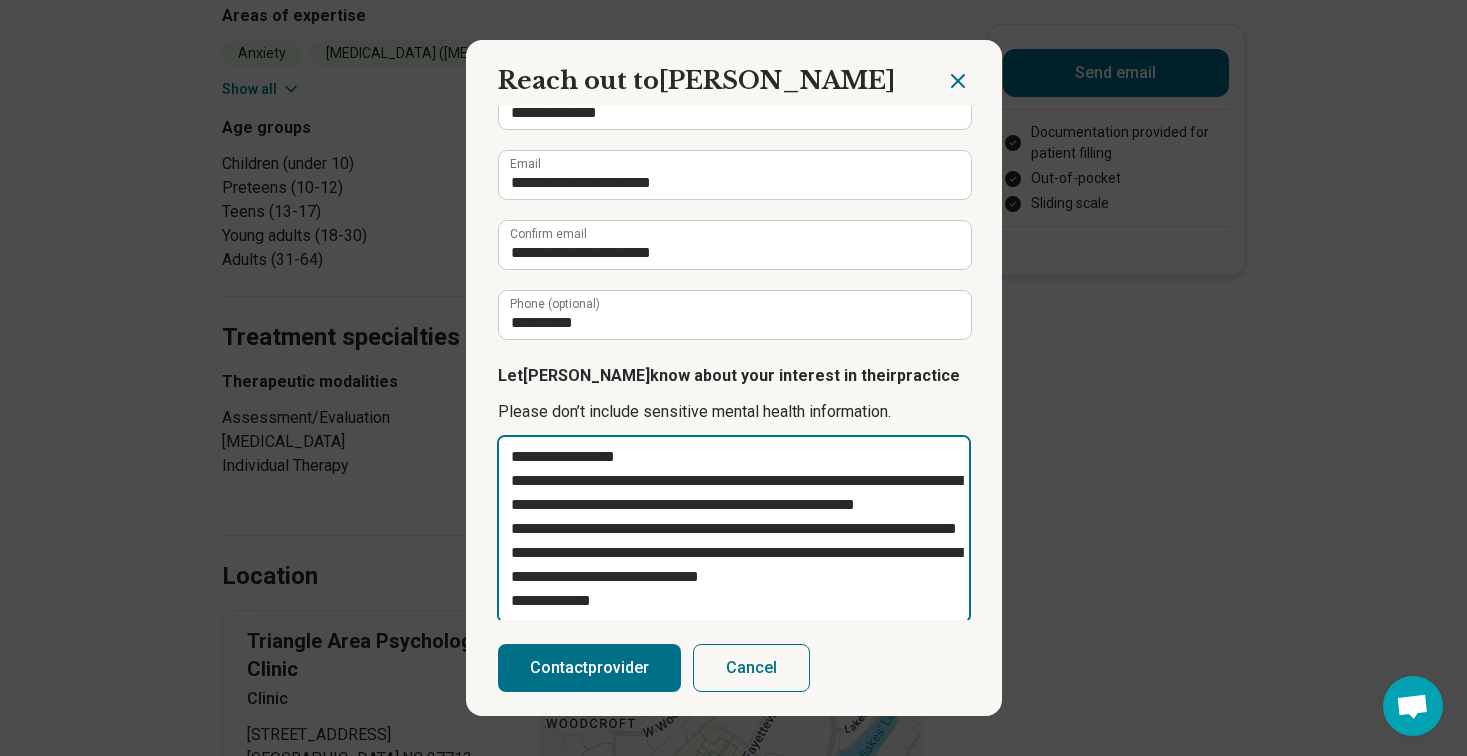 type on "**********" 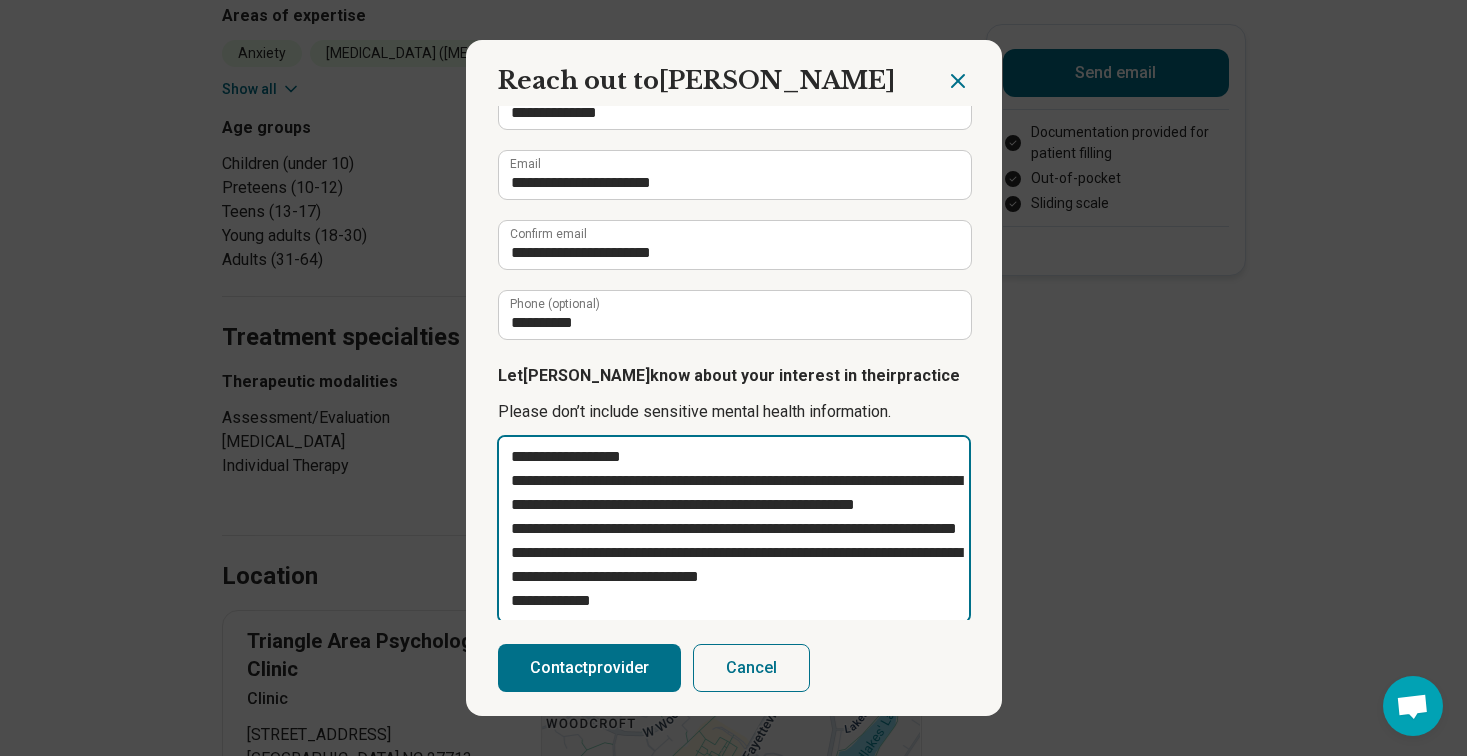 type on "**********" 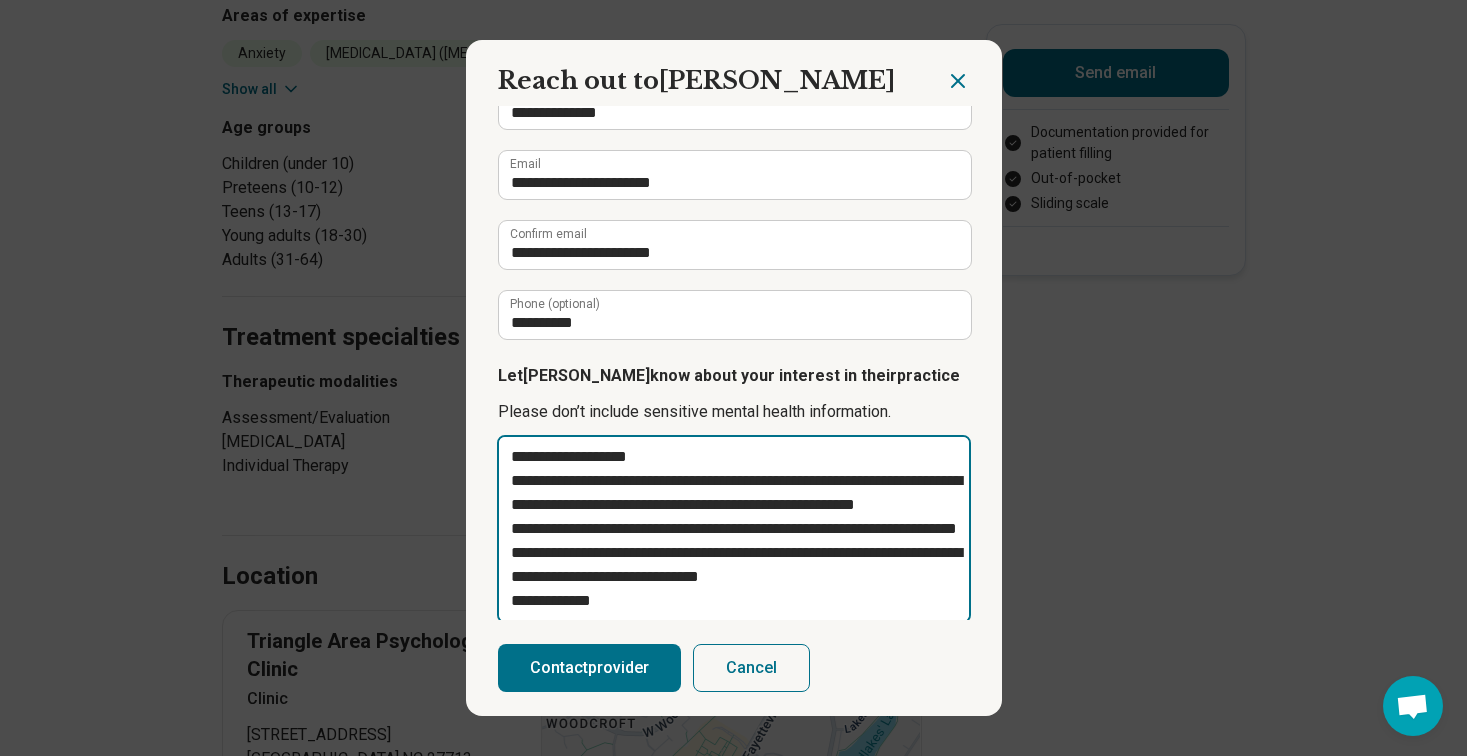 type on "**********" 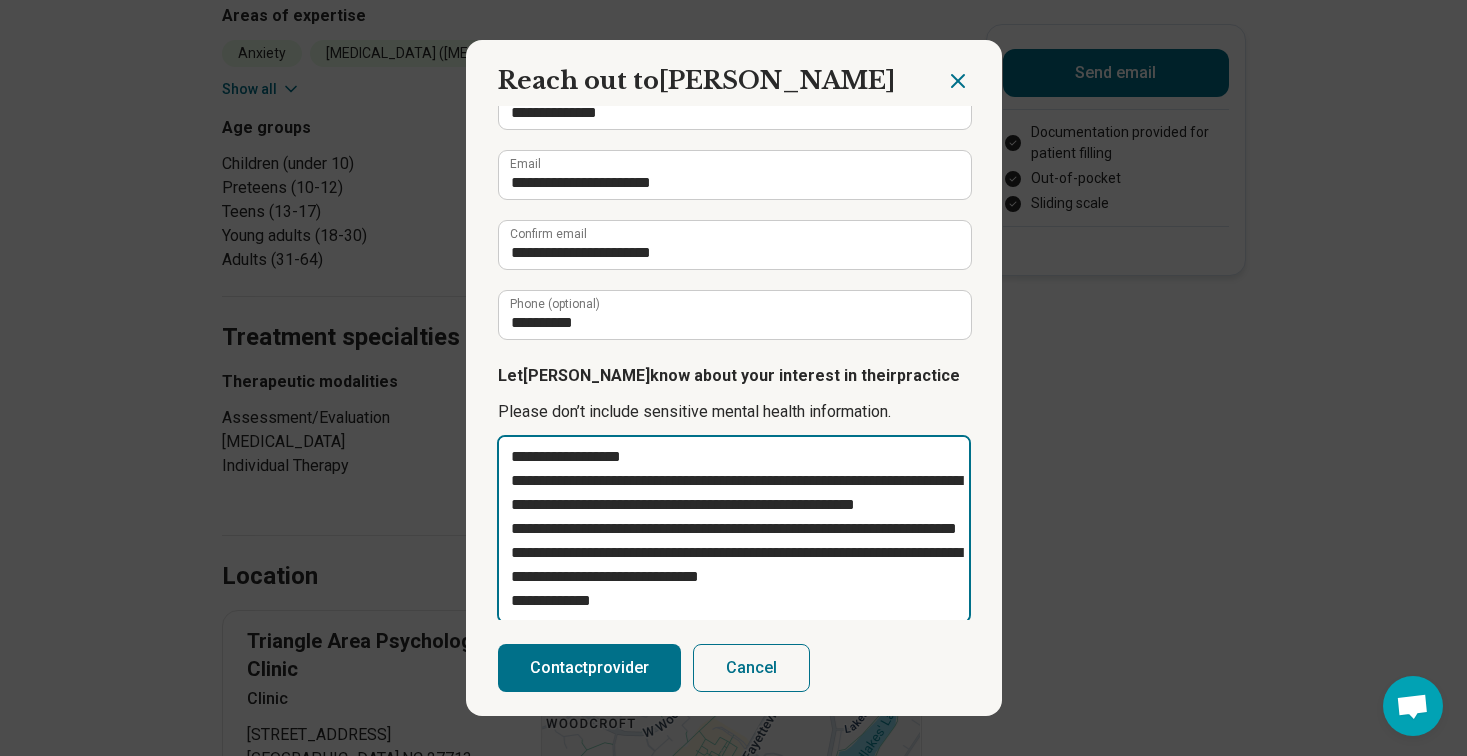 type on "**********" 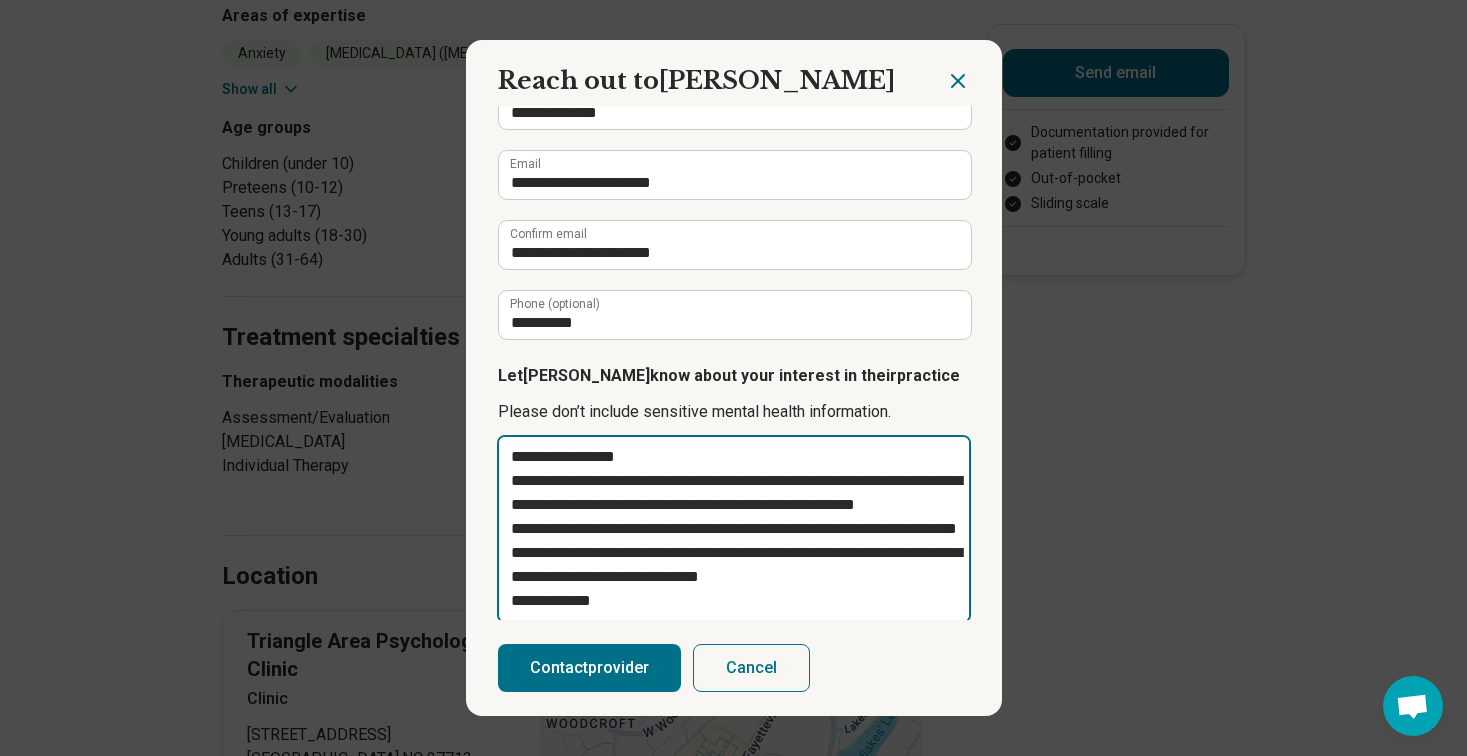 type on "**********" 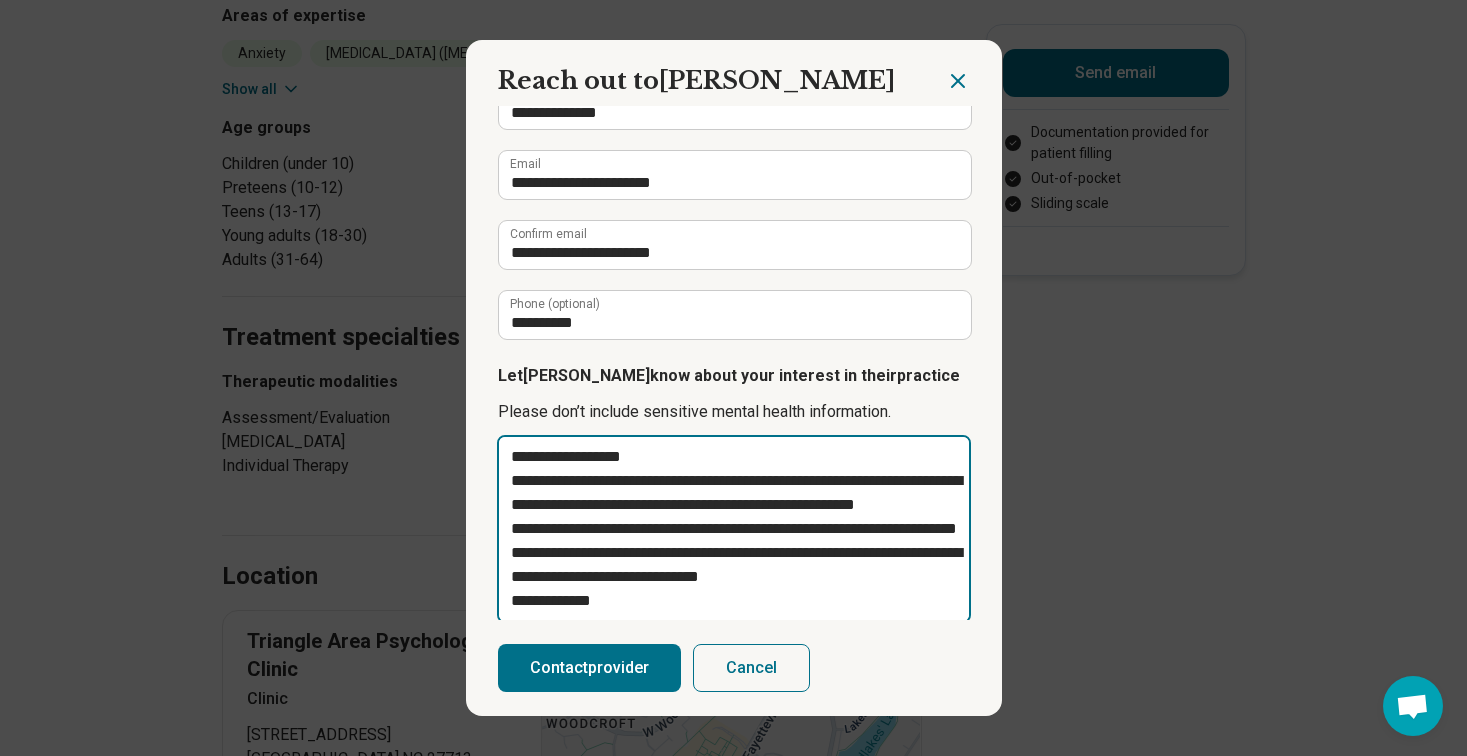 type on "**********" 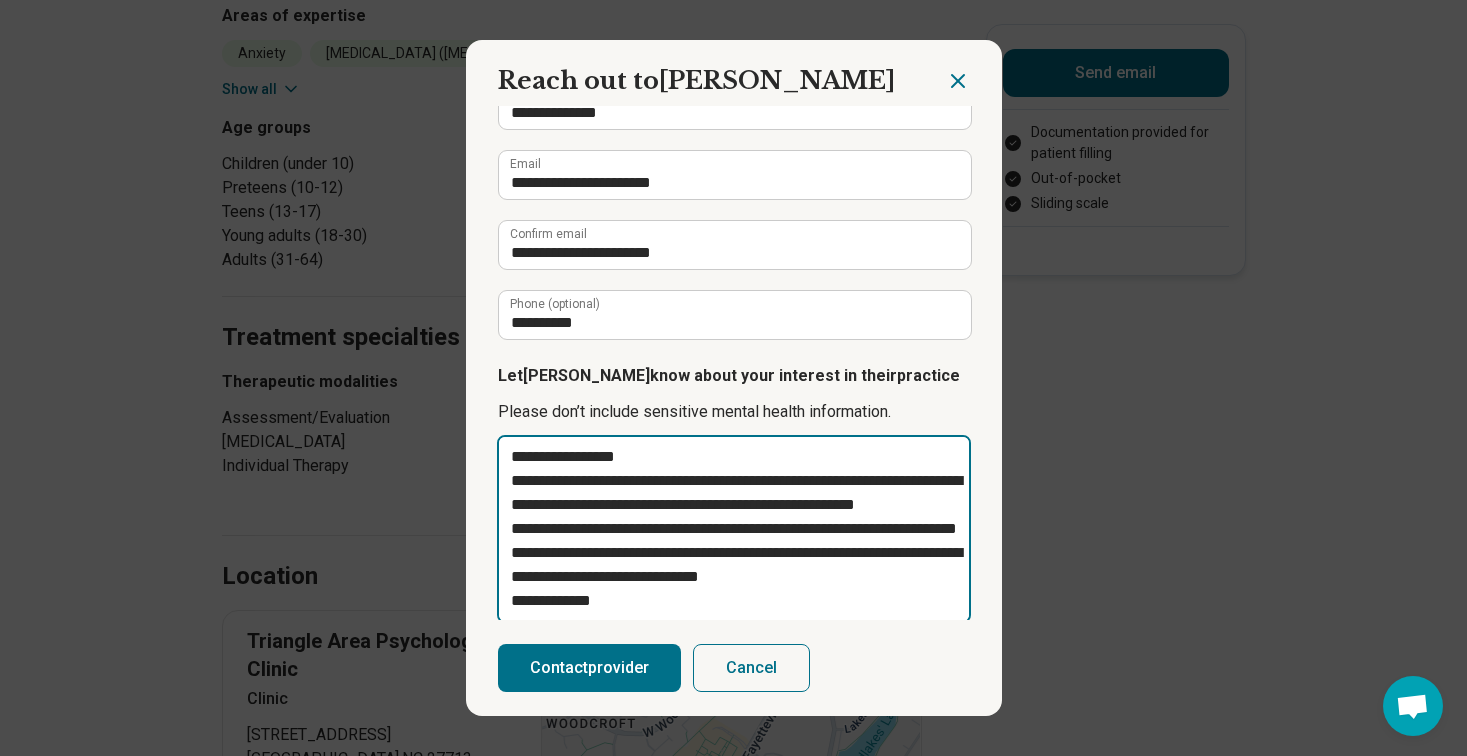 type on "**********" 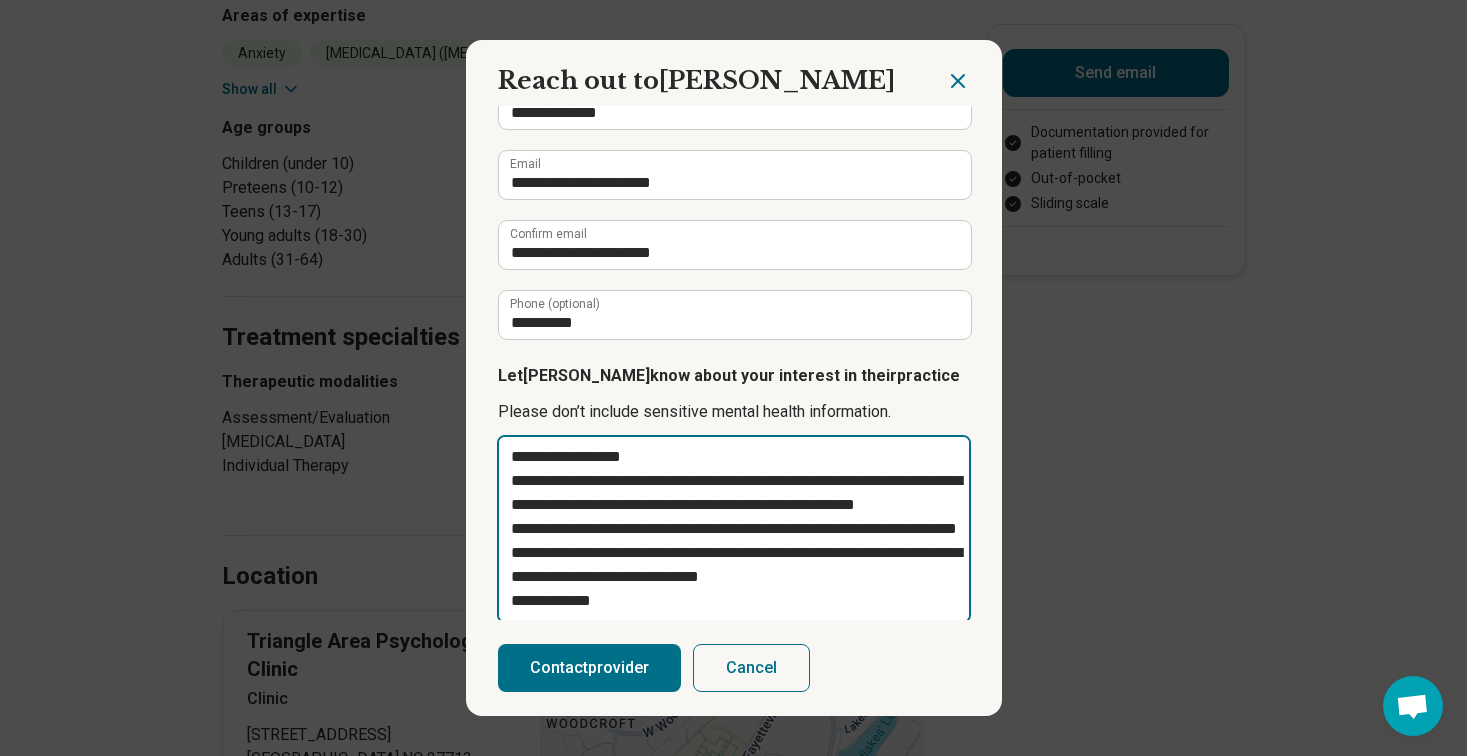 scroll, scrollTop: 72, scrollLeft: 0, axis: vertical 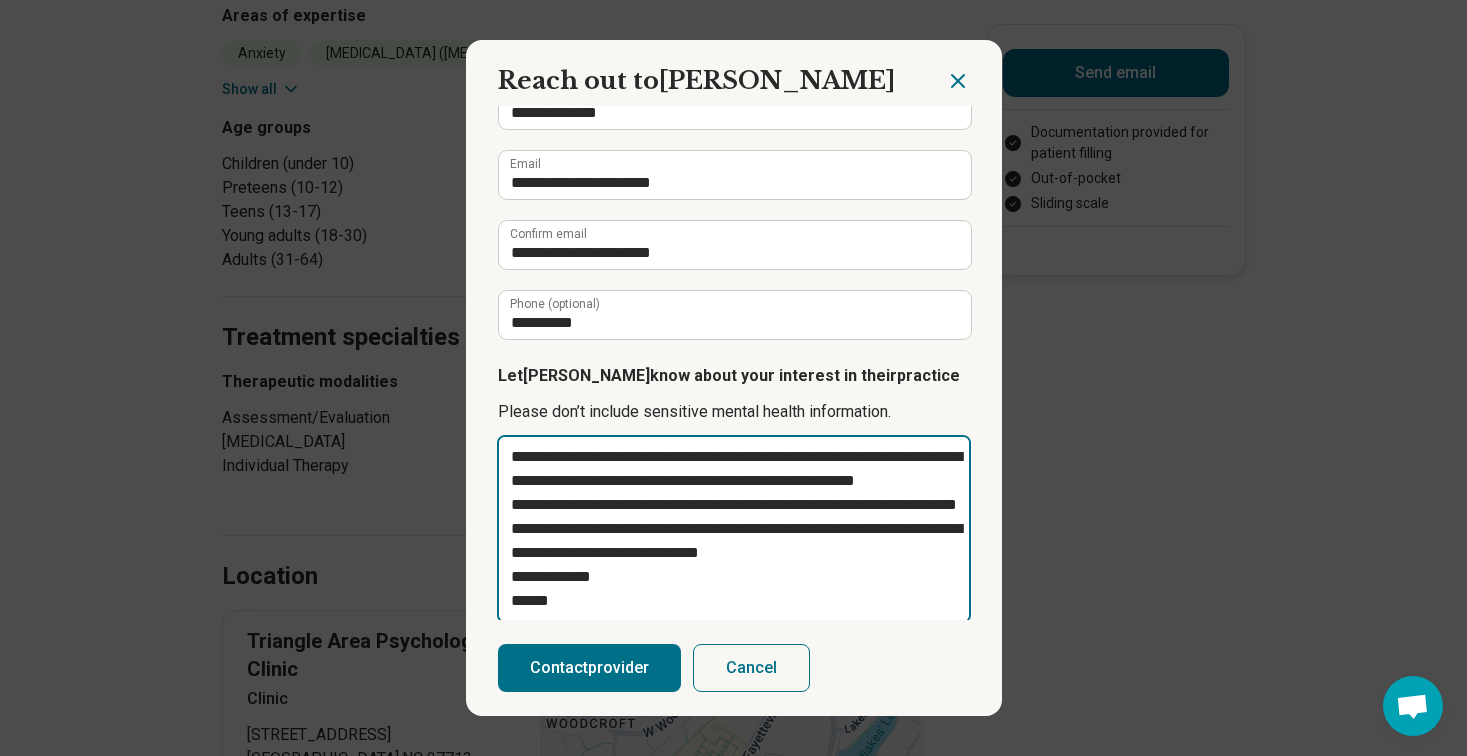 type on "**********" 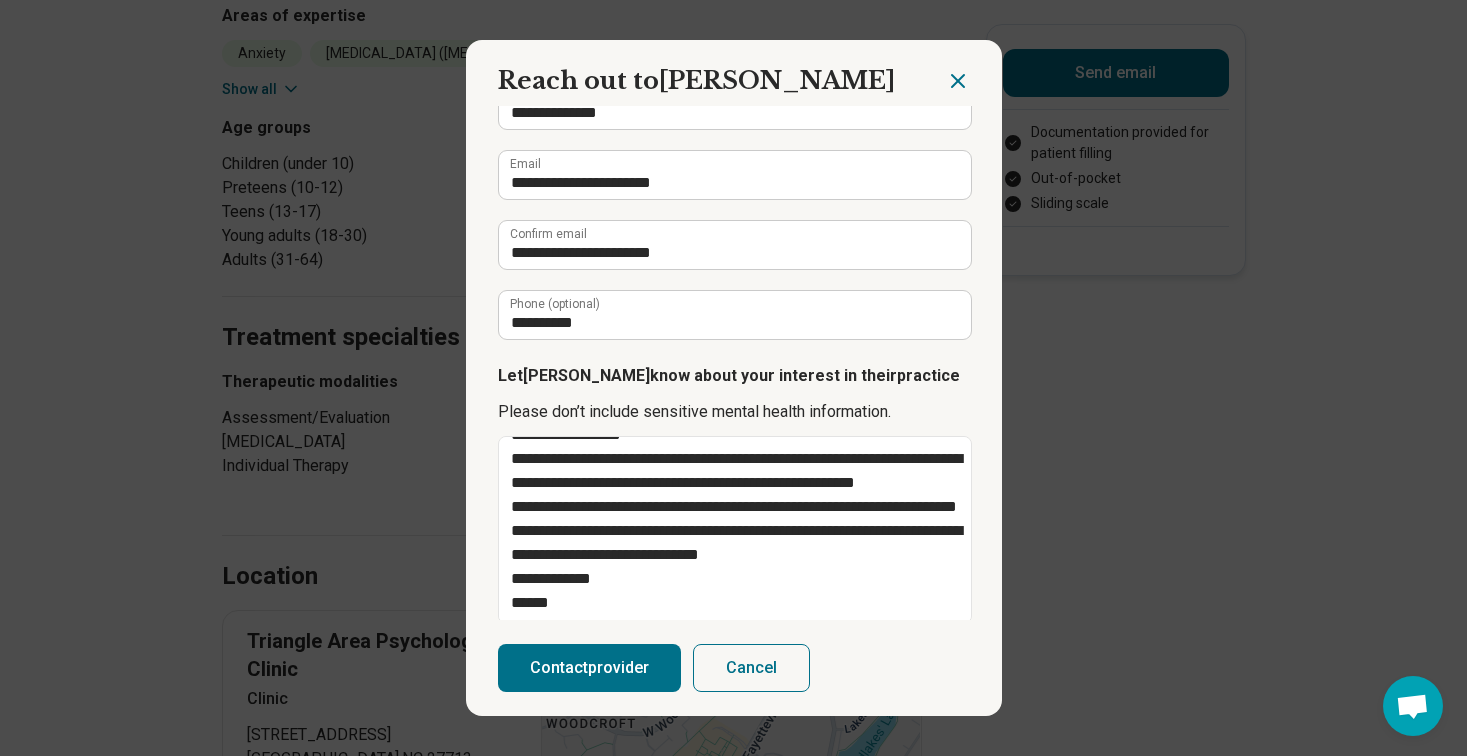 click on "Contact  provider" at bounding box center (589, 668) 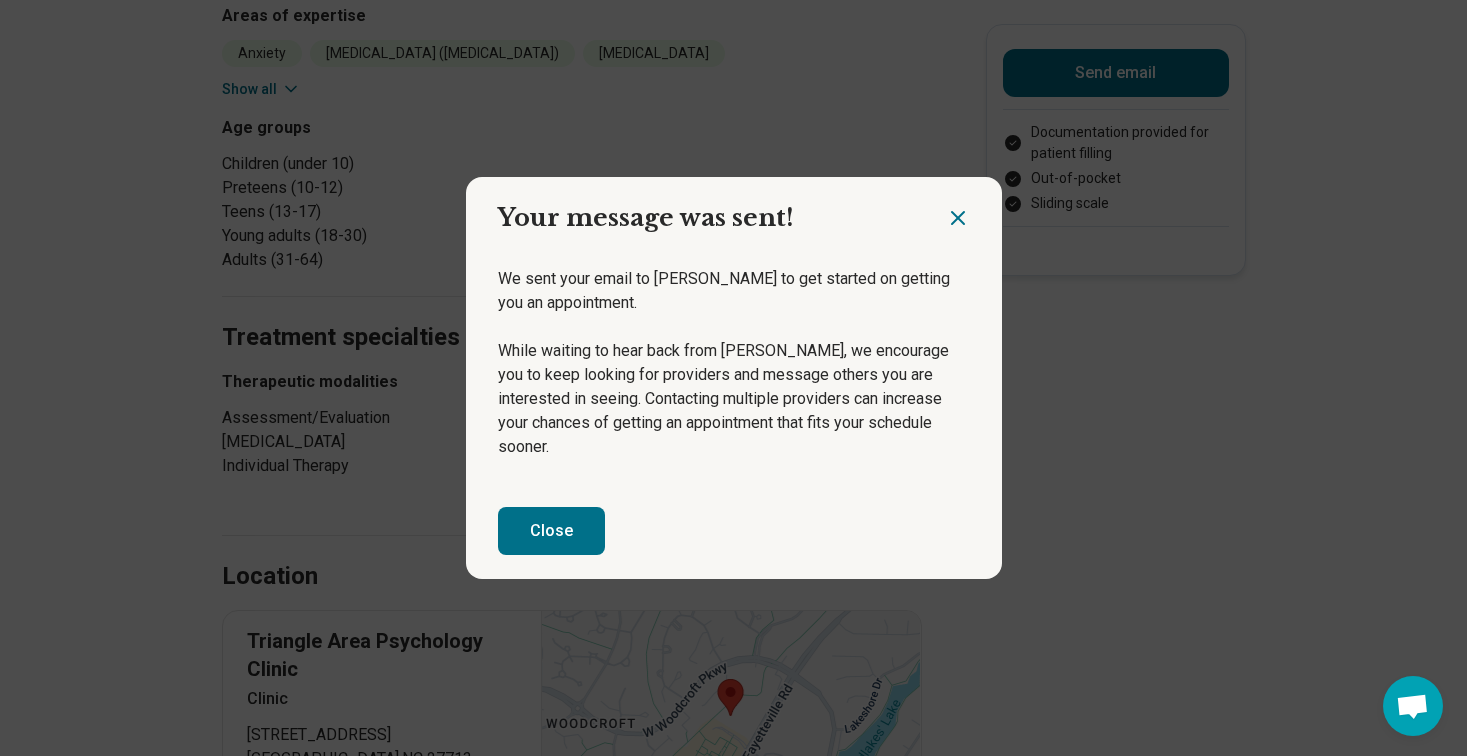 click on "Close" at bounding box center (551, 531) 